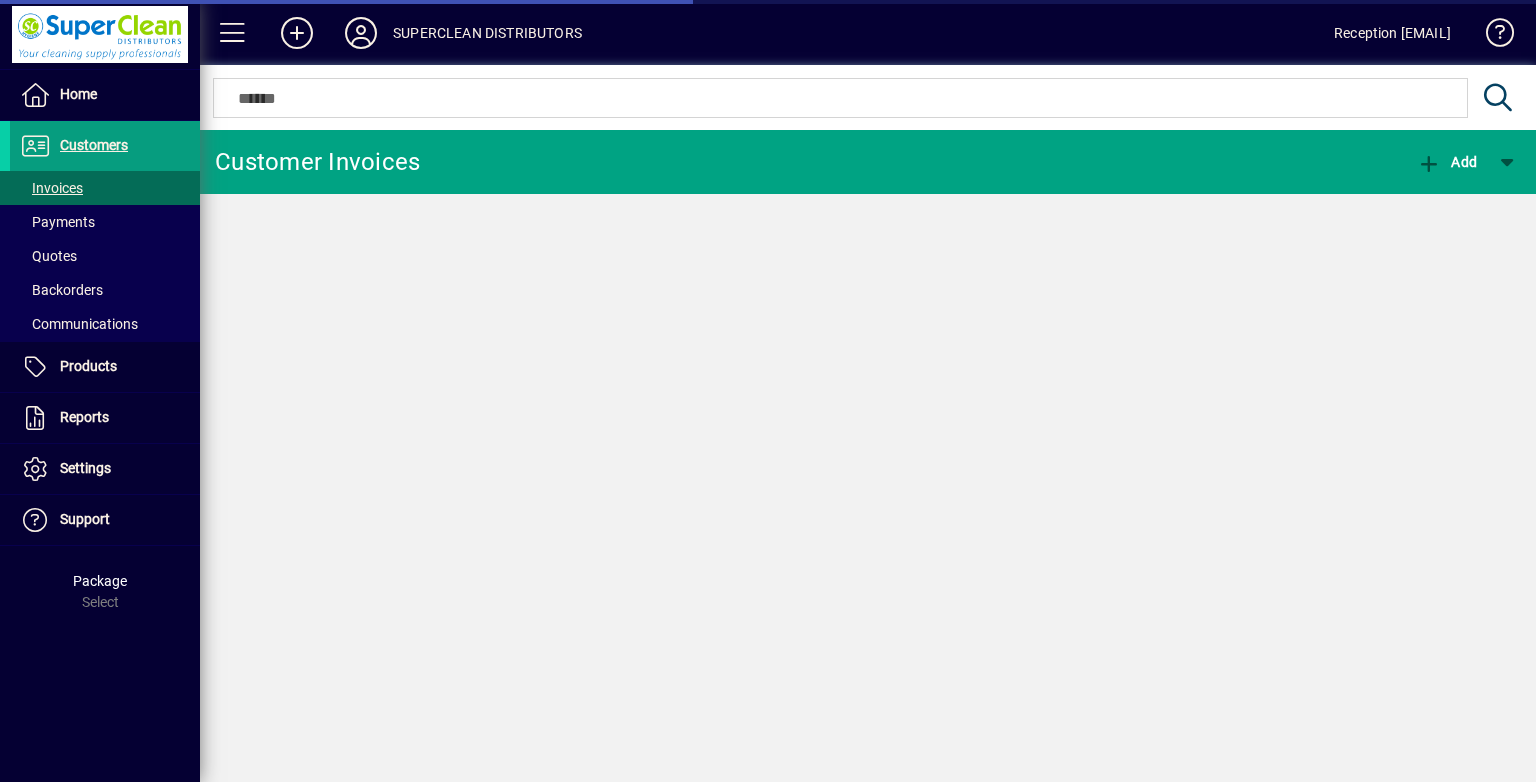 scroll, scrollTop: 0, scrollLeft: 0, axis: both 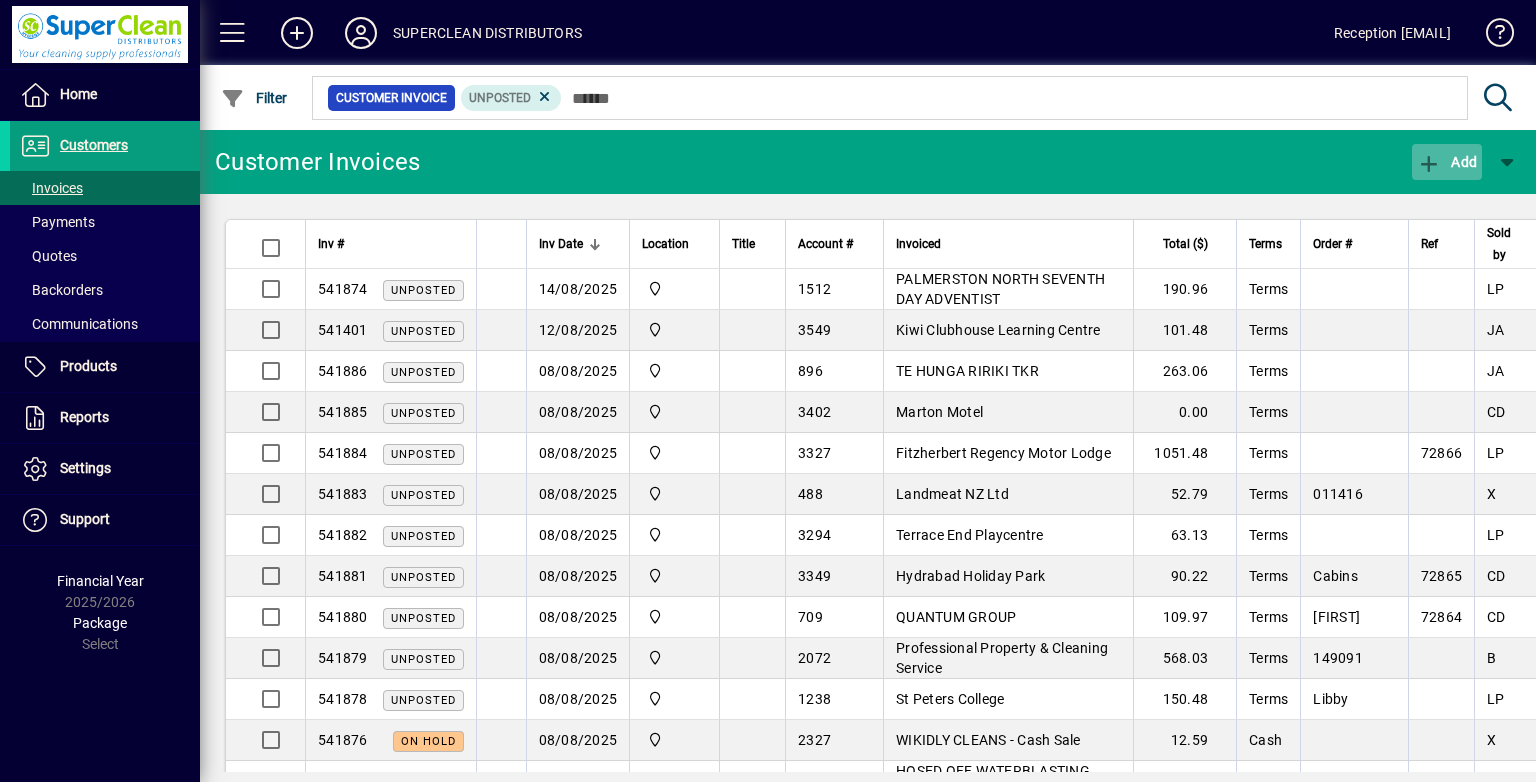 click 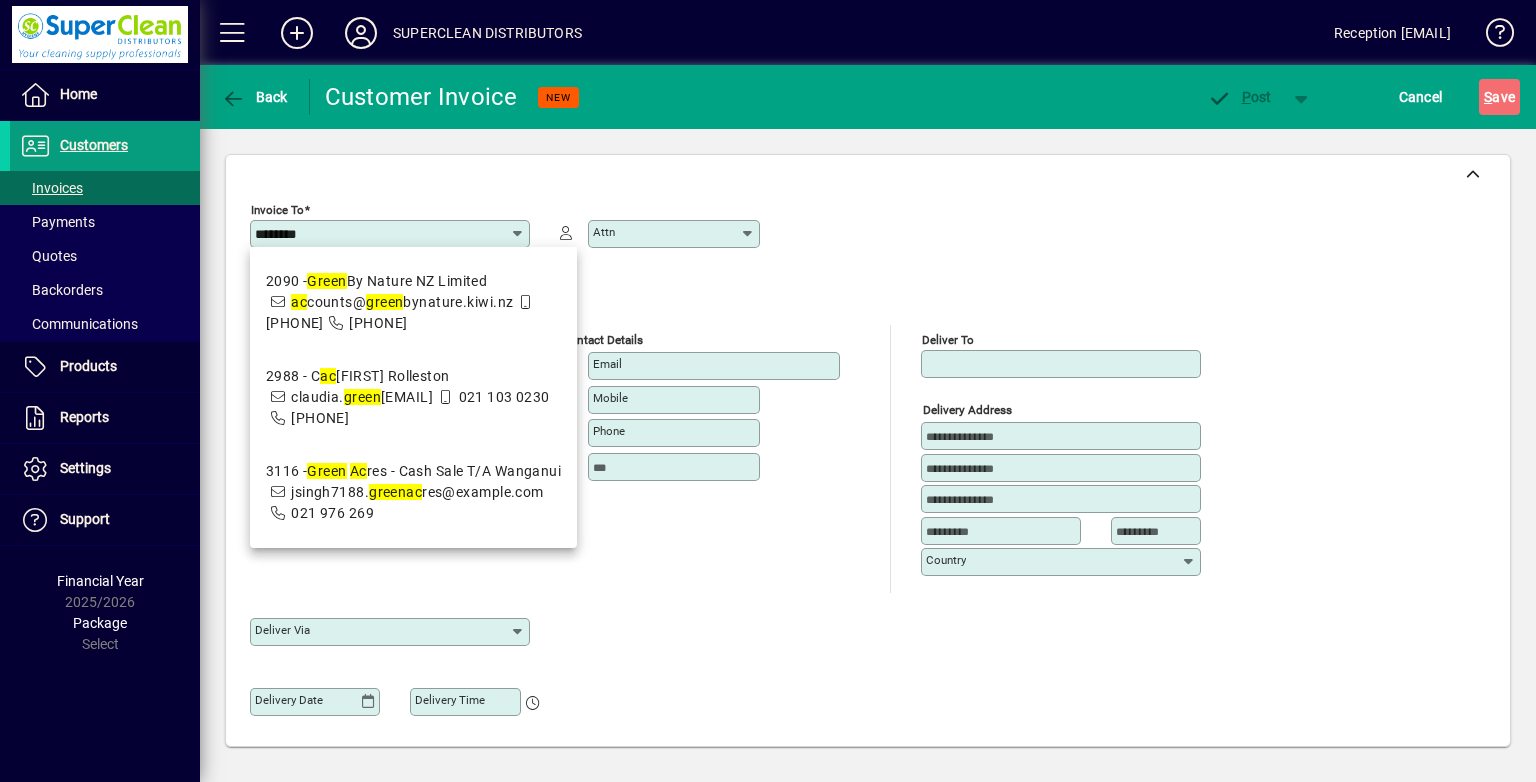 click on "[EMAIL]" at bounding box center (417, 492) 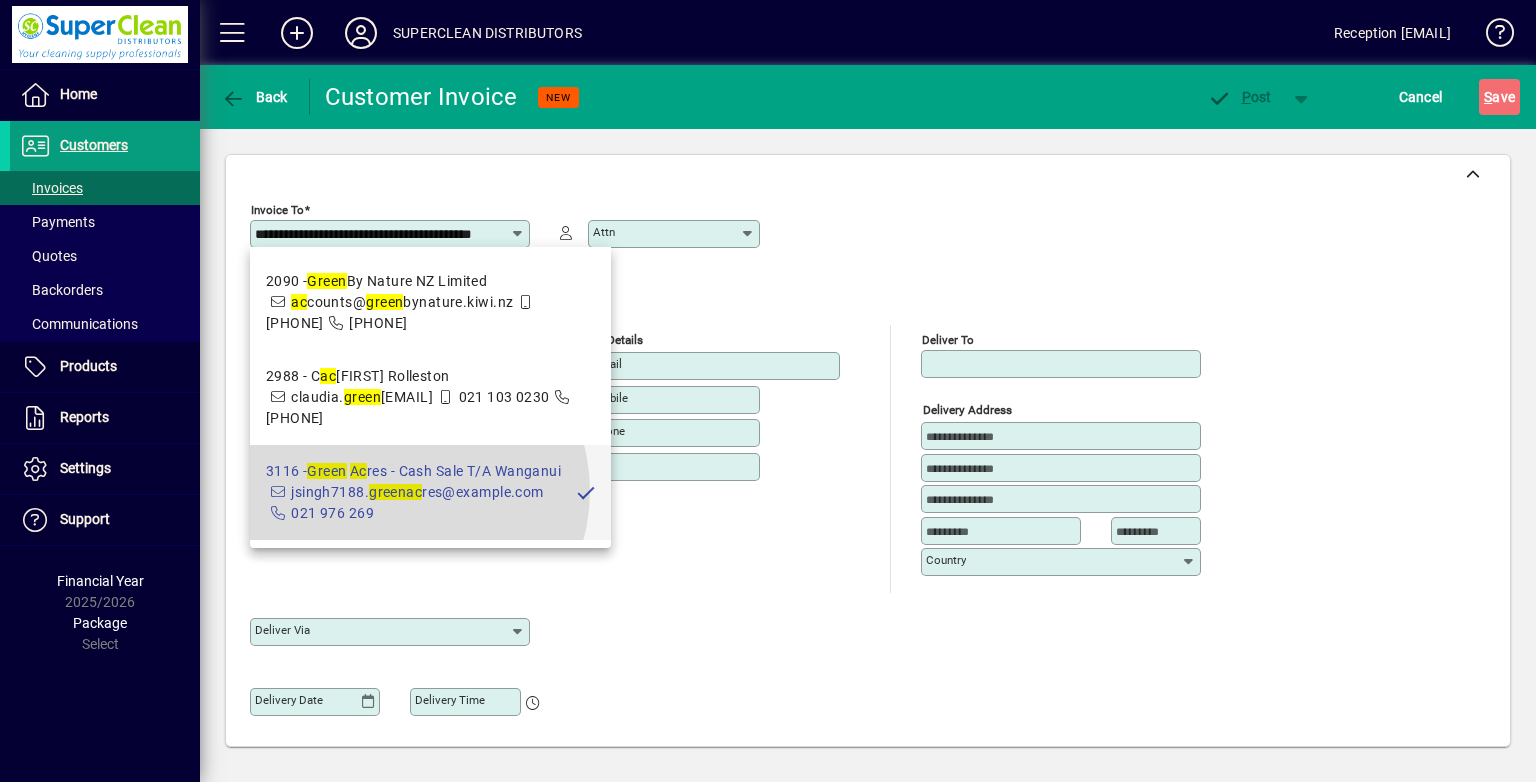 scroll, scrollTop: 0, scrollLeft: 0, axis: both 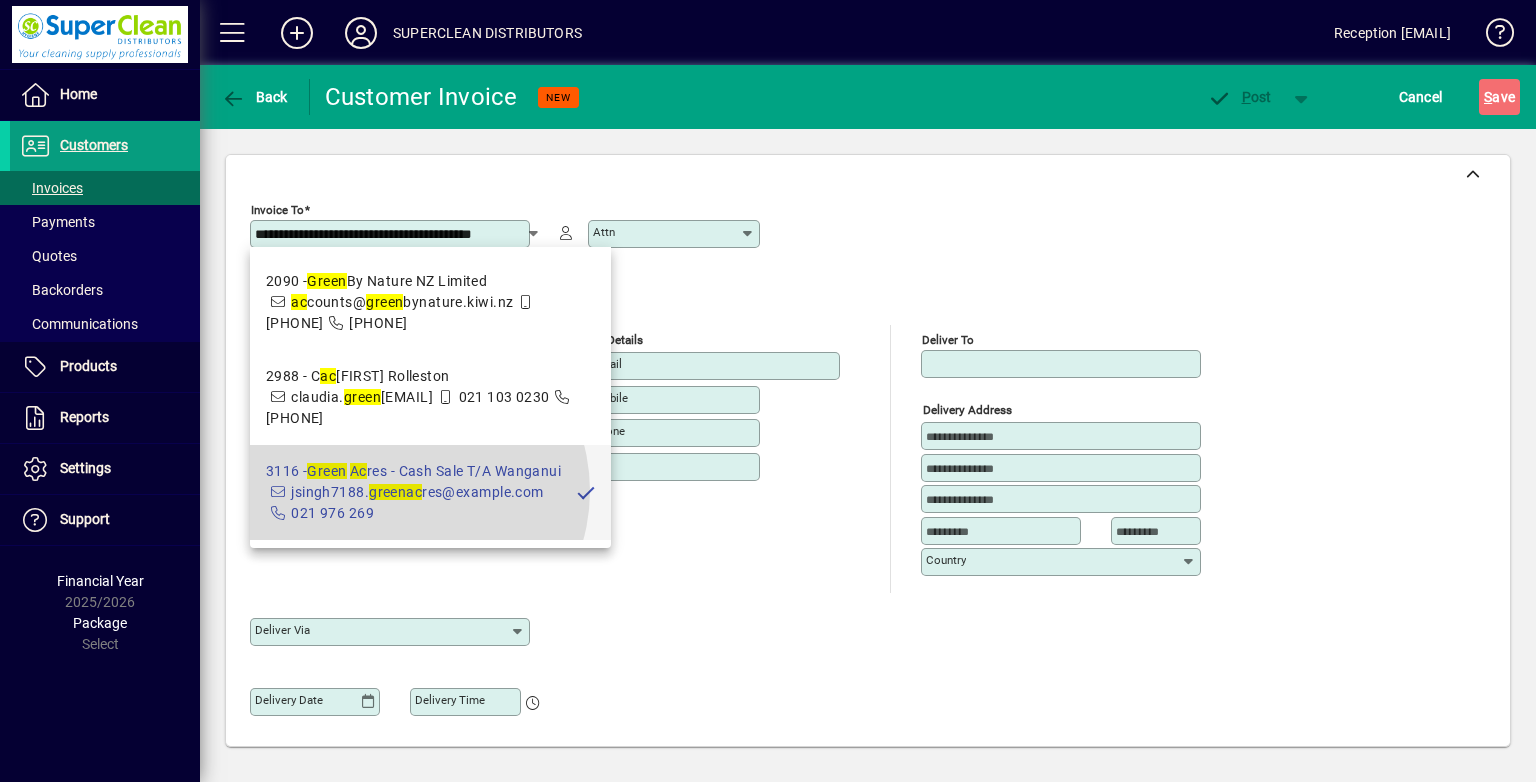 type on "********" 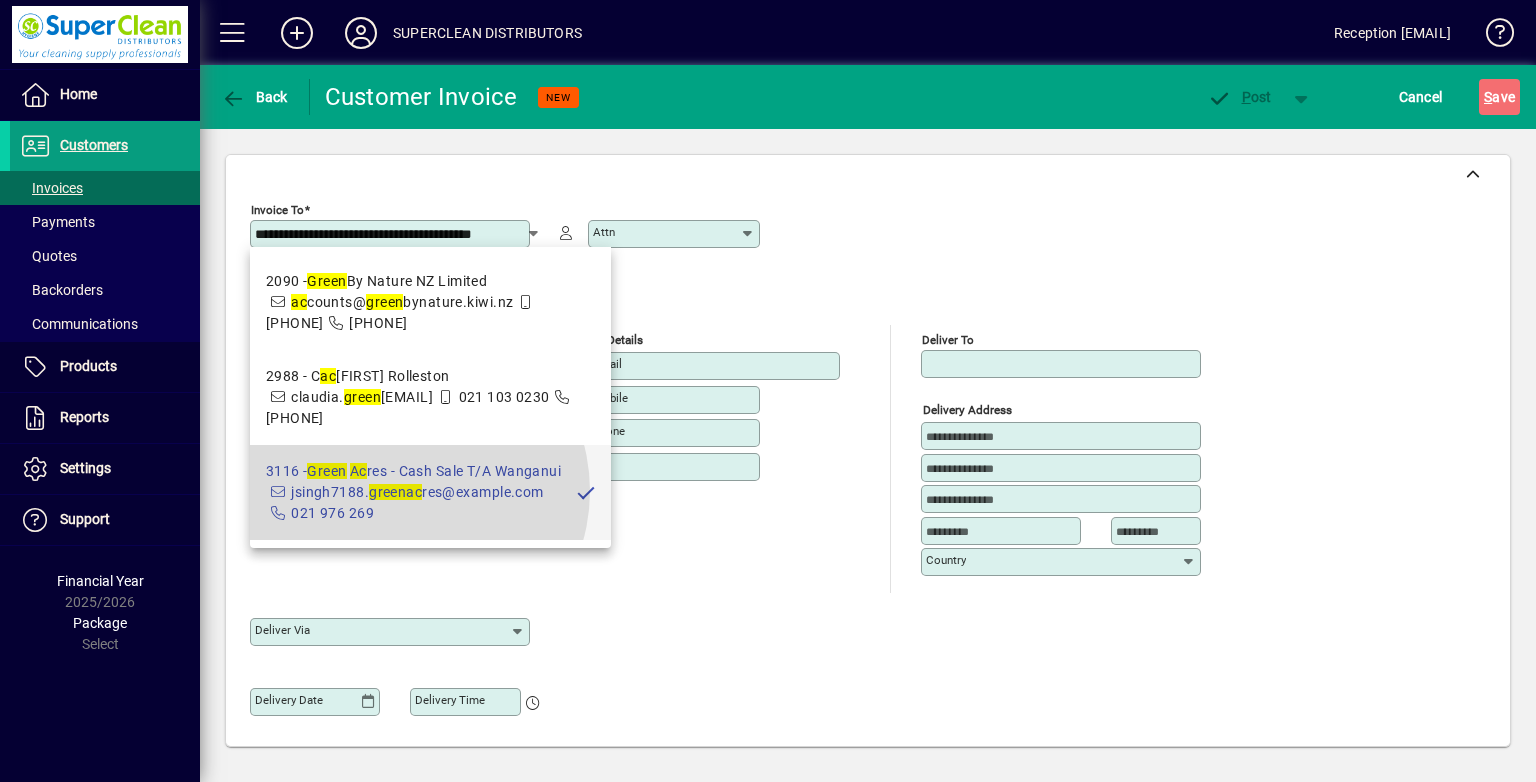 type on "**********" 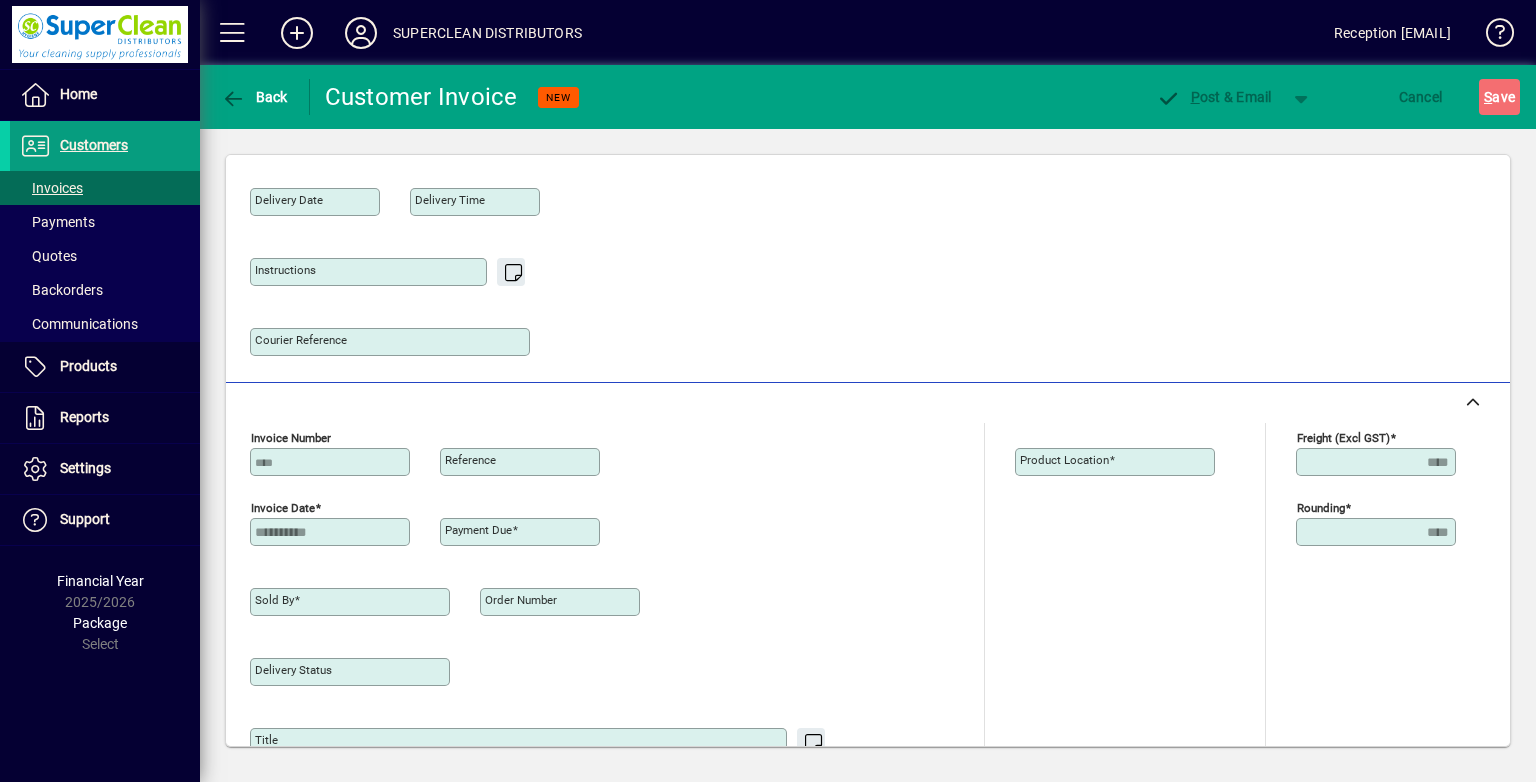 type on "**********" 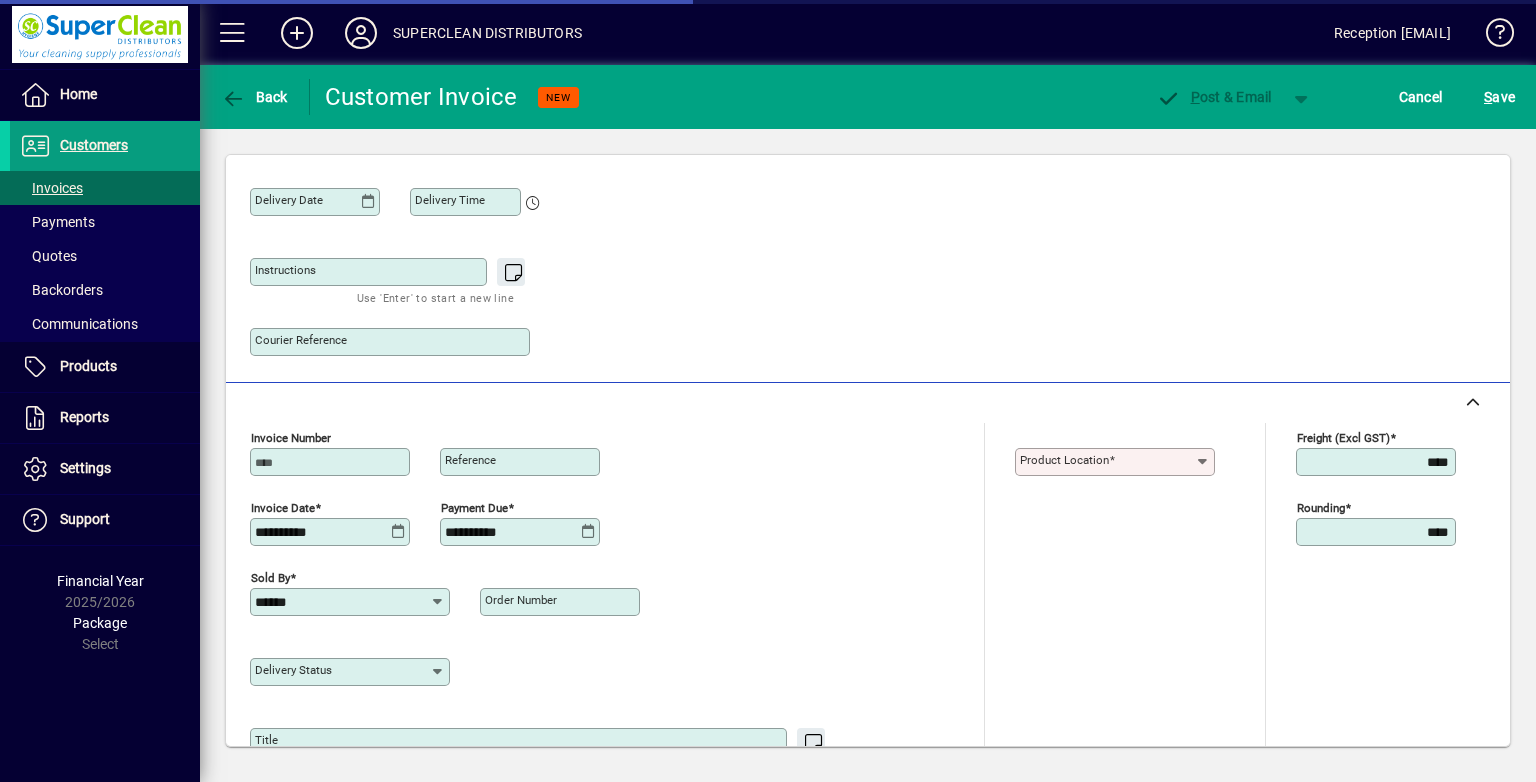 type on "**********" 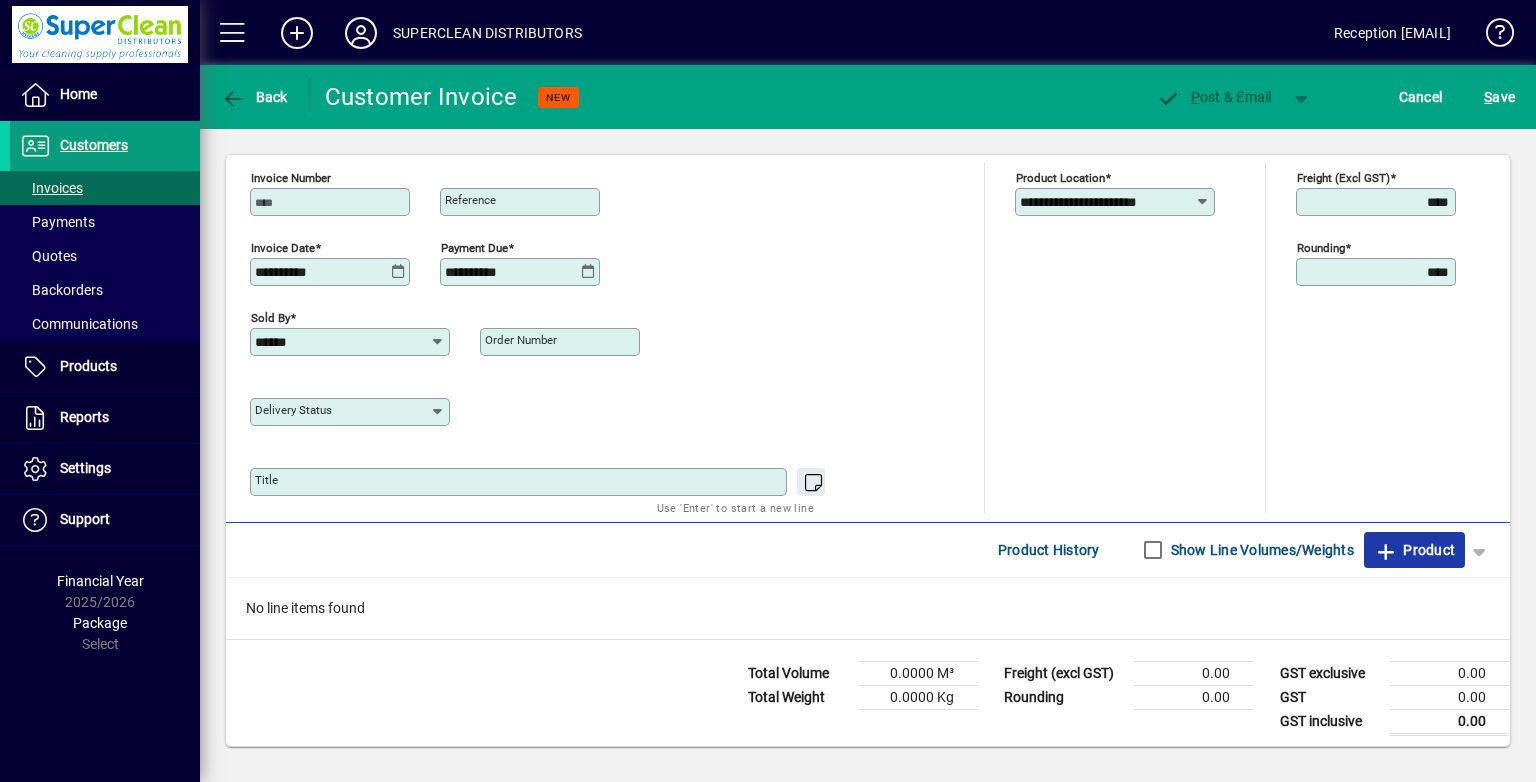 click 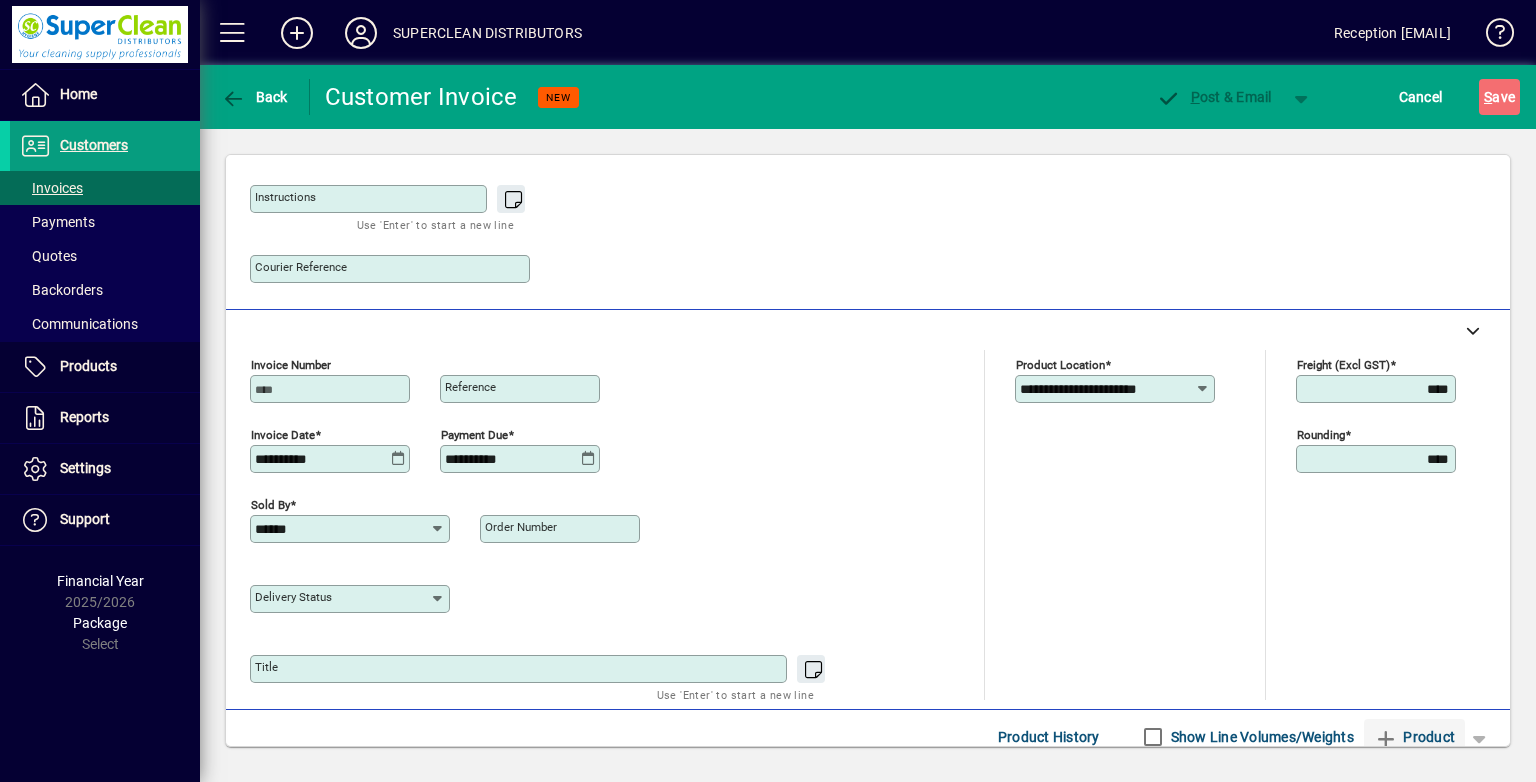scroll, scrollTop: 44, scrollLeft: 0, axis: vertical 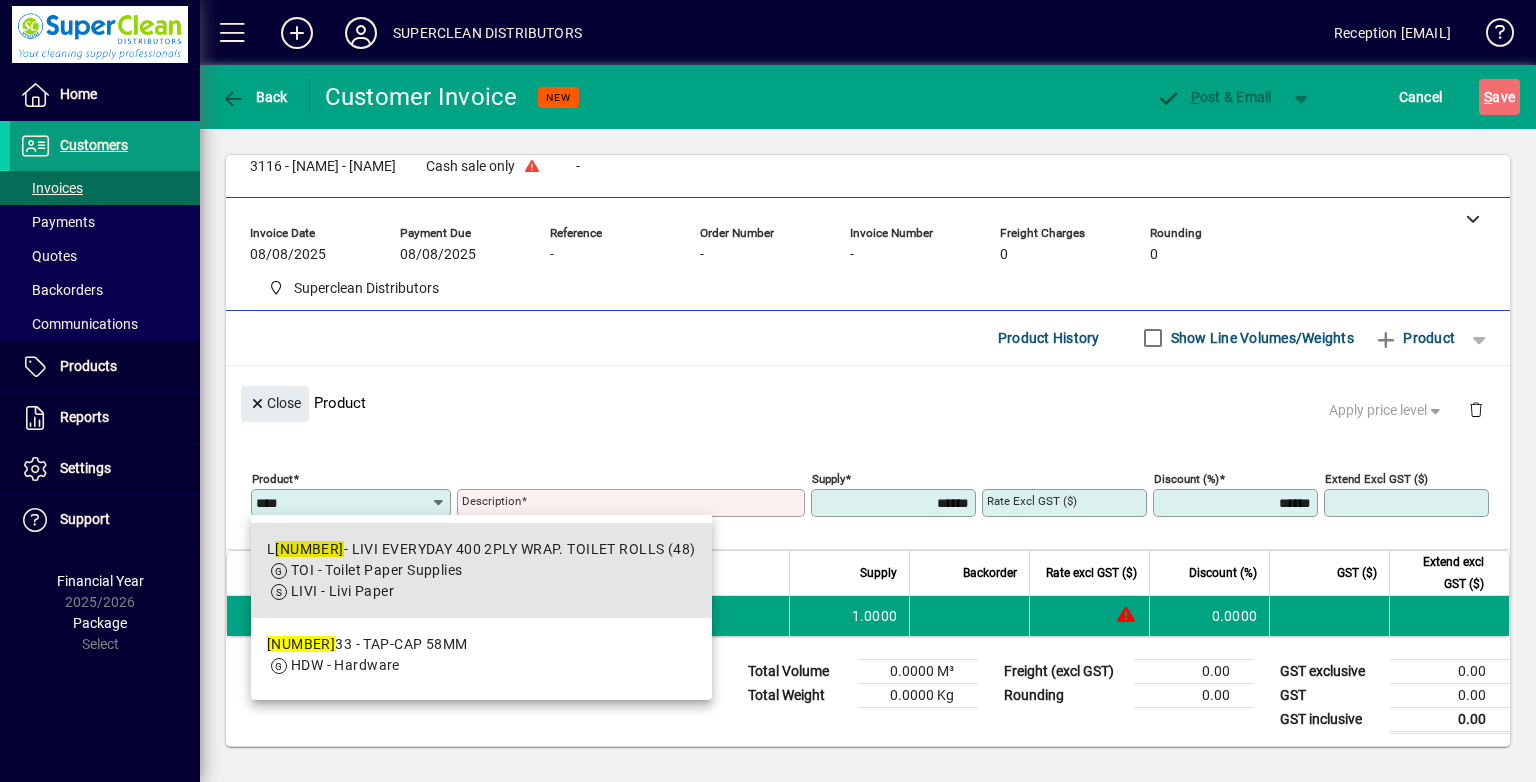 drag, startPoint x: 596, startPoint y: 585, endPoint x: 1256, endPoint y: 456, distance: 672.48865 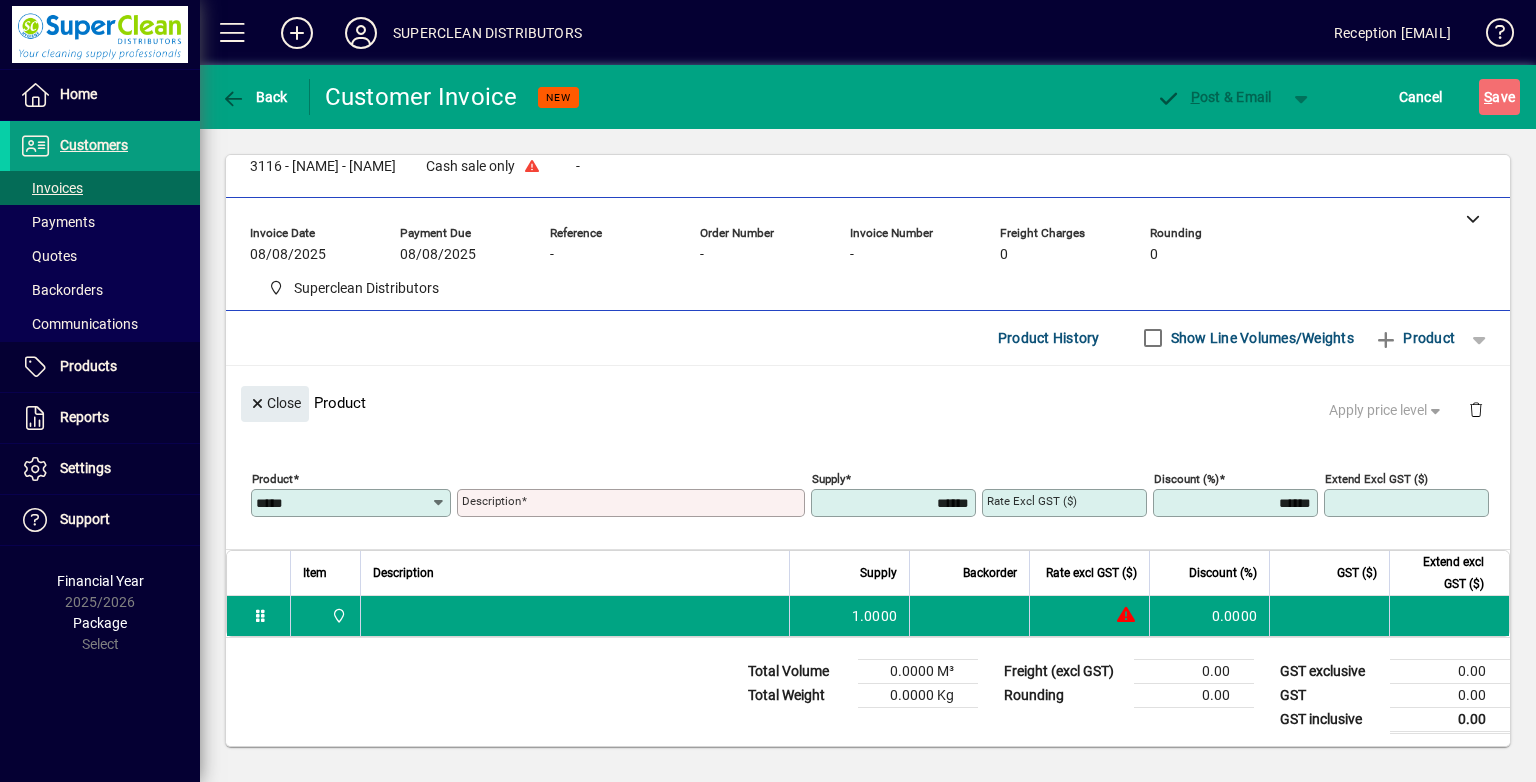 type on "**********" 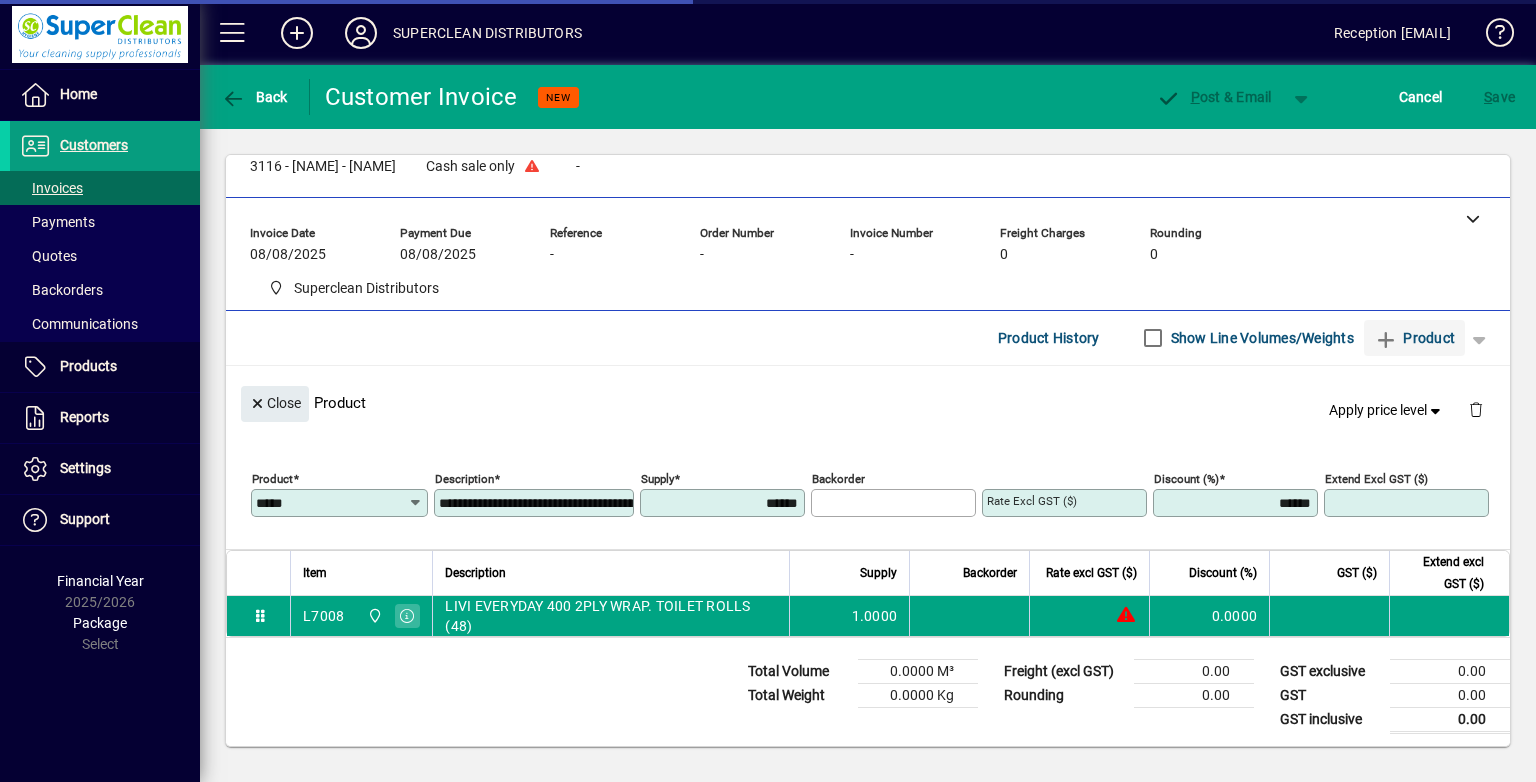 type on "*******" 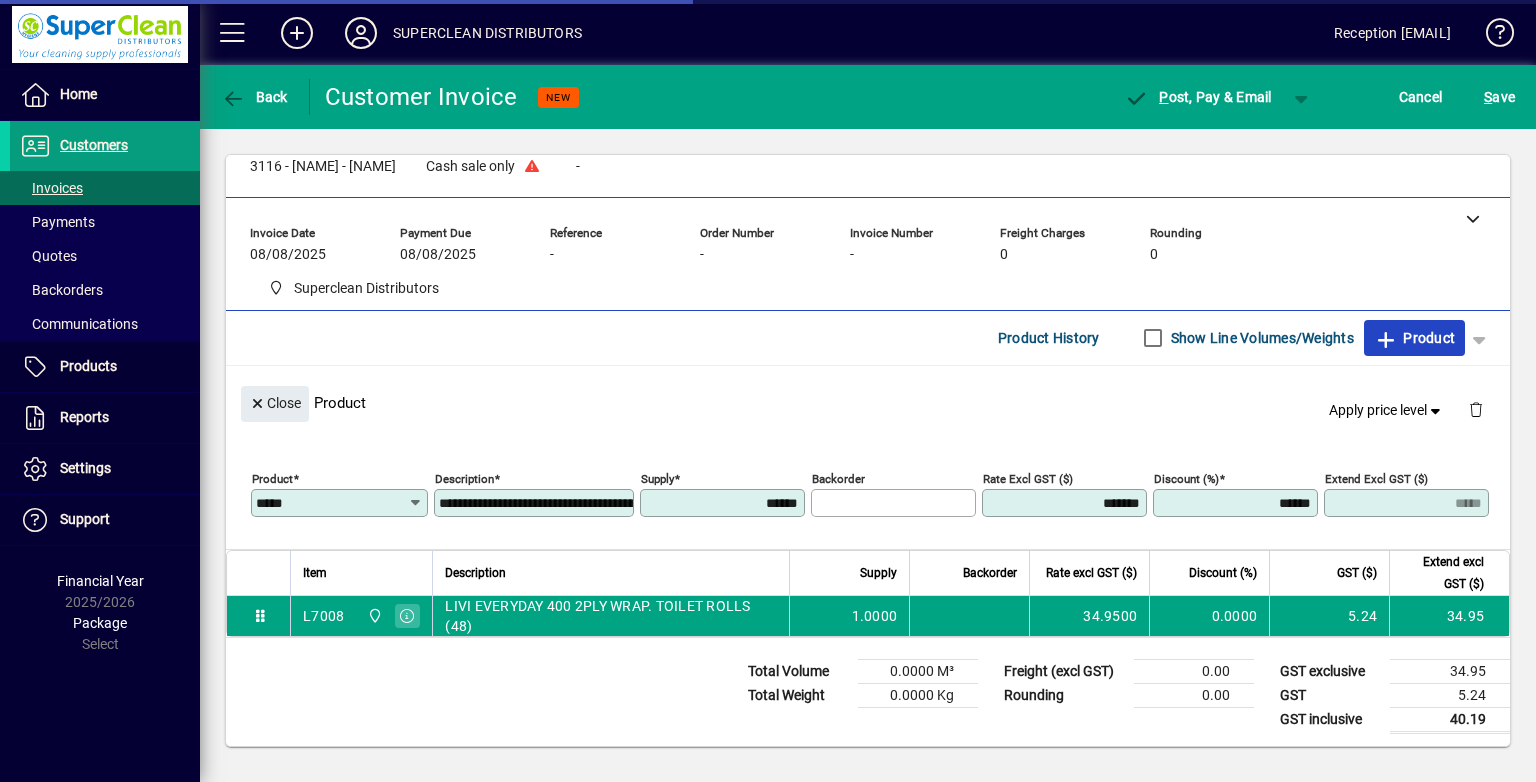 click 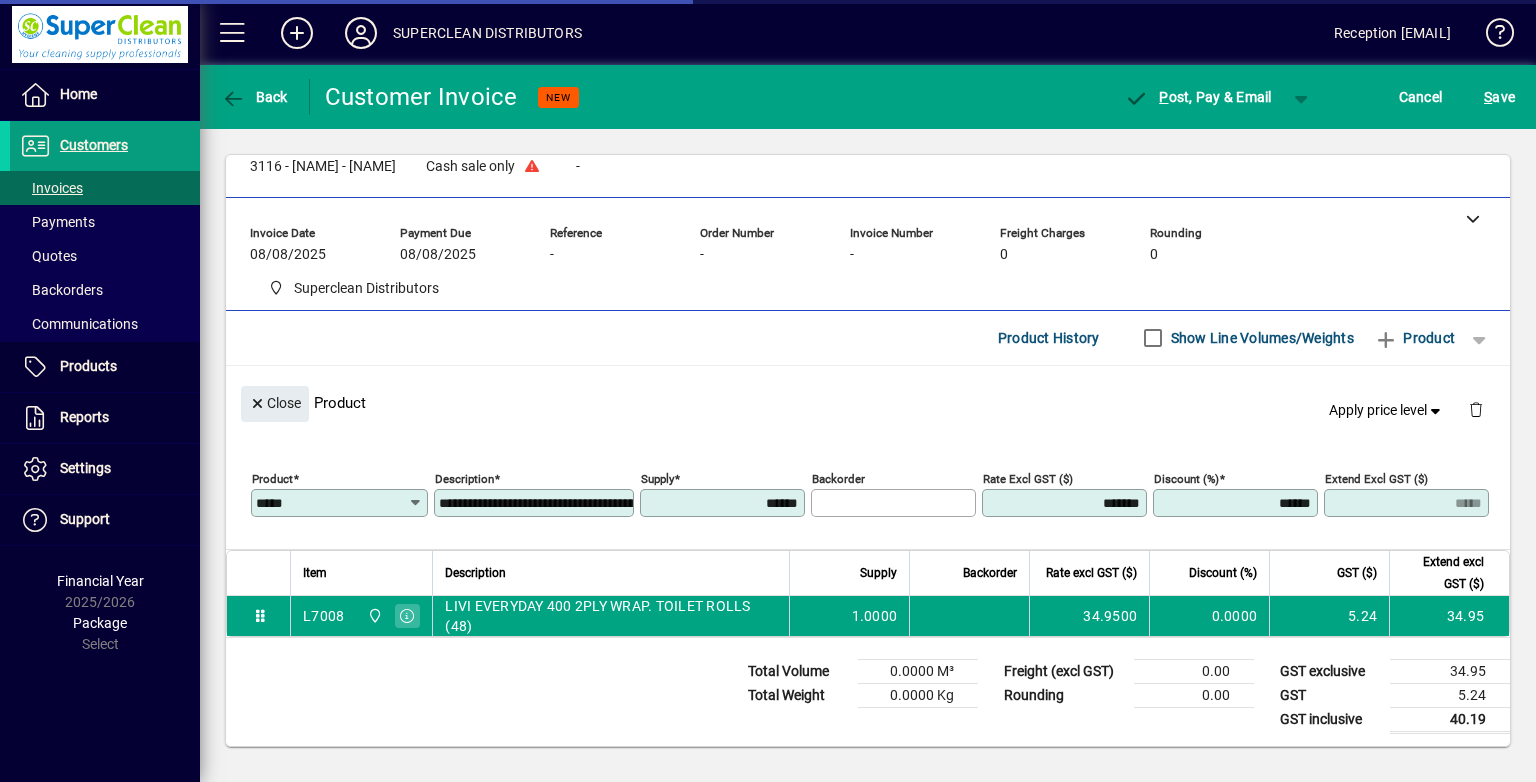 type 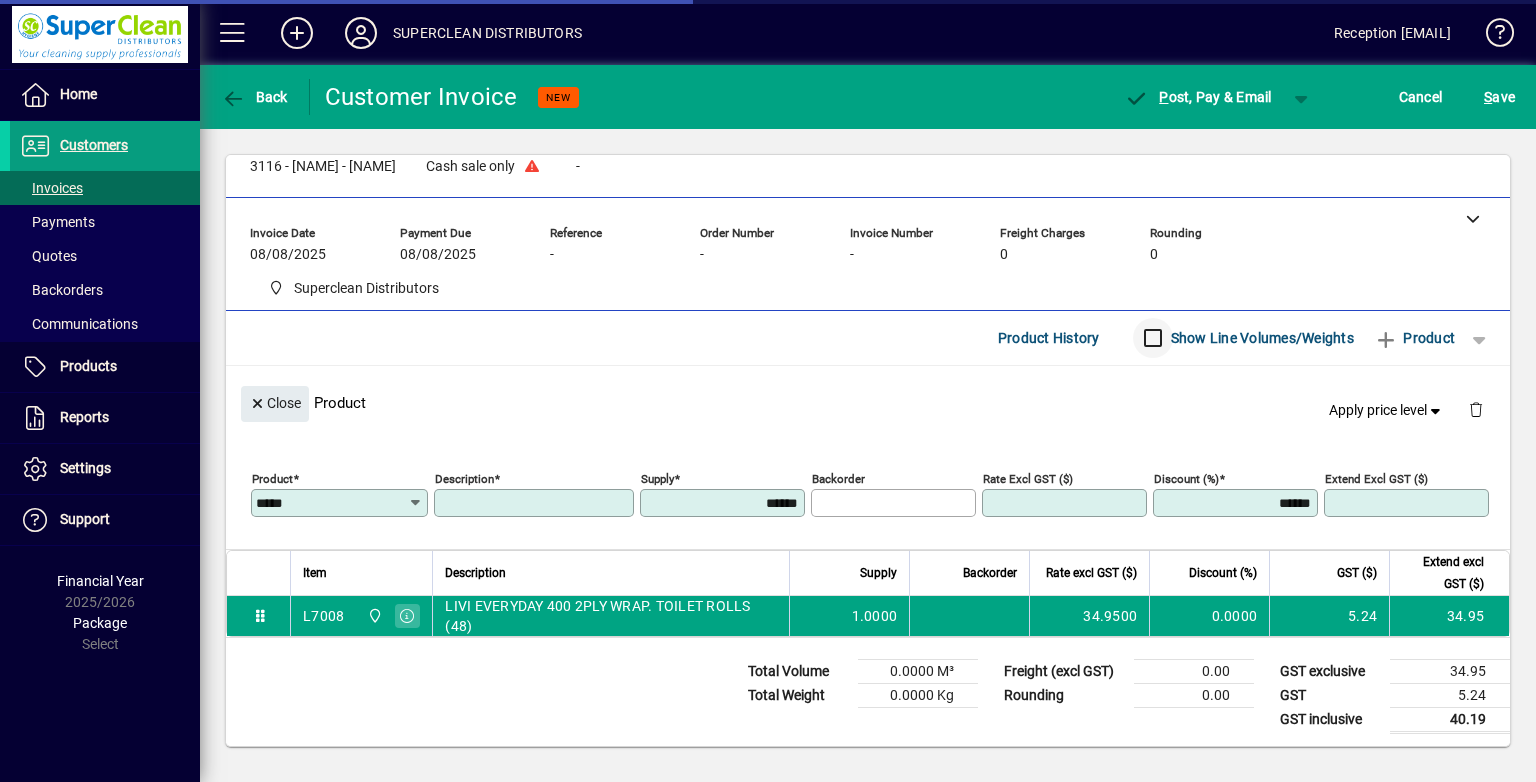 type 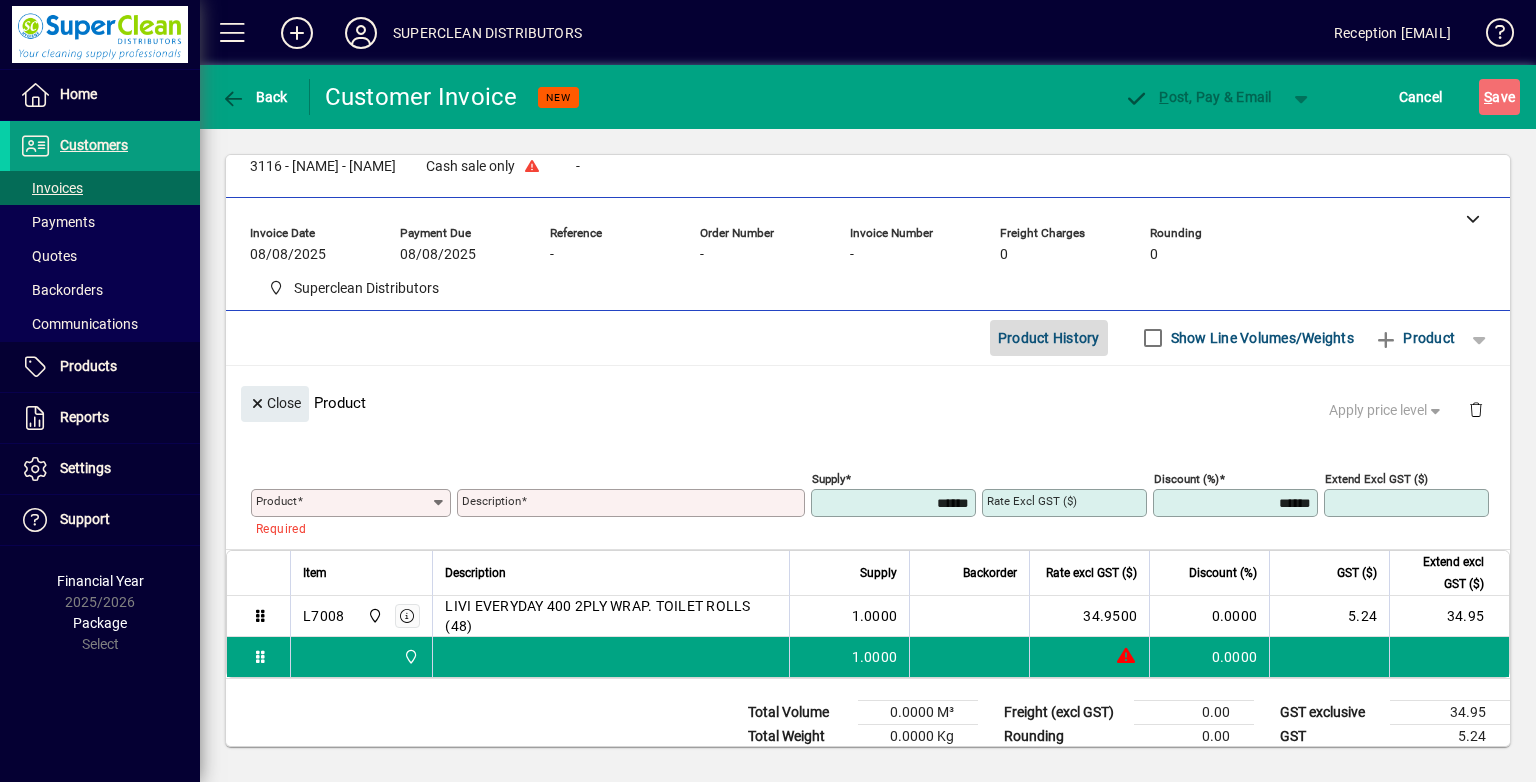 click on "Product History" 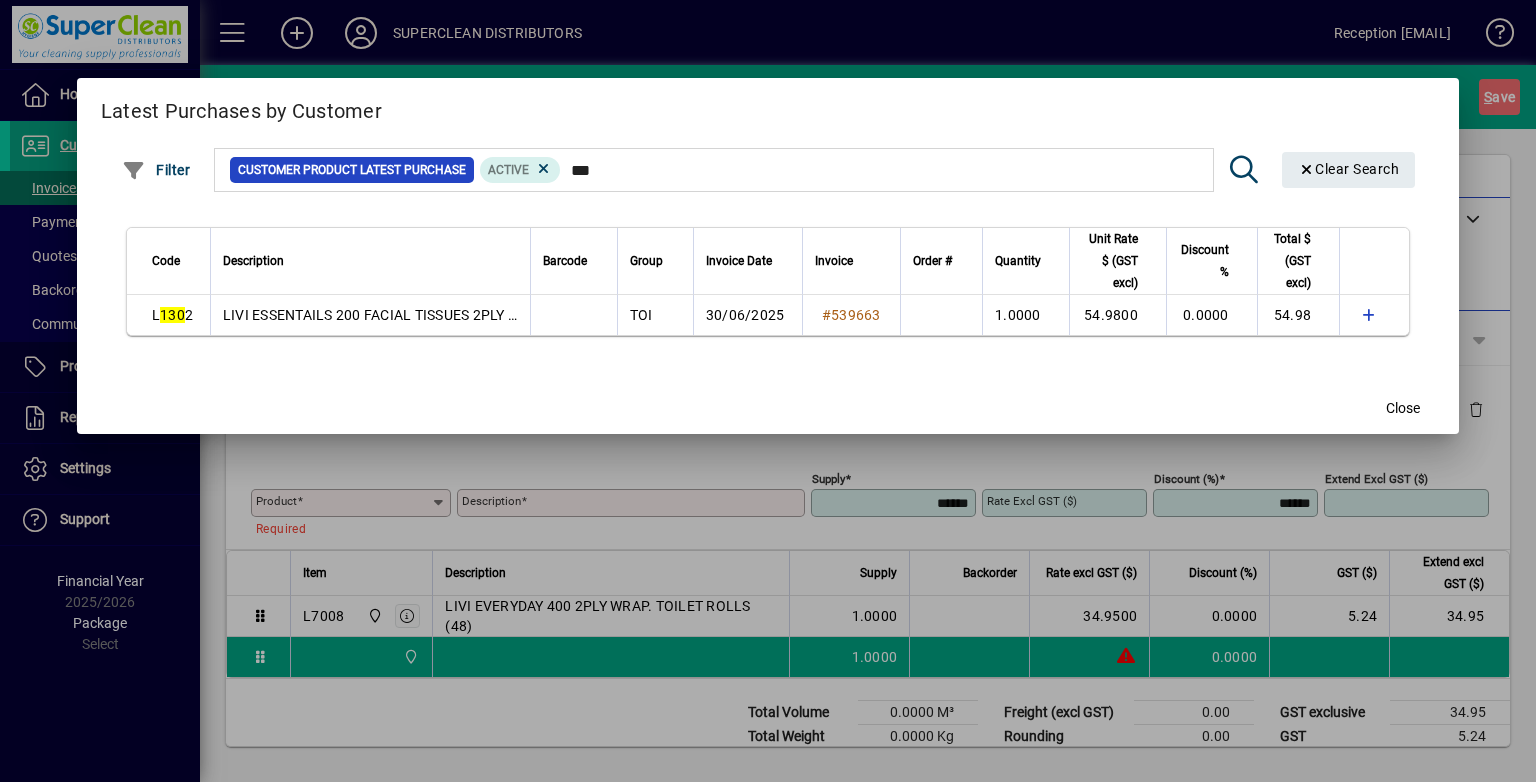 type on "***" 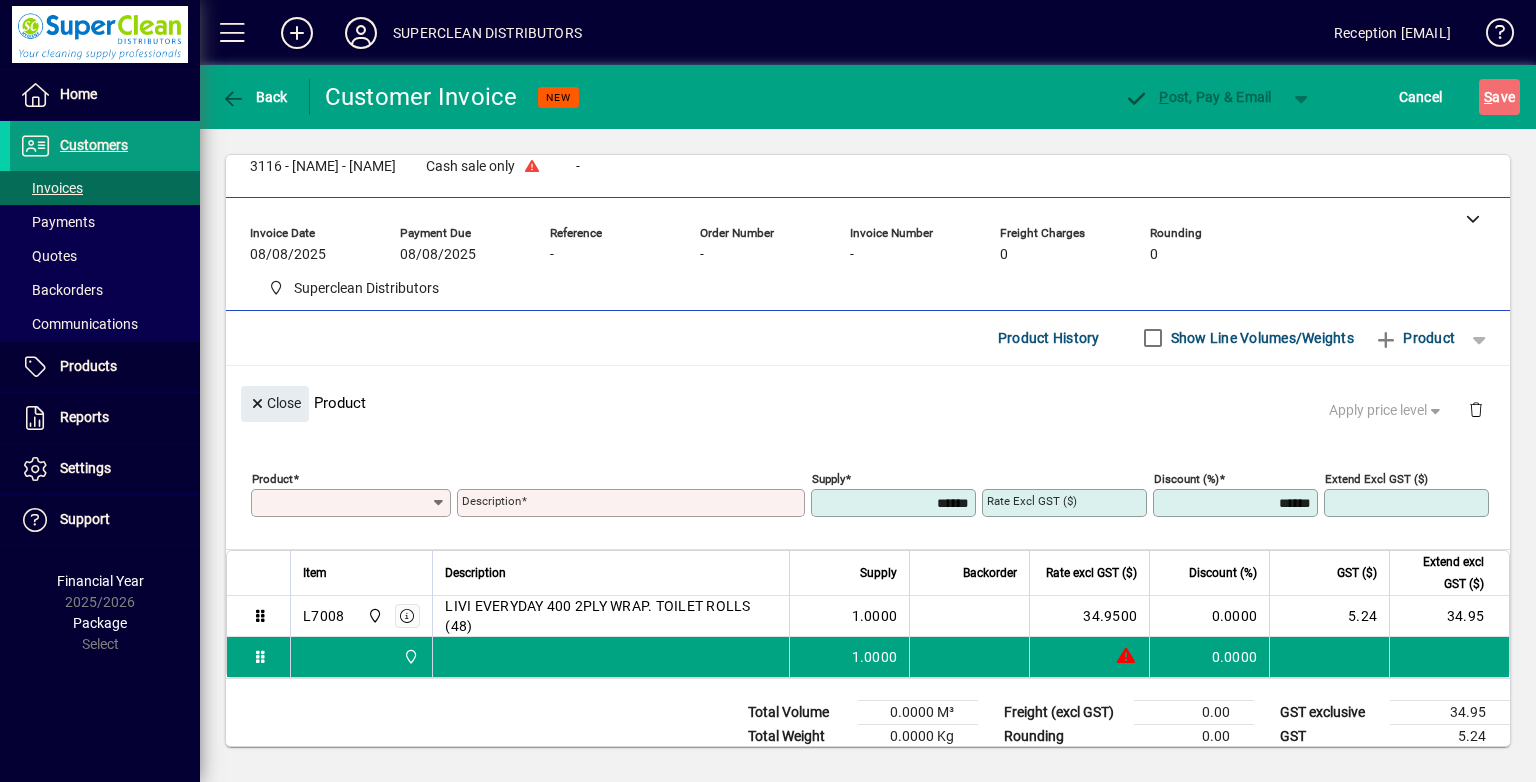 scroll, scrollTop: 0, scrollLeft: 0, axis: both 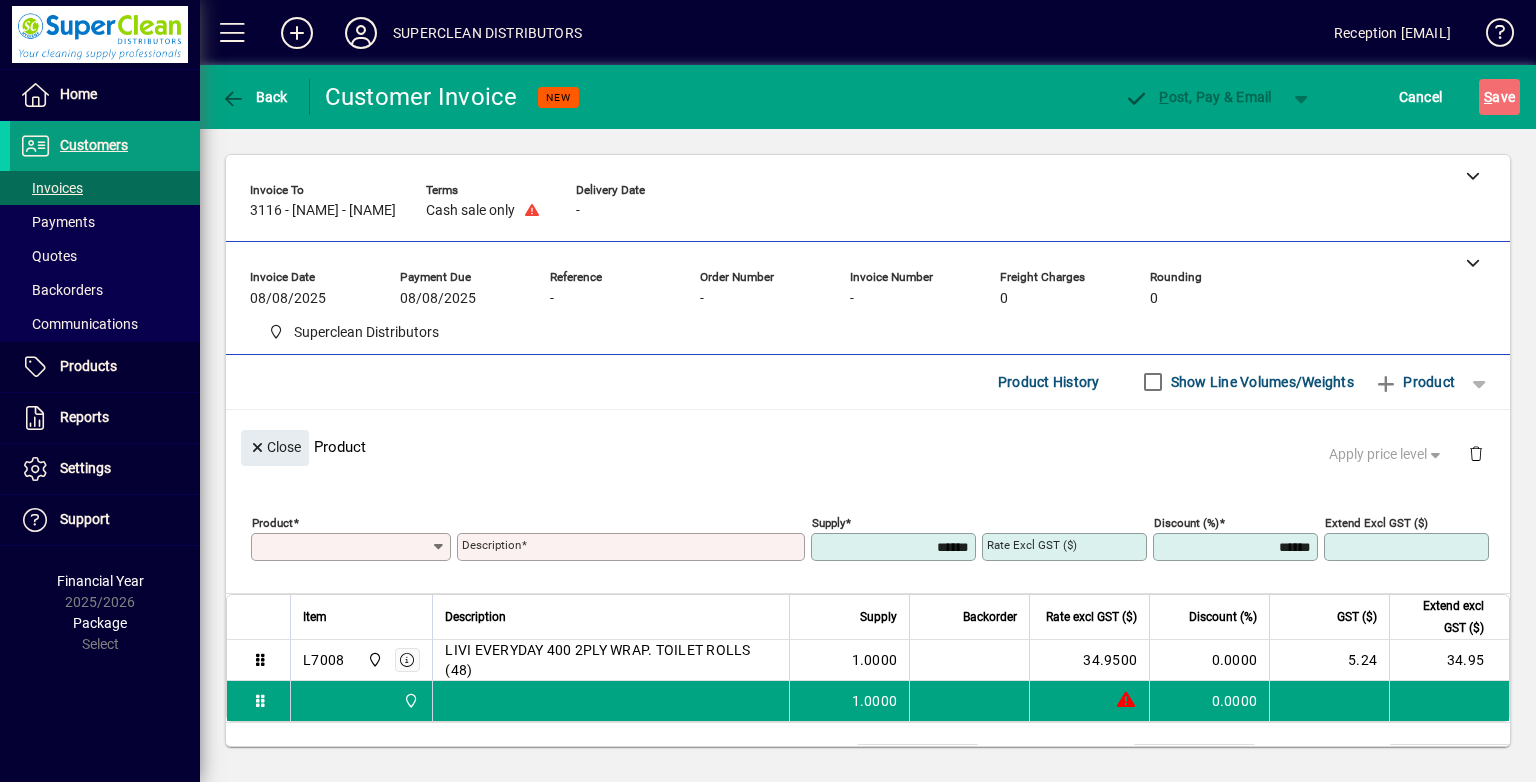 type on "**********" 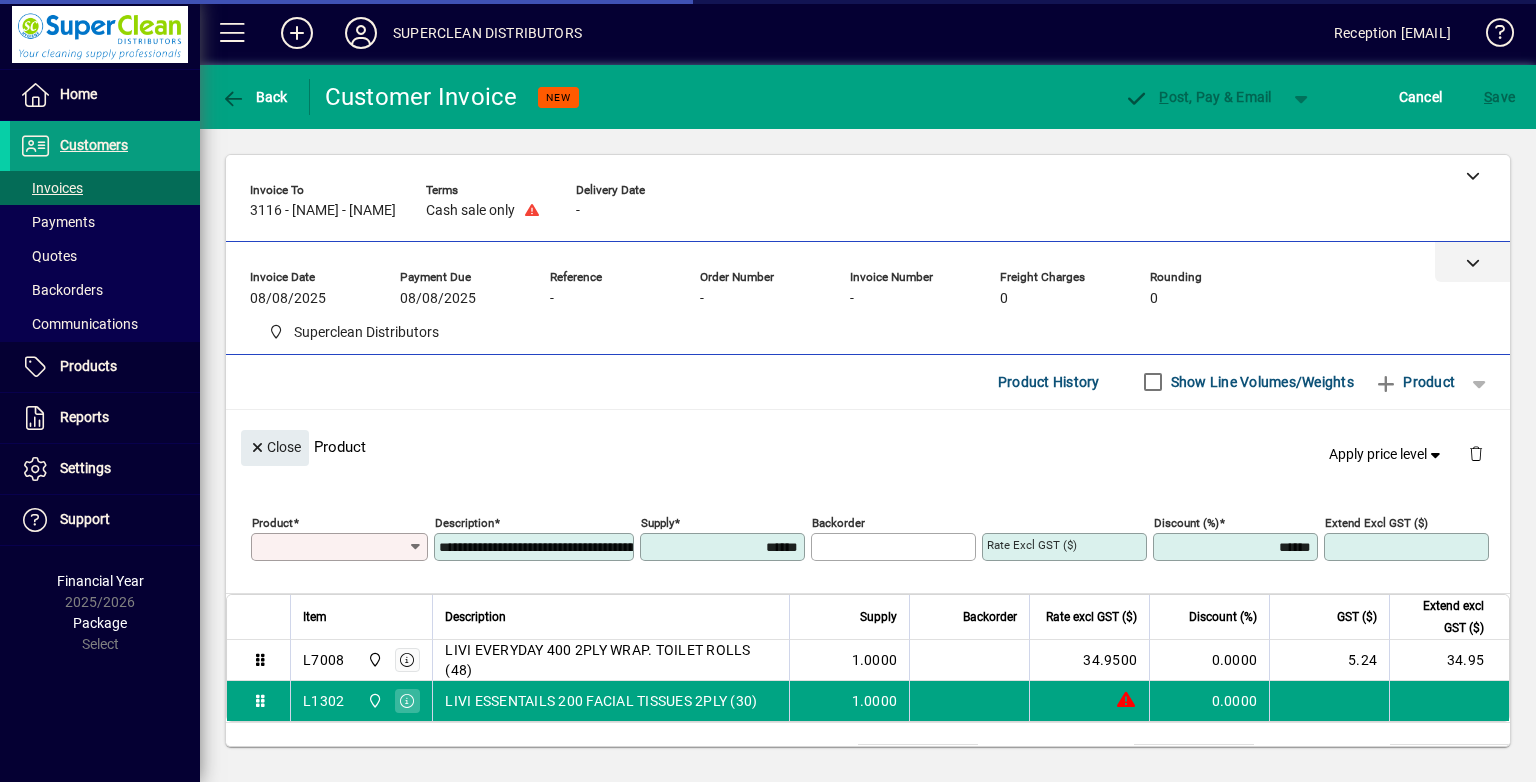 type on "*******" 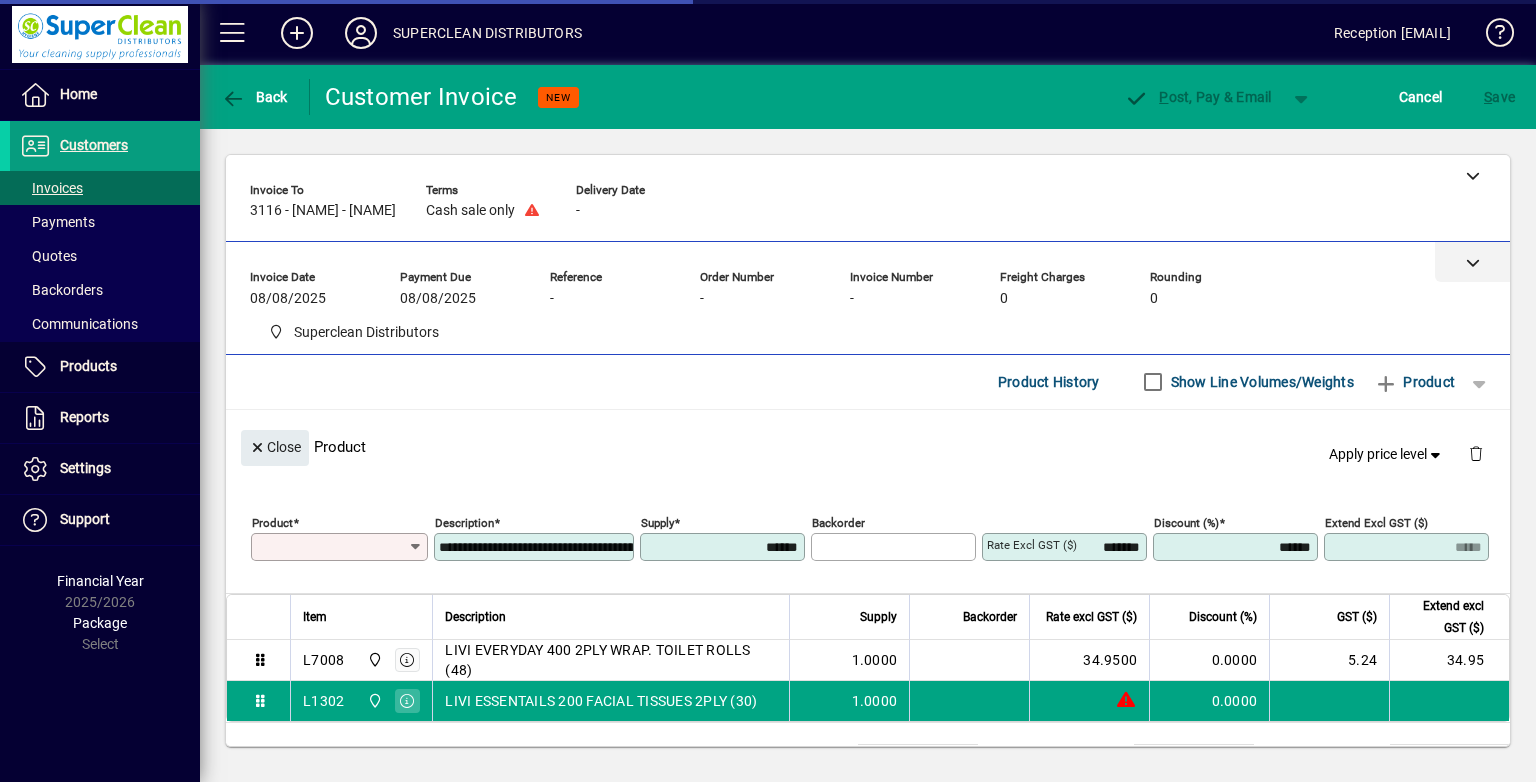 type on "*****" 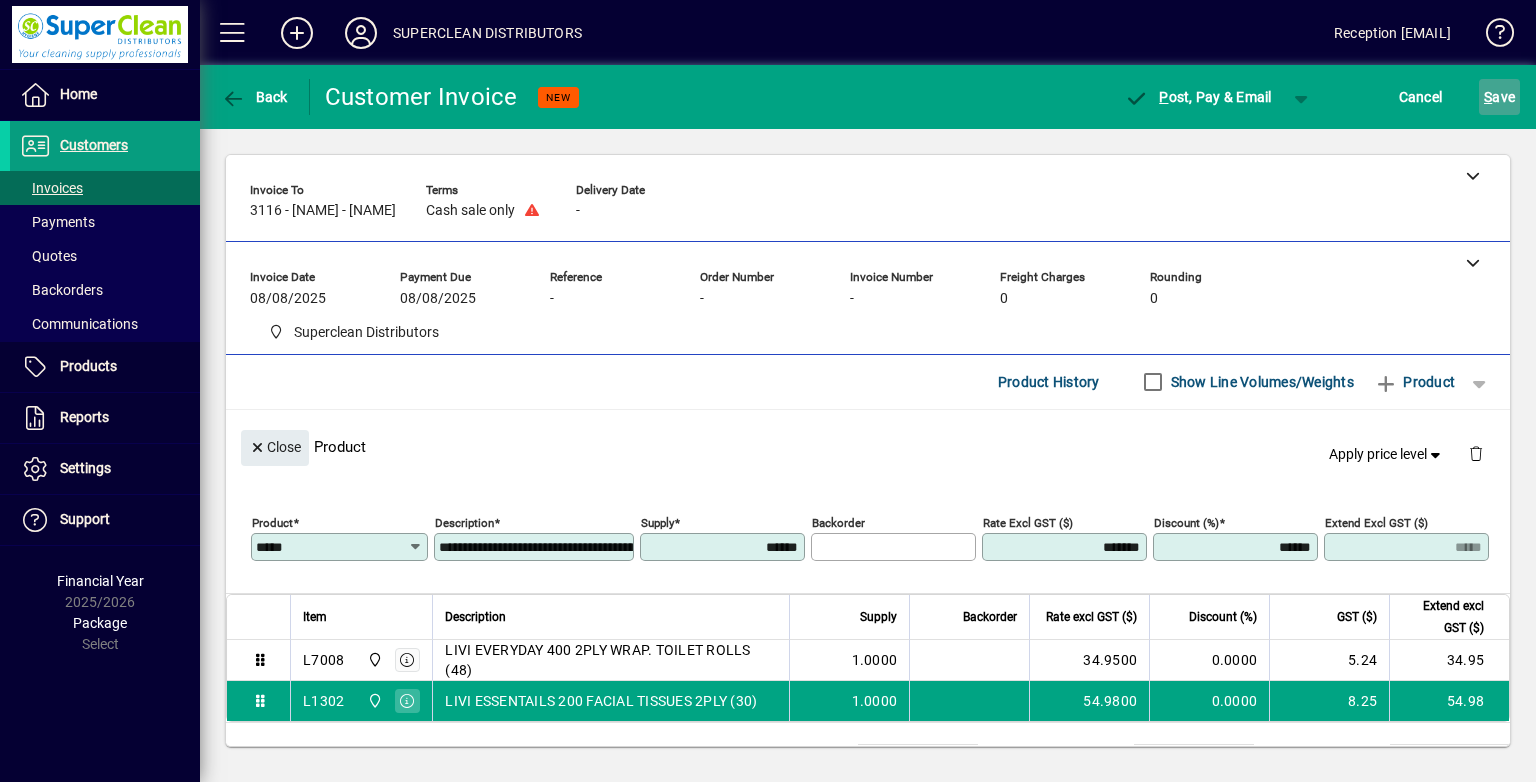 click on "S ave" 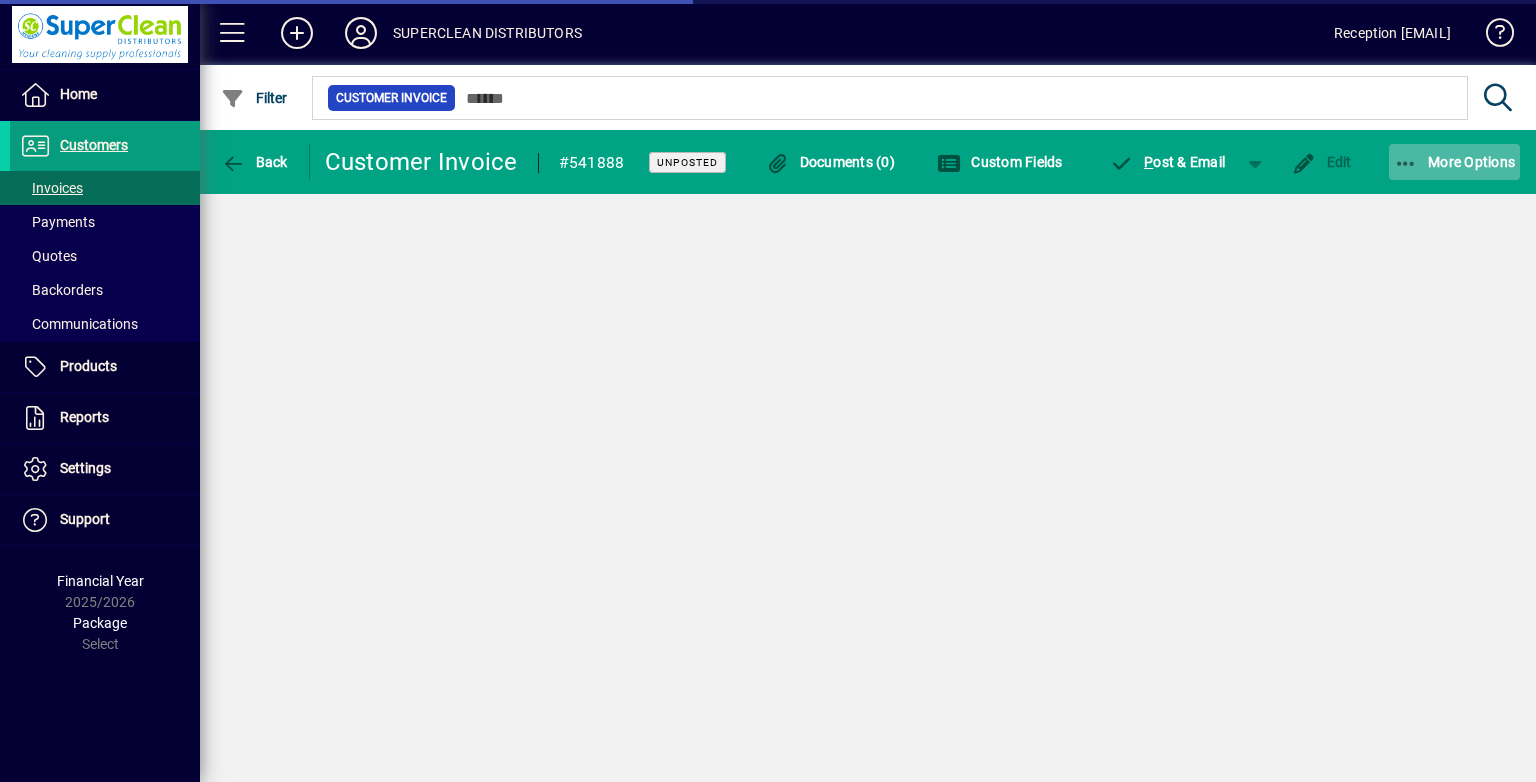click on "More Options" 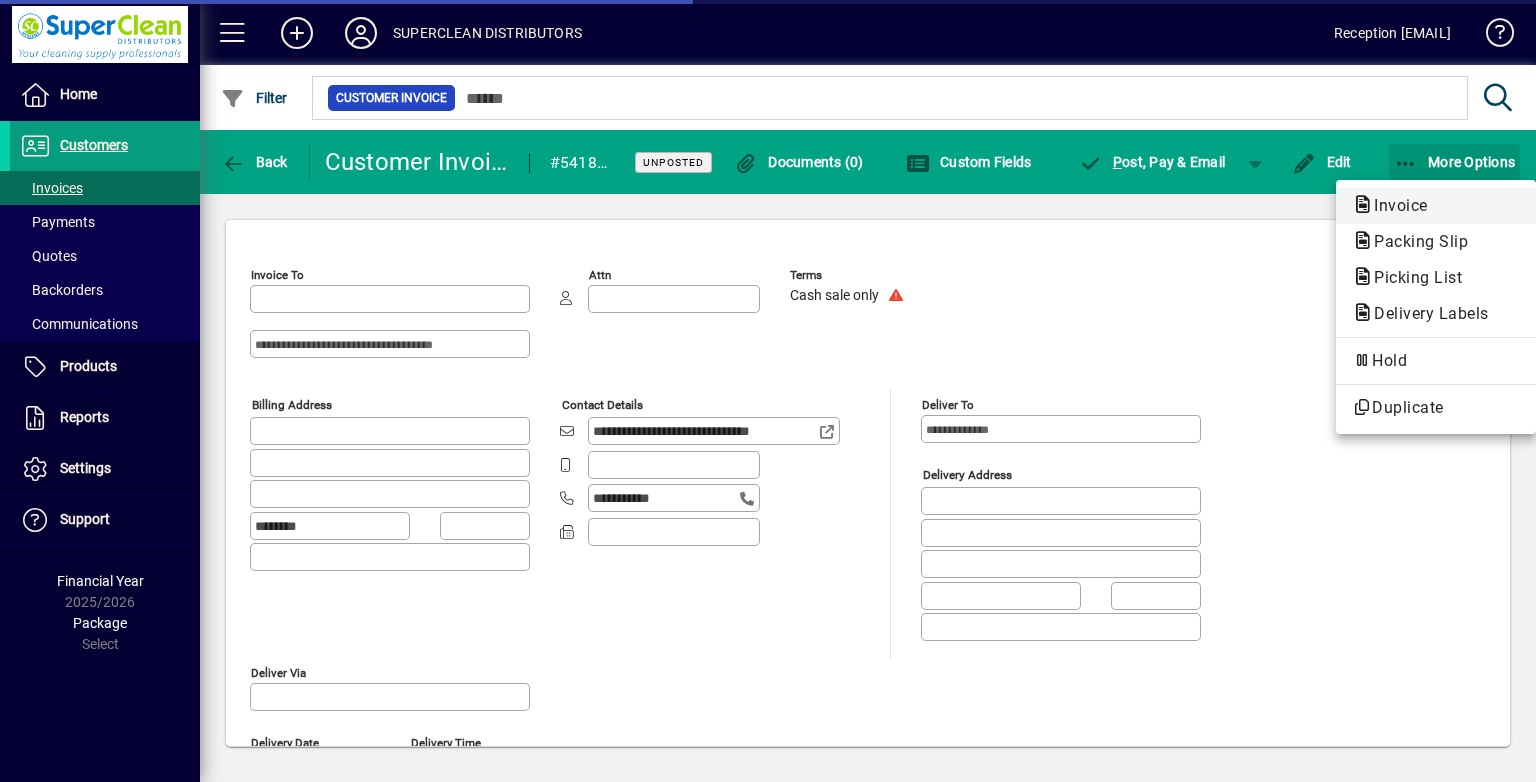 type on "**********" 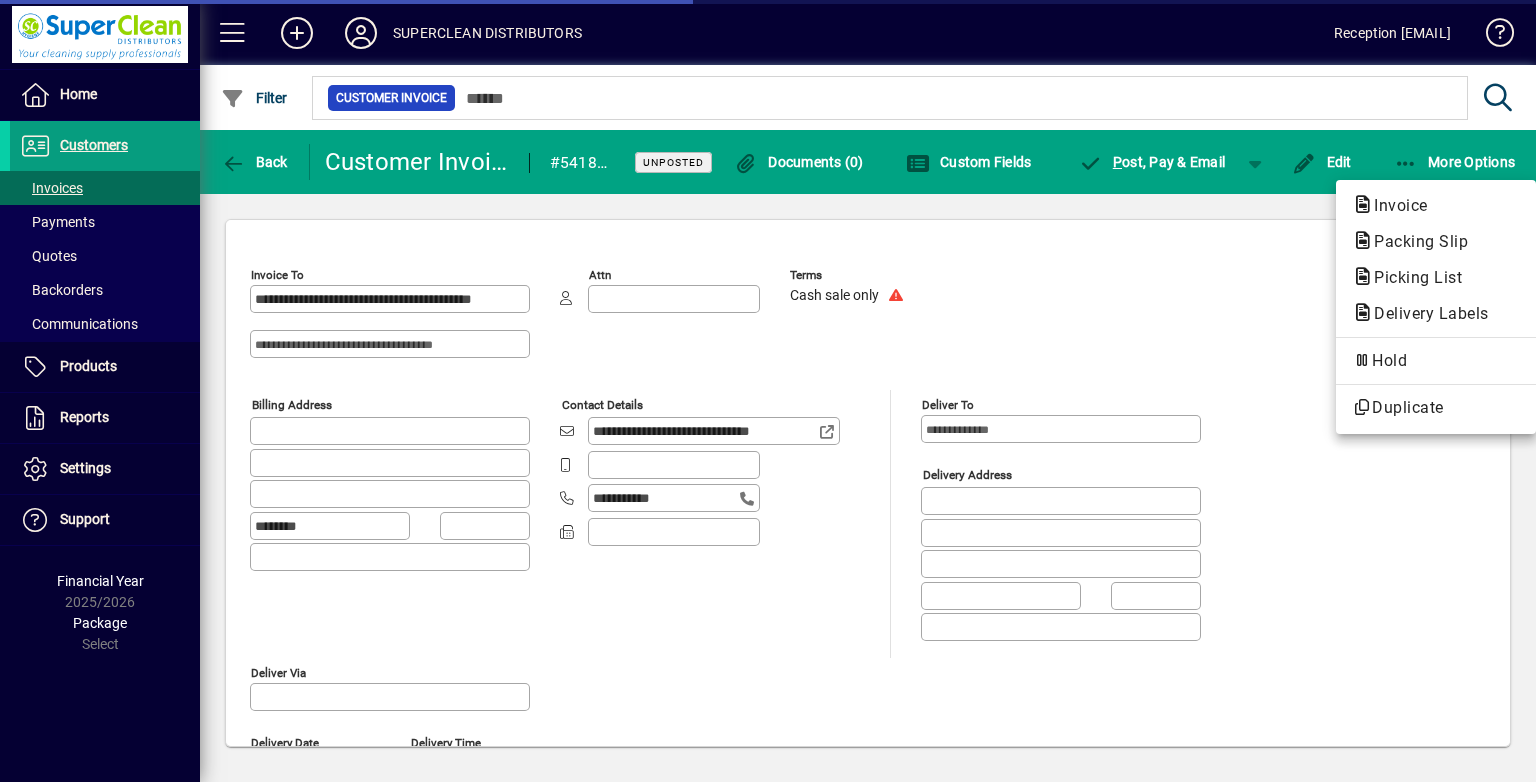 click on "Invoice" at bounding box center (1415, 241) 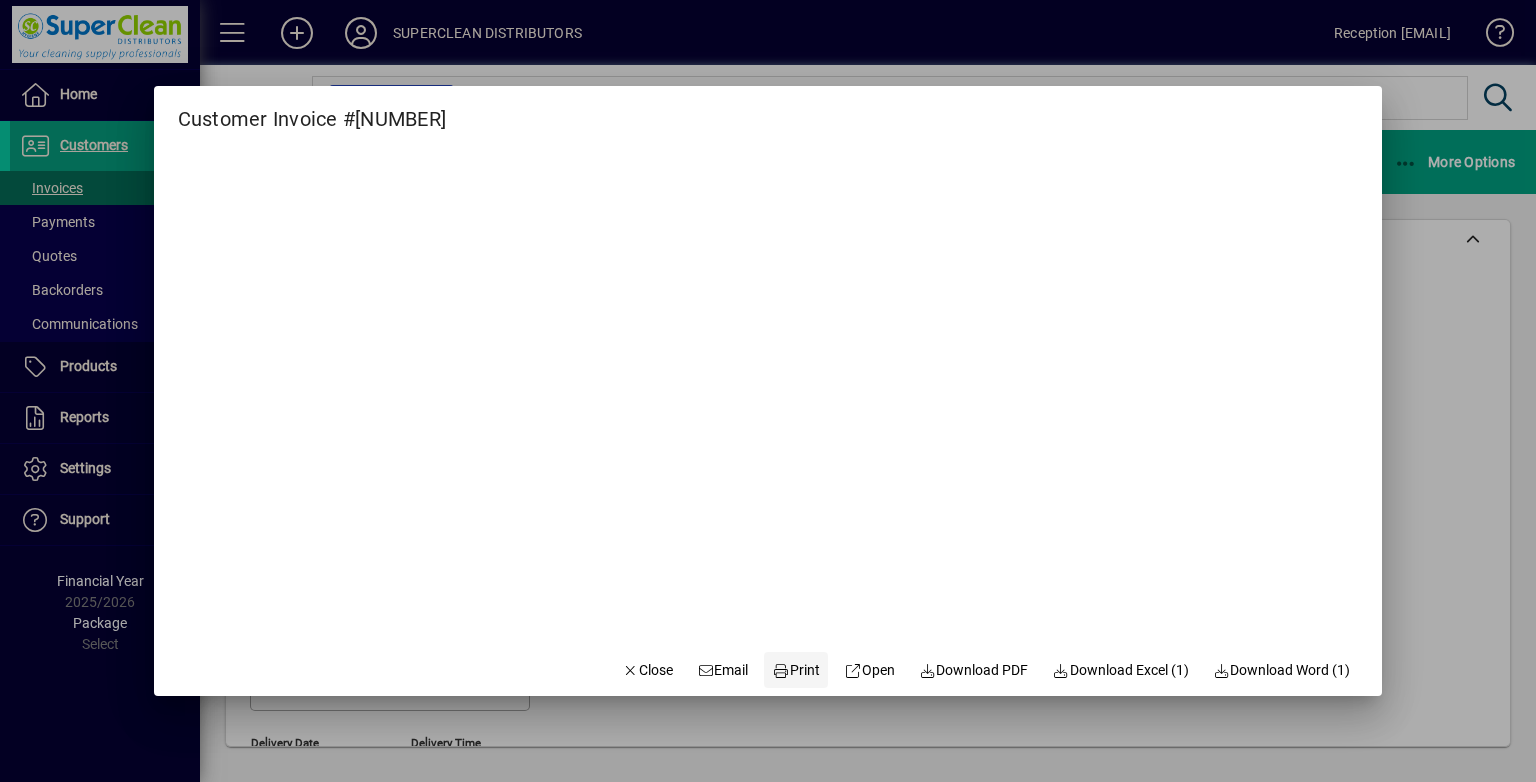 click 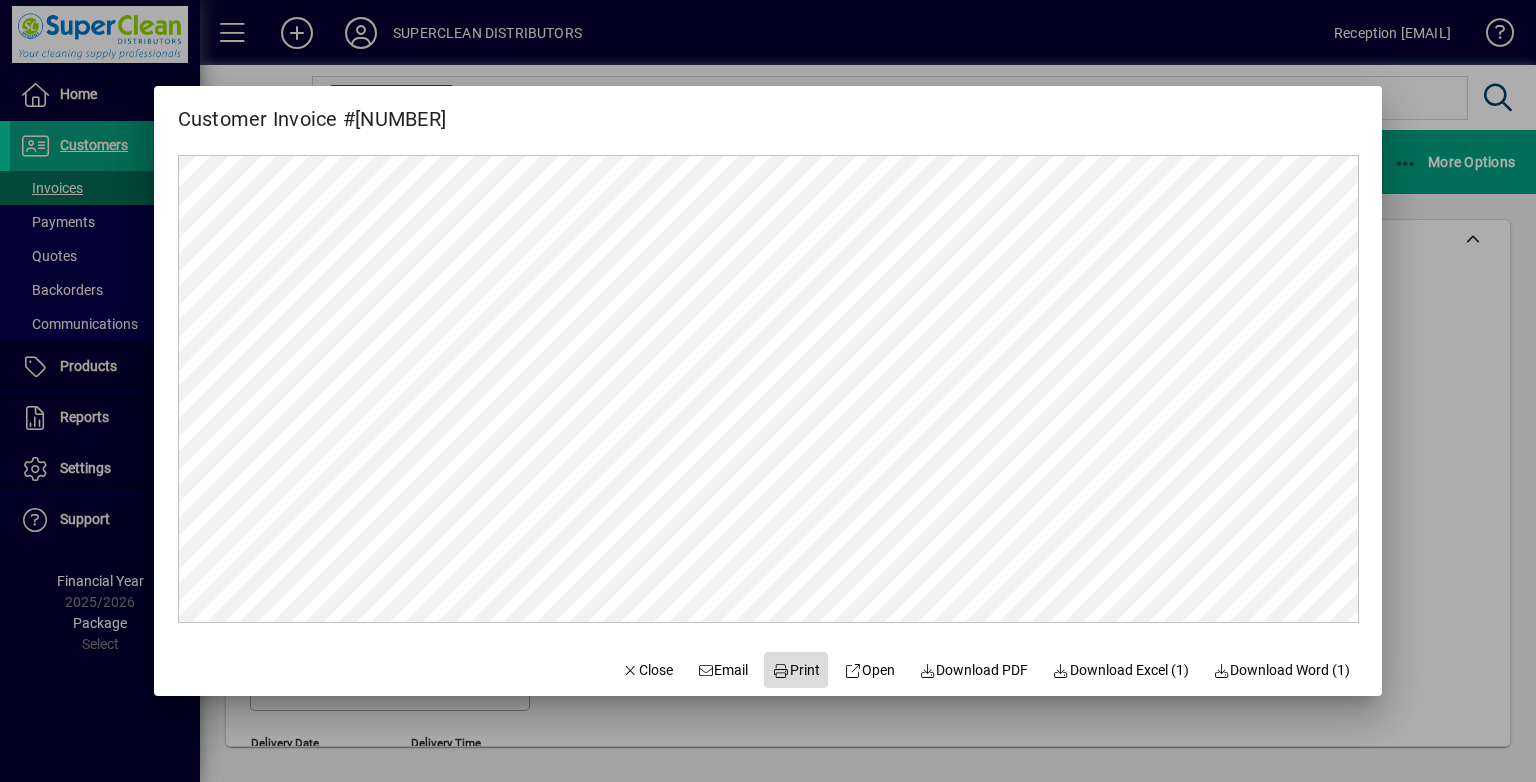 scroll, scrollTop: 0, scrollLeft: 0, axis: both 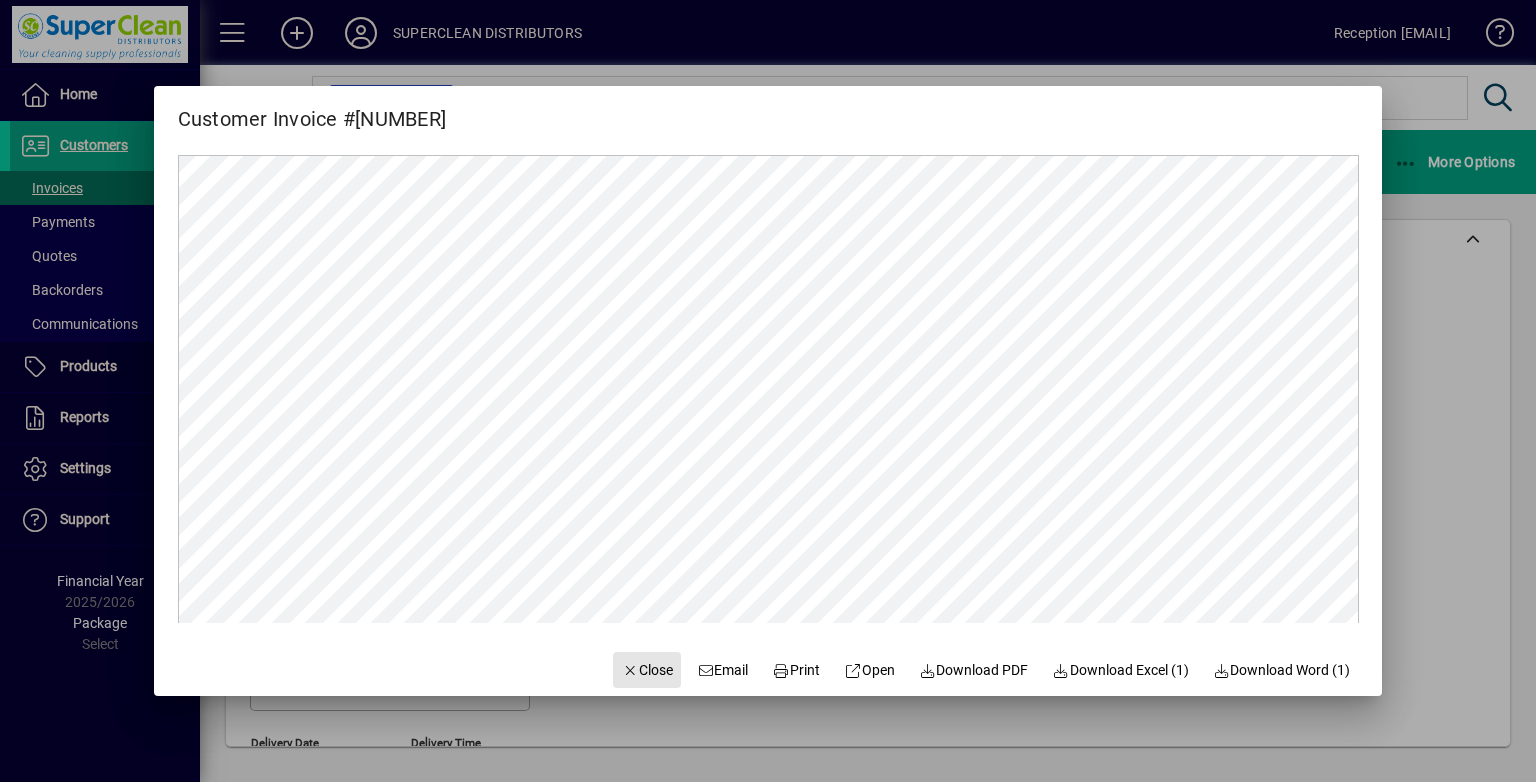 drag, startPoint x: 656, startPoint y: 671, endPoint x: 539, endPoint y: 514, distance: 195.80092 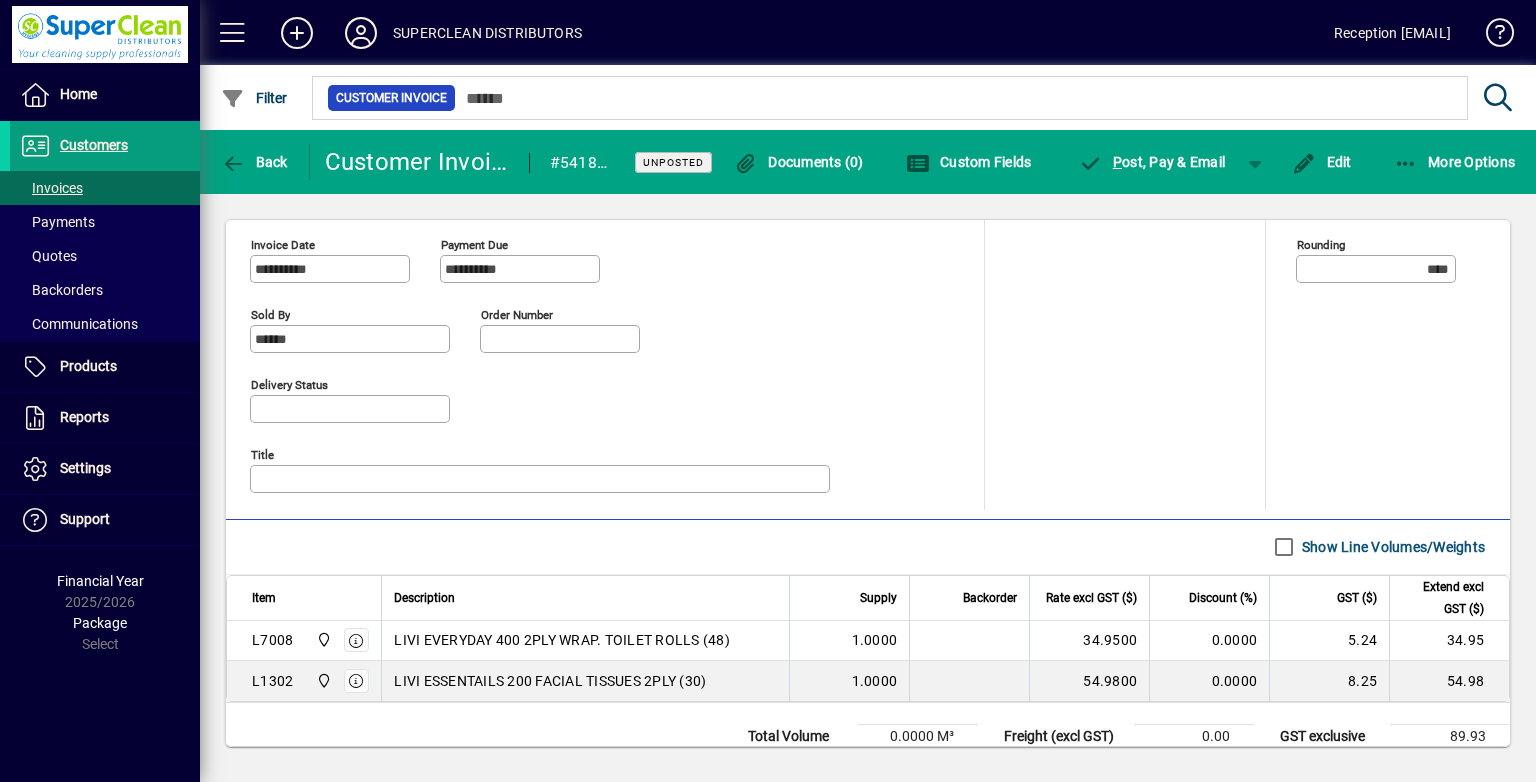 scroll, scrollTop: 891, scrollLeft: 0, axis: vertical 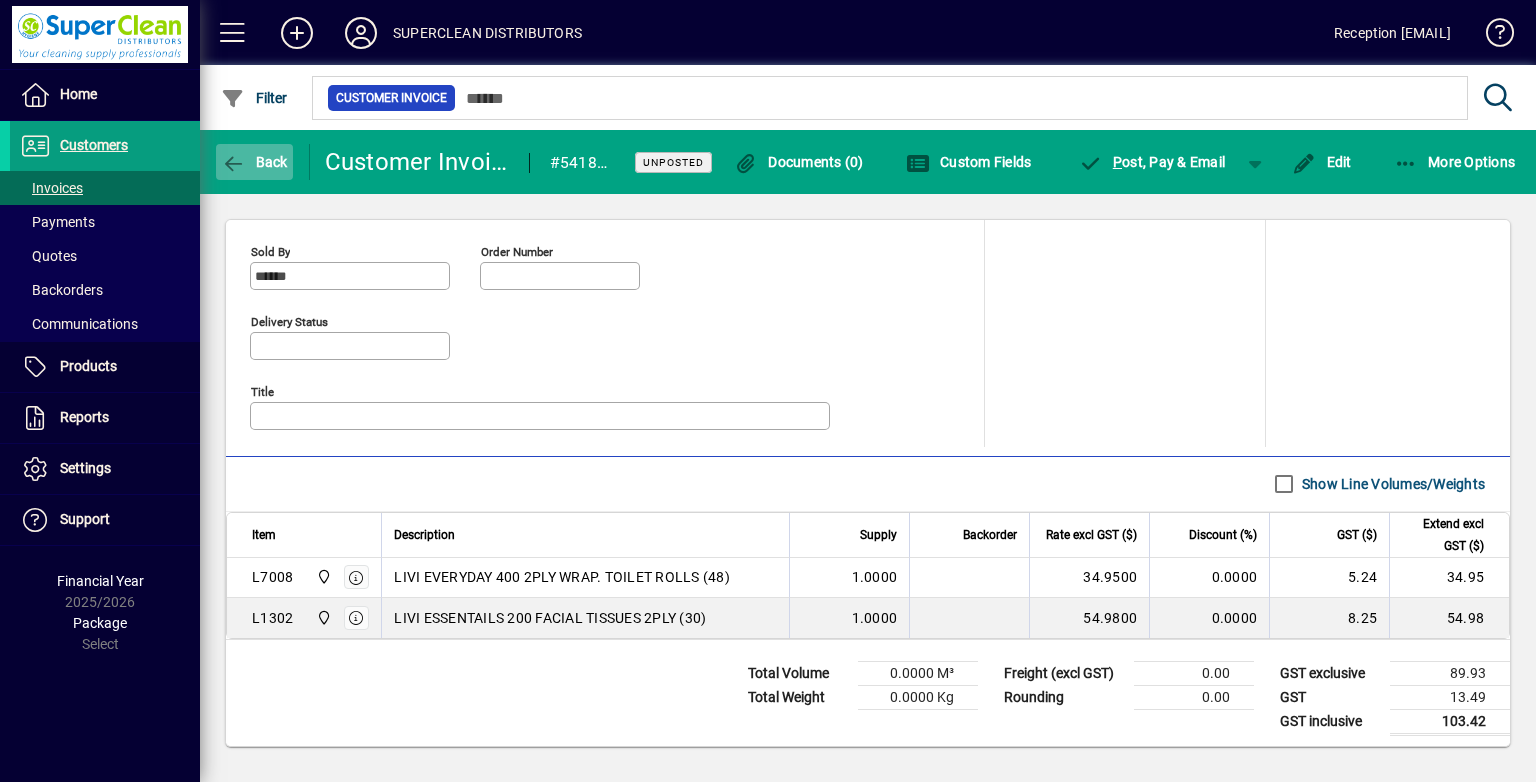 click on "Back" 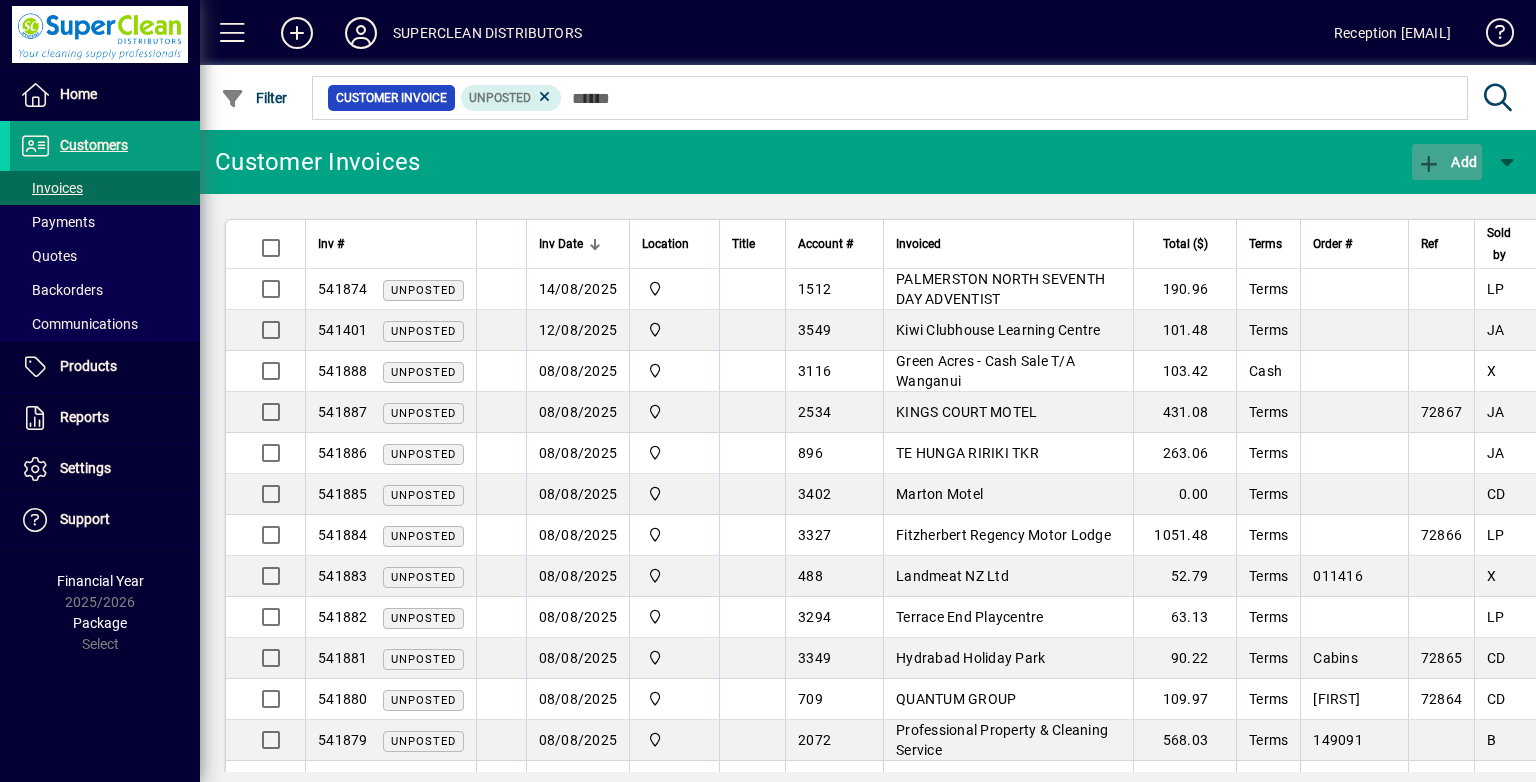 click on "Add" 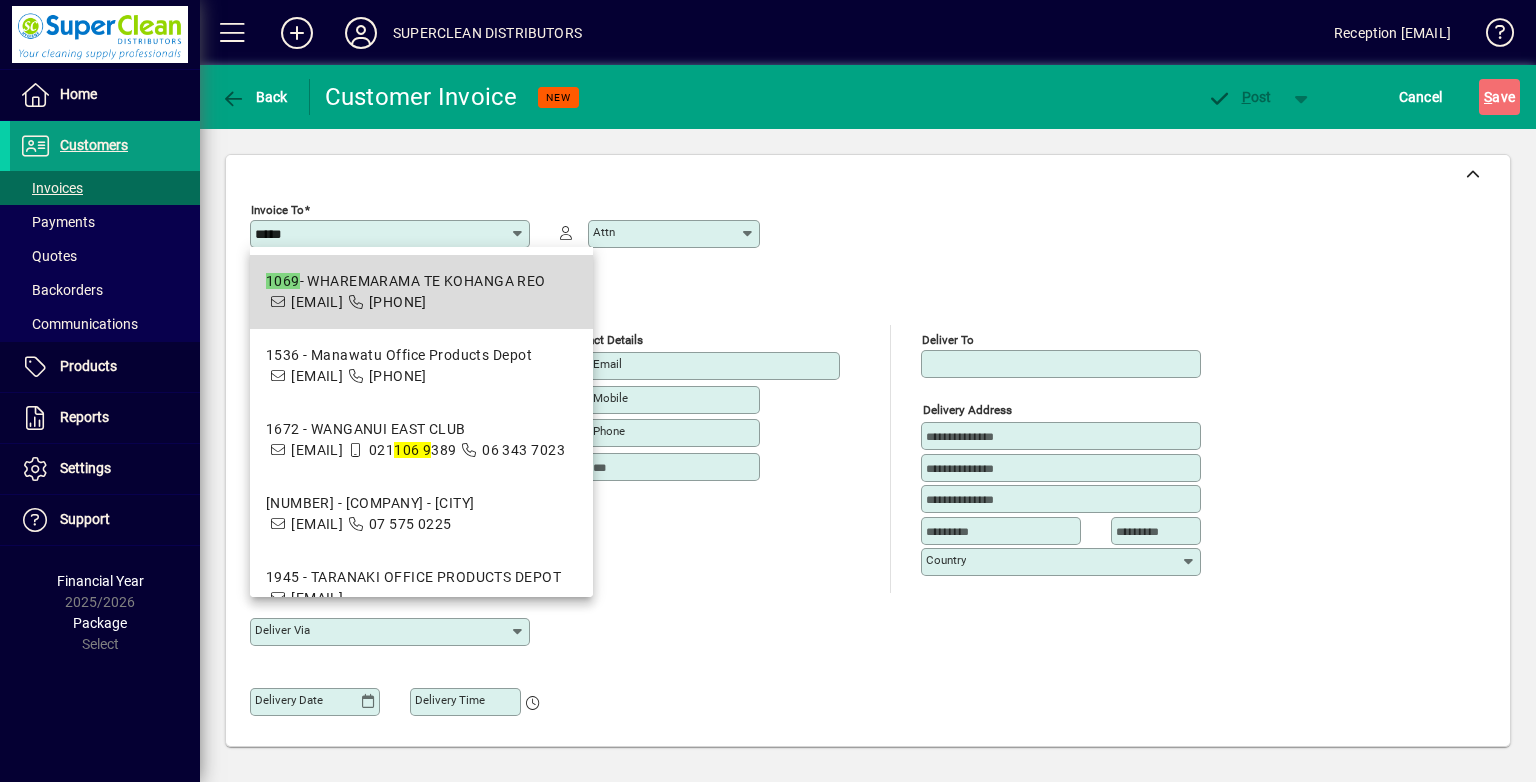 click on "[EMAIL]" at bounding box center (317, 302) 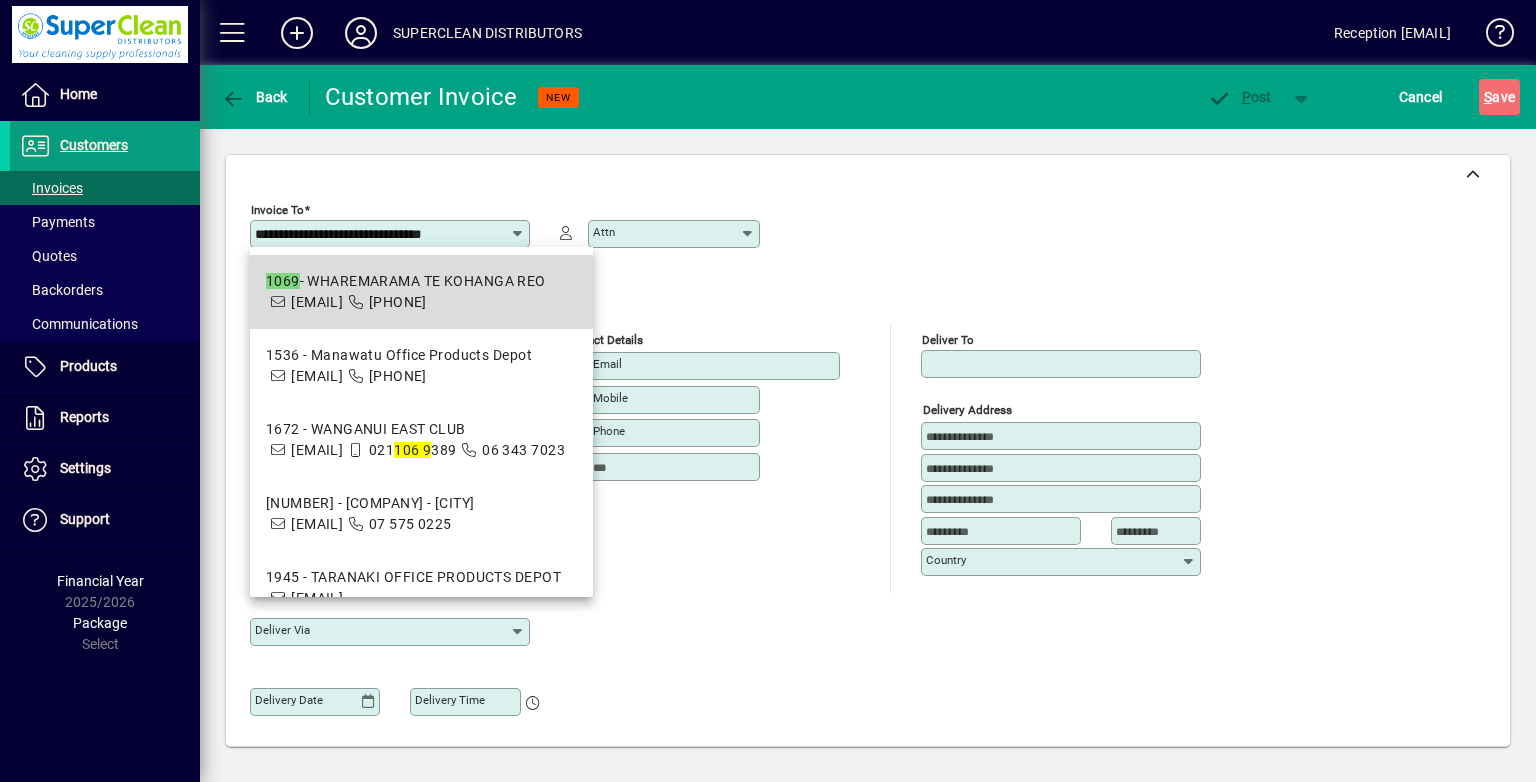 scroll, scrollTop: 0, scrollLeft: 0, axis: both 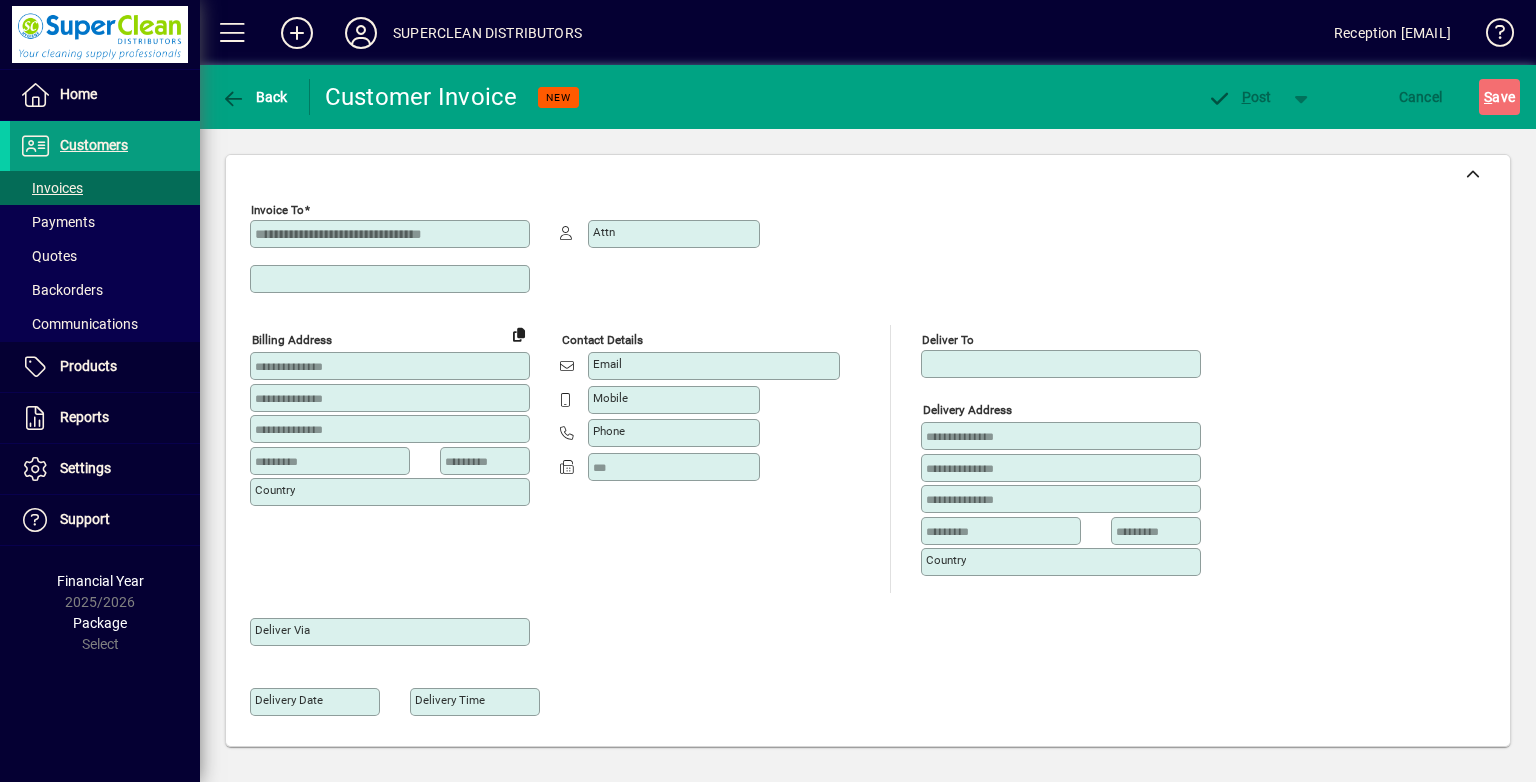 type on "*********" 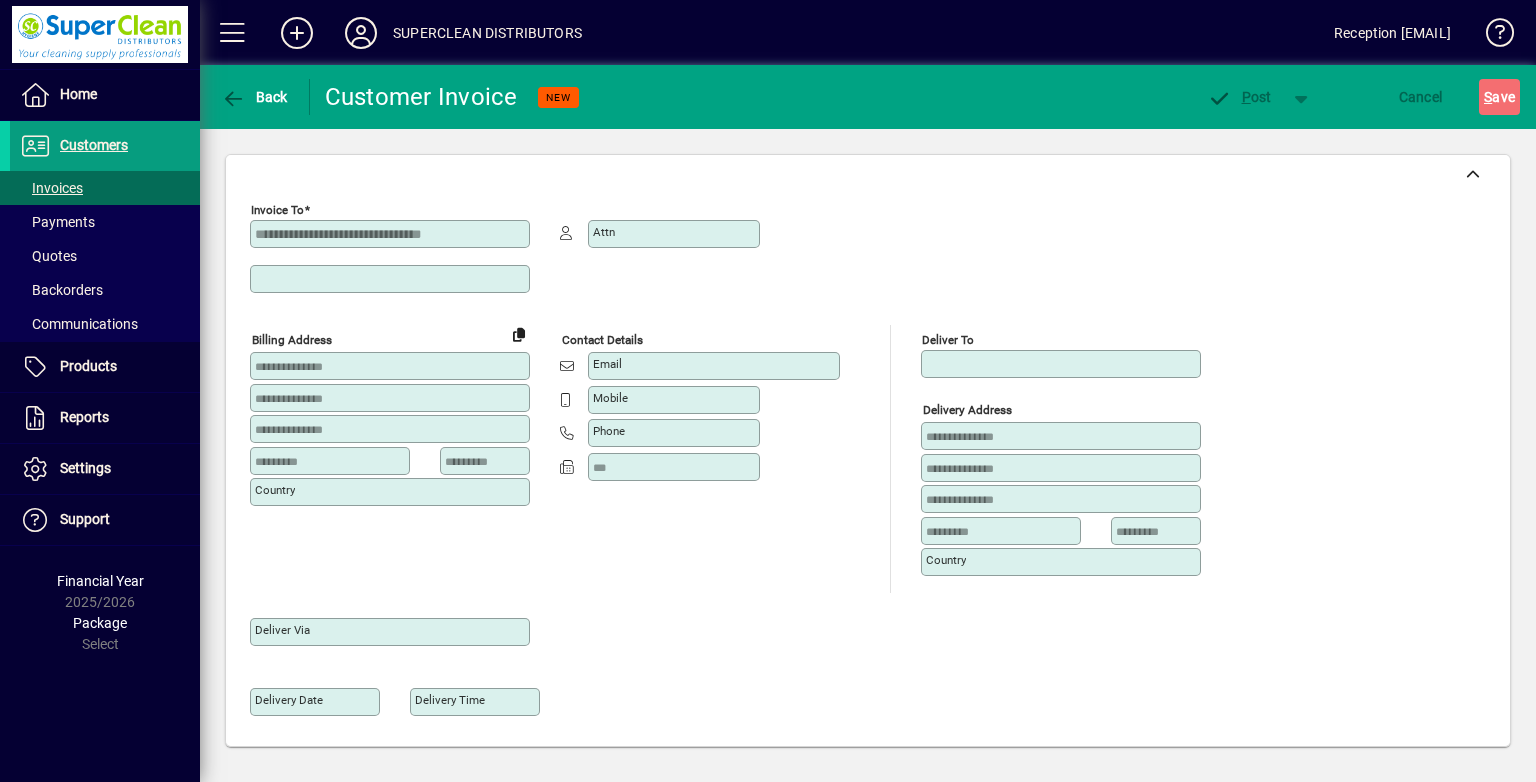 type on "*********" 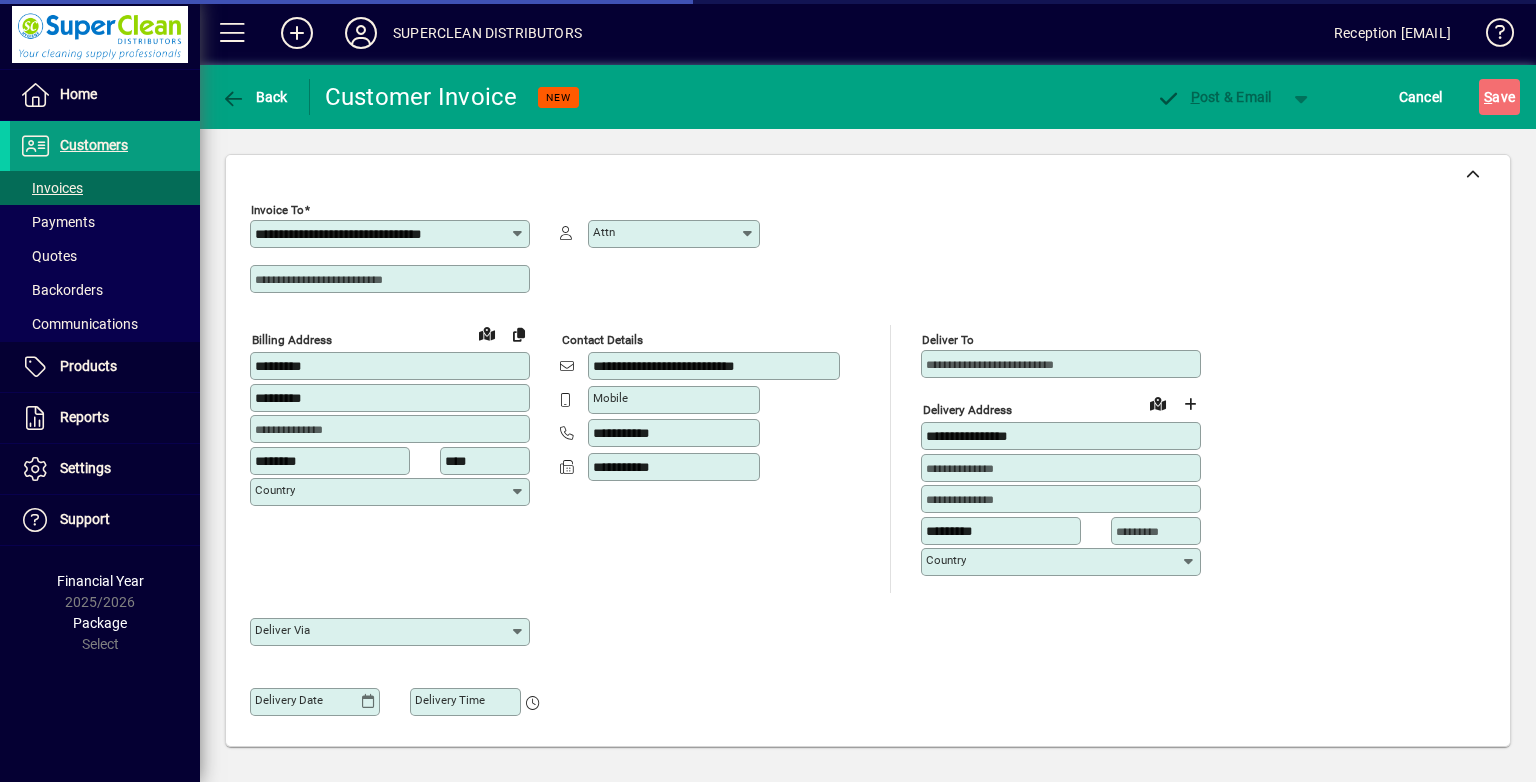 type on "******" 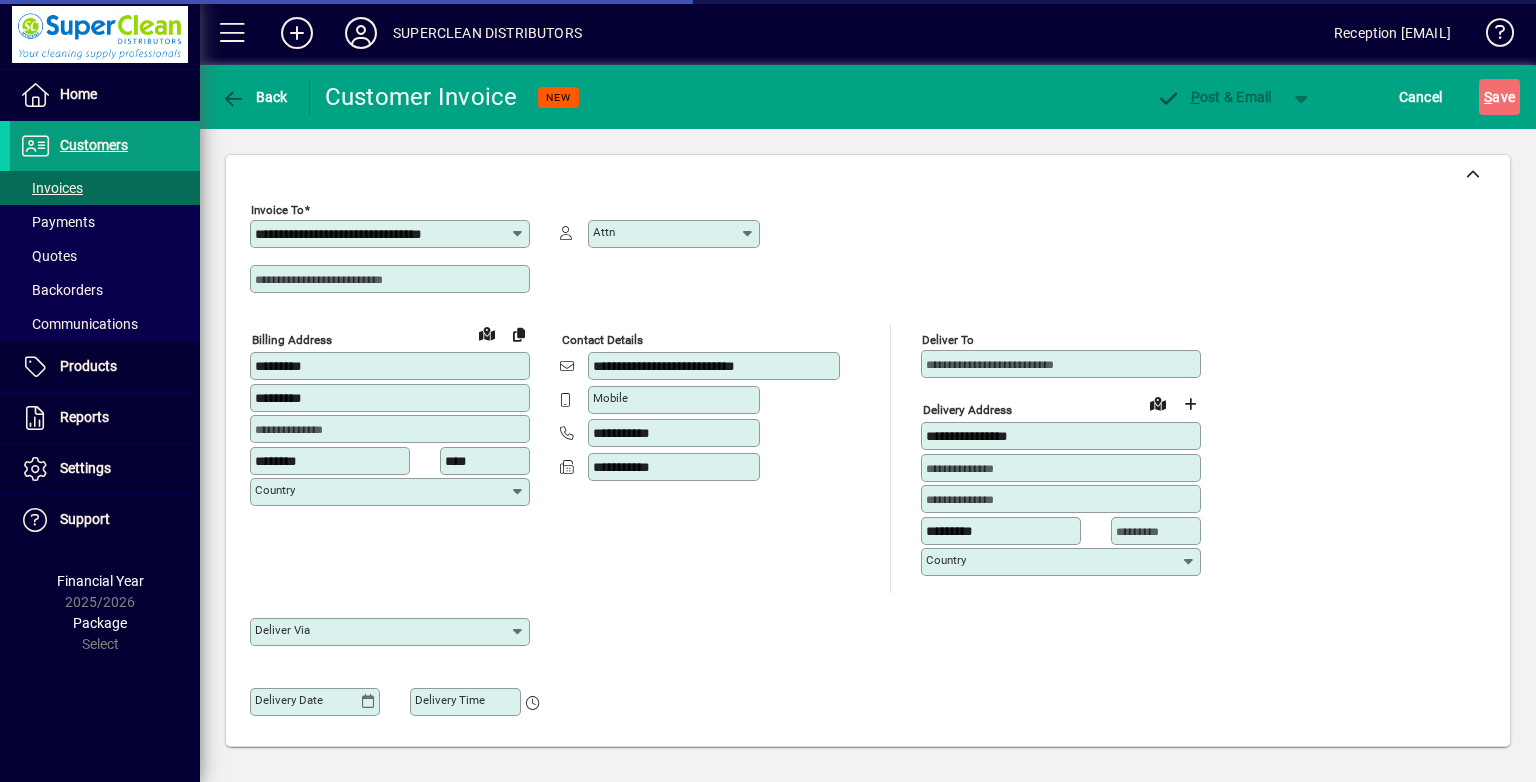 type on "**********" 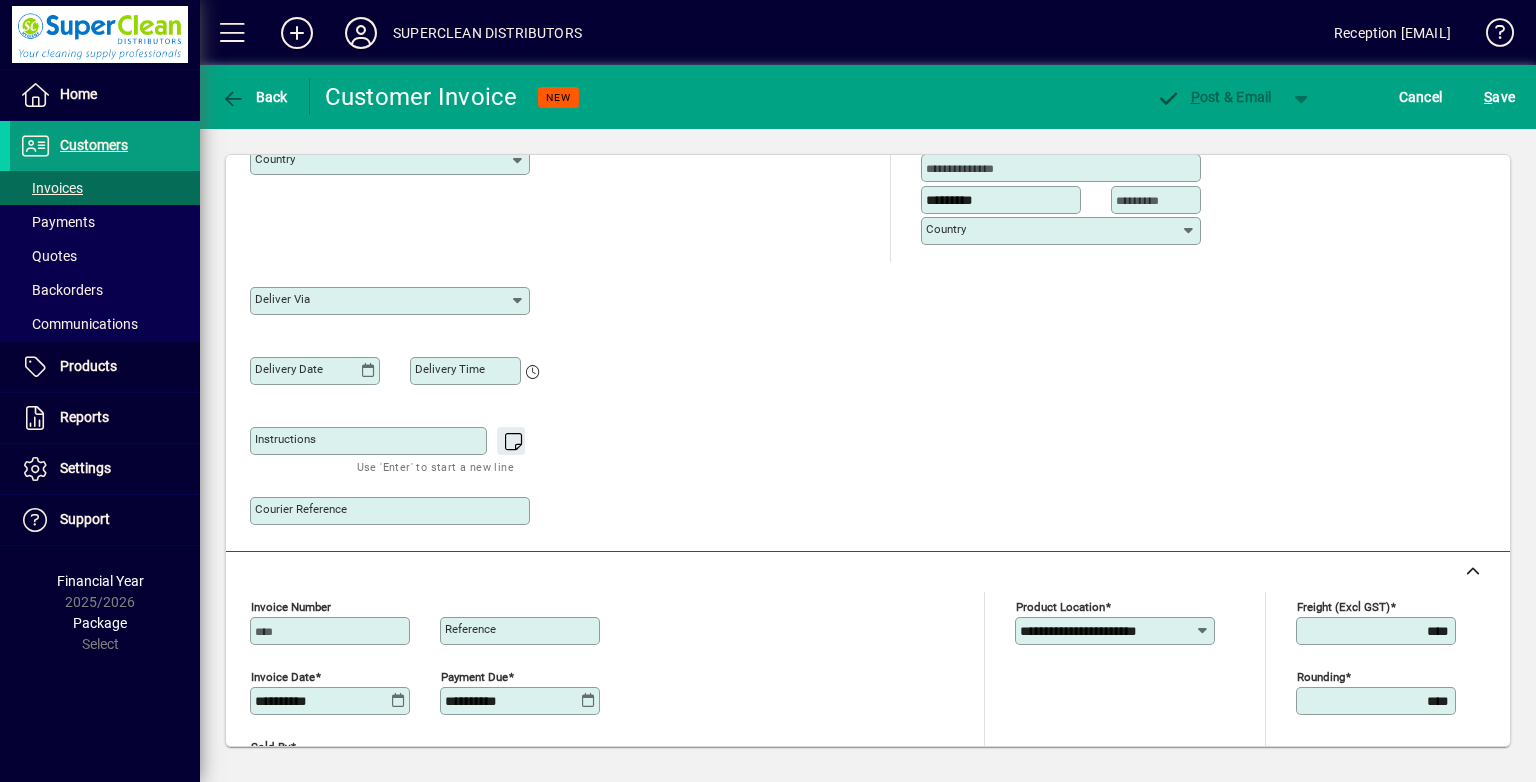 scroll, scrollTop: 500, scrollLeft: 0, axis: vertical 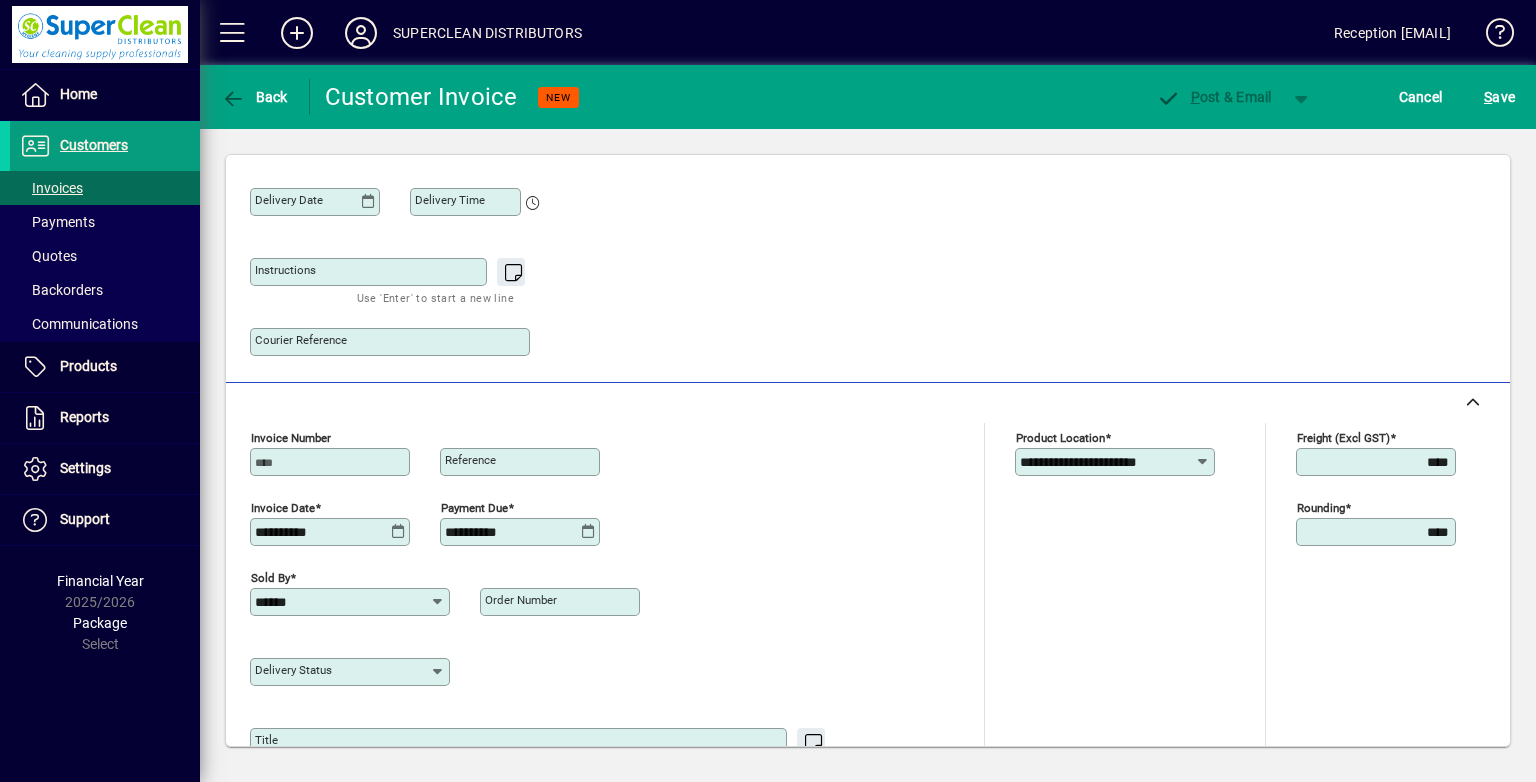 click on "Instructions" at bounding box center (370, 272) 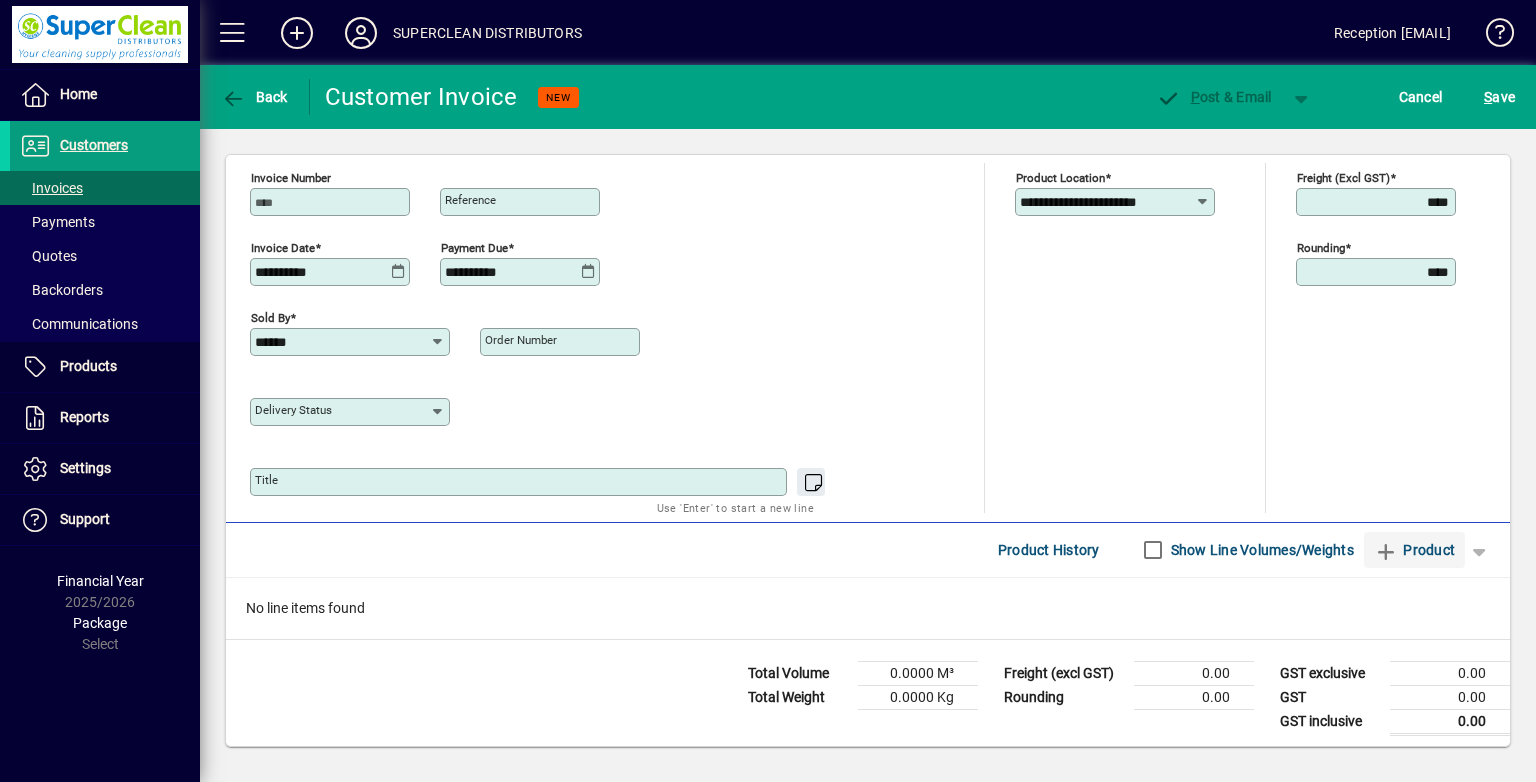 type on "*********" 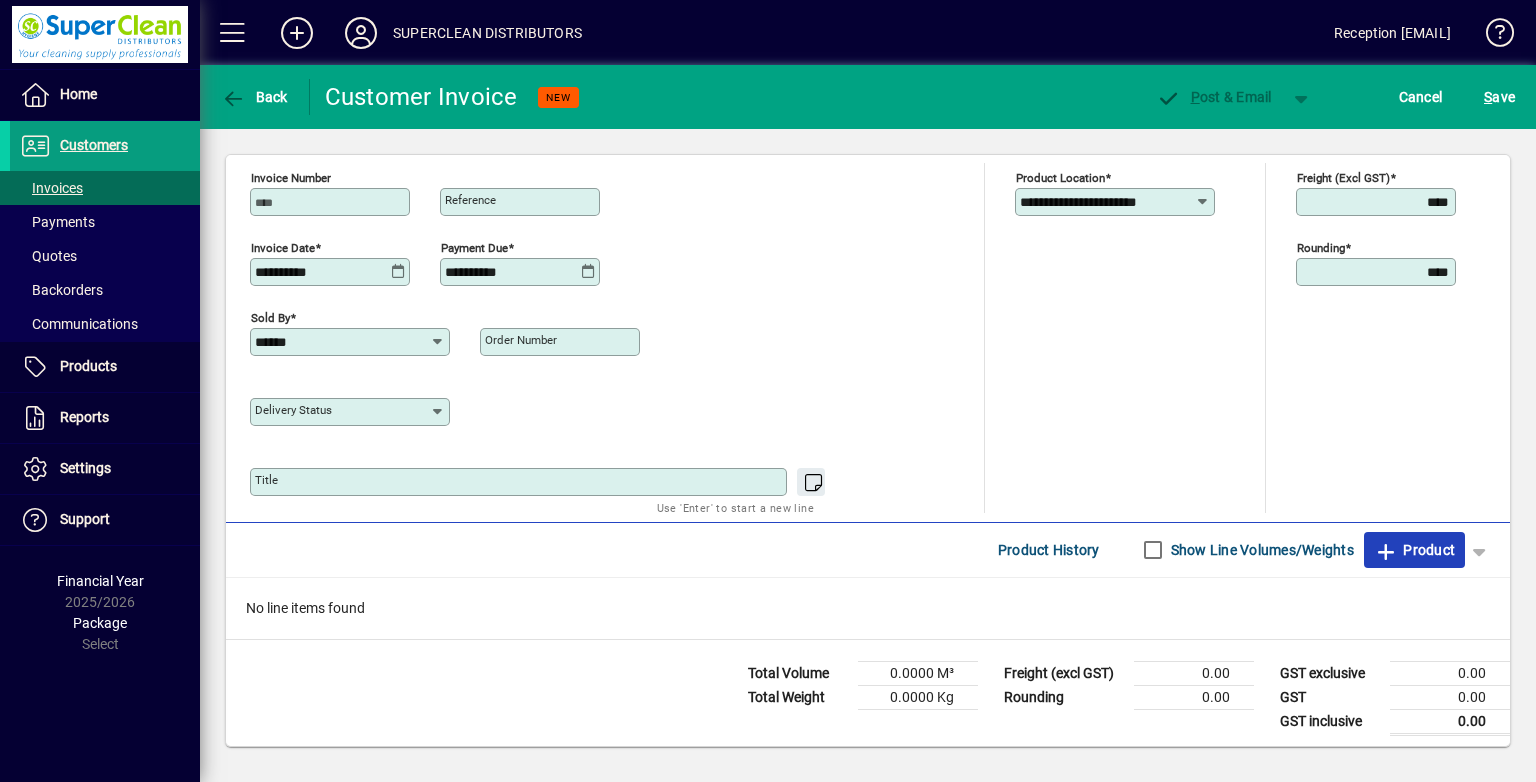 click 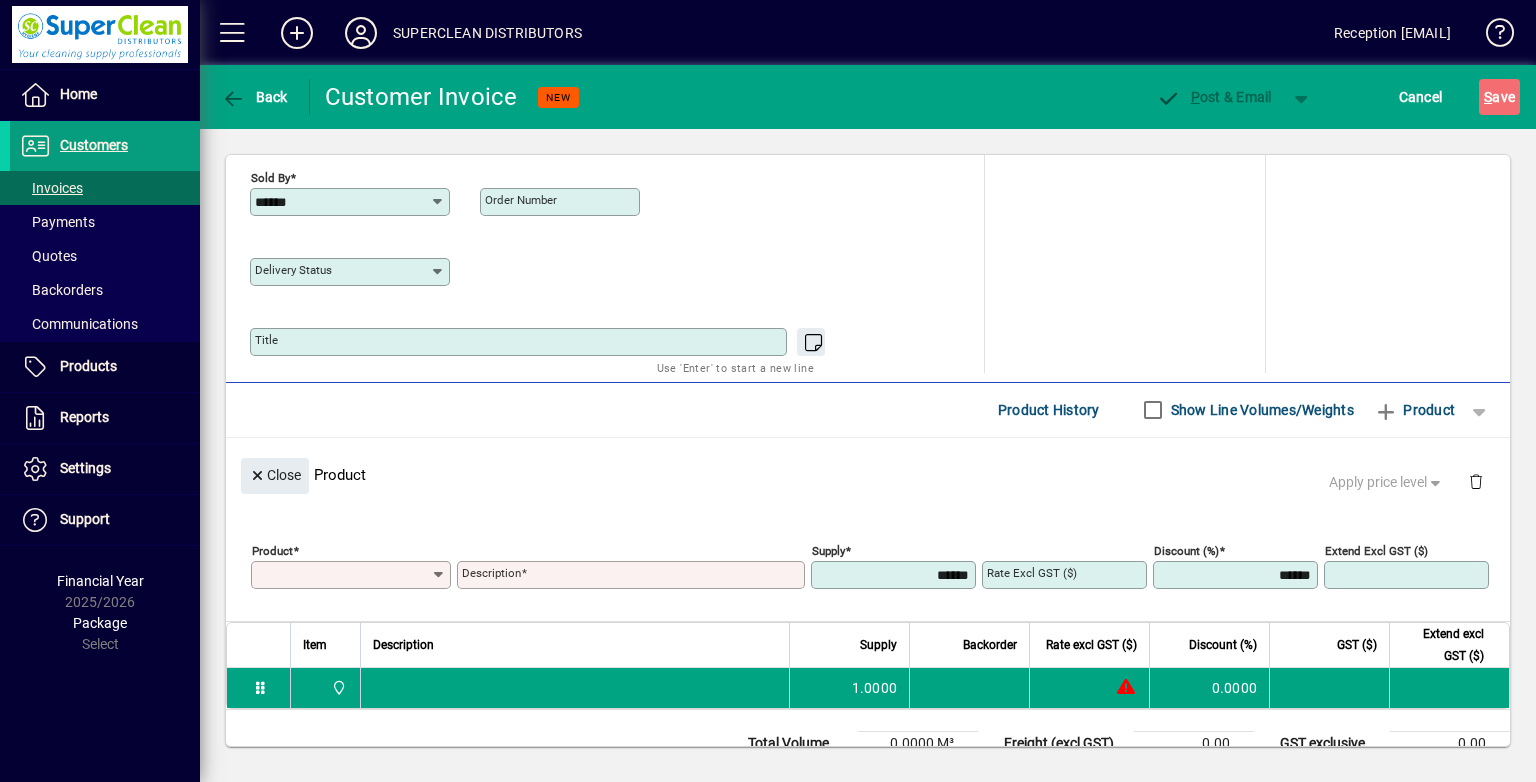 scroll, scrollTop: 44, scrollLeft: 0, axis: vertical 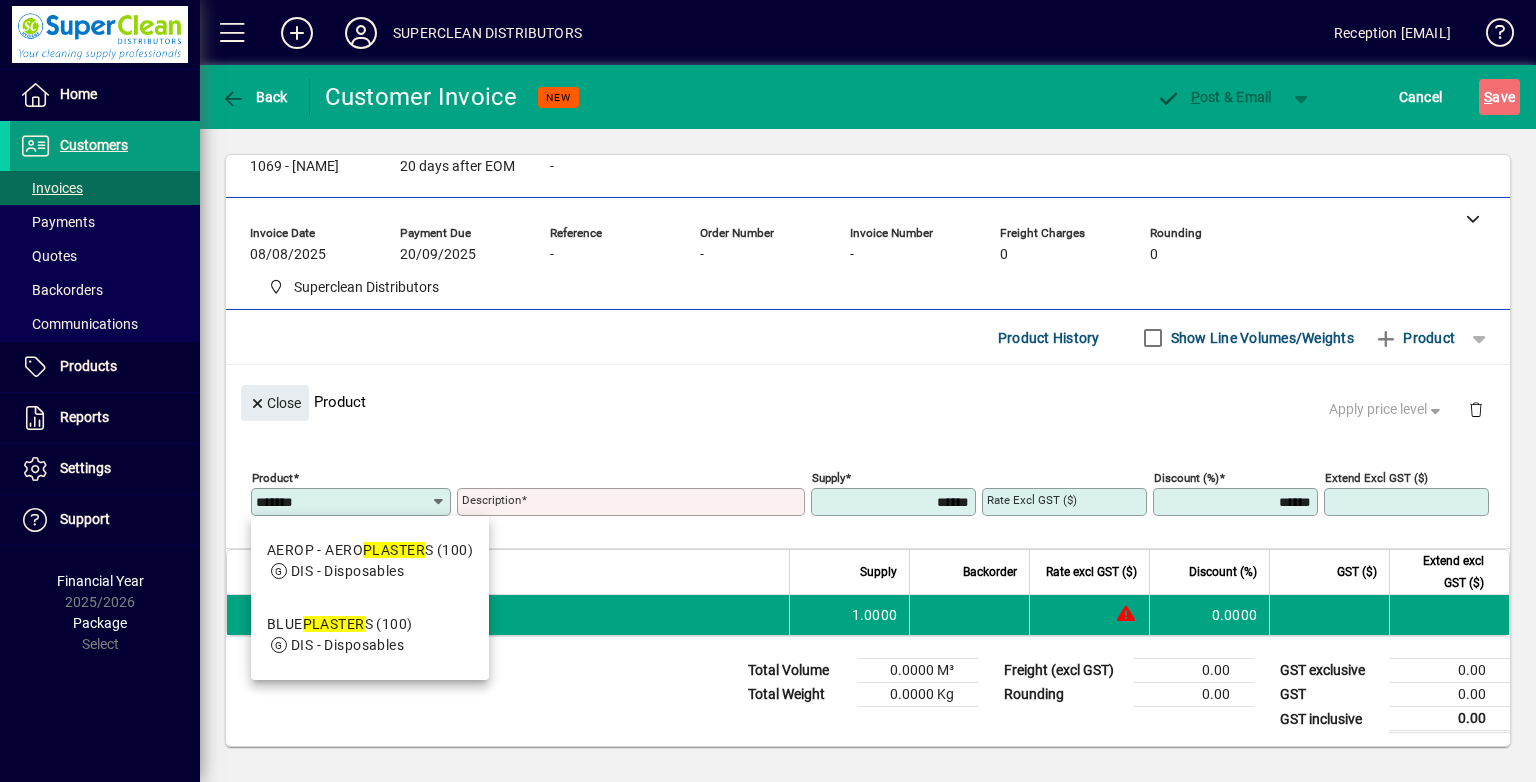 click on "AEROP - AERO  PLASTER S (100)" at bounding box center [370, 550] 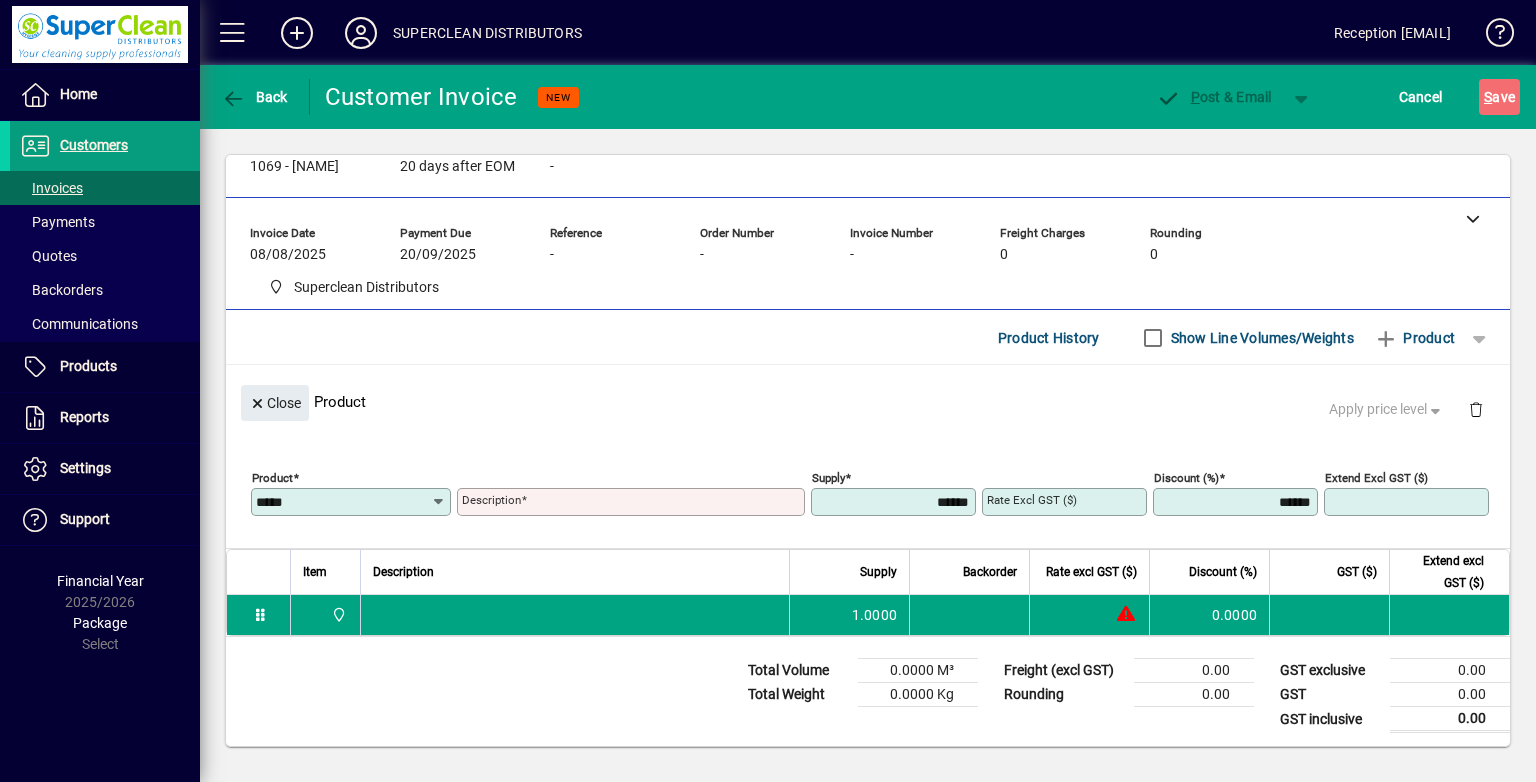 type on "**********" 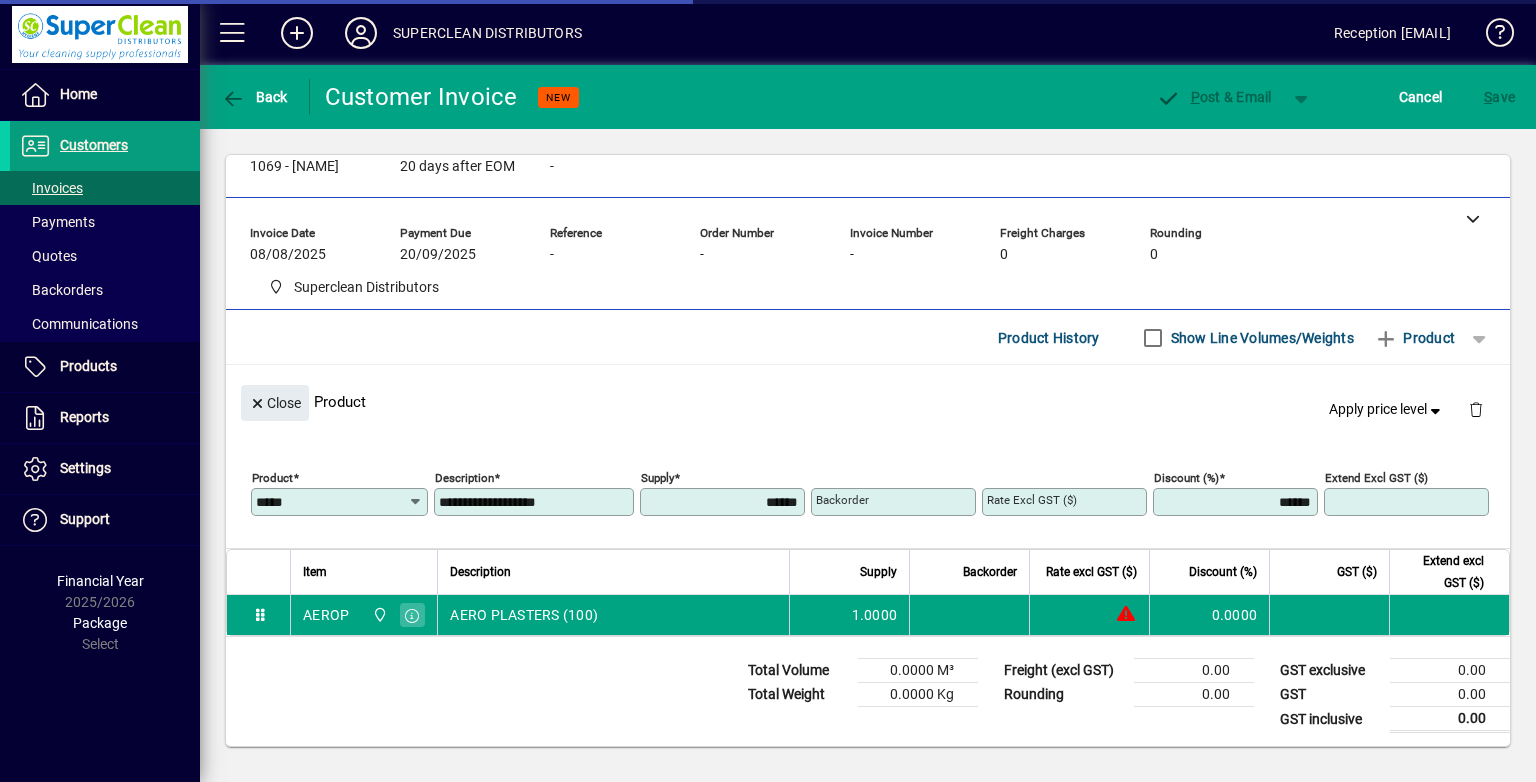 type on "******" 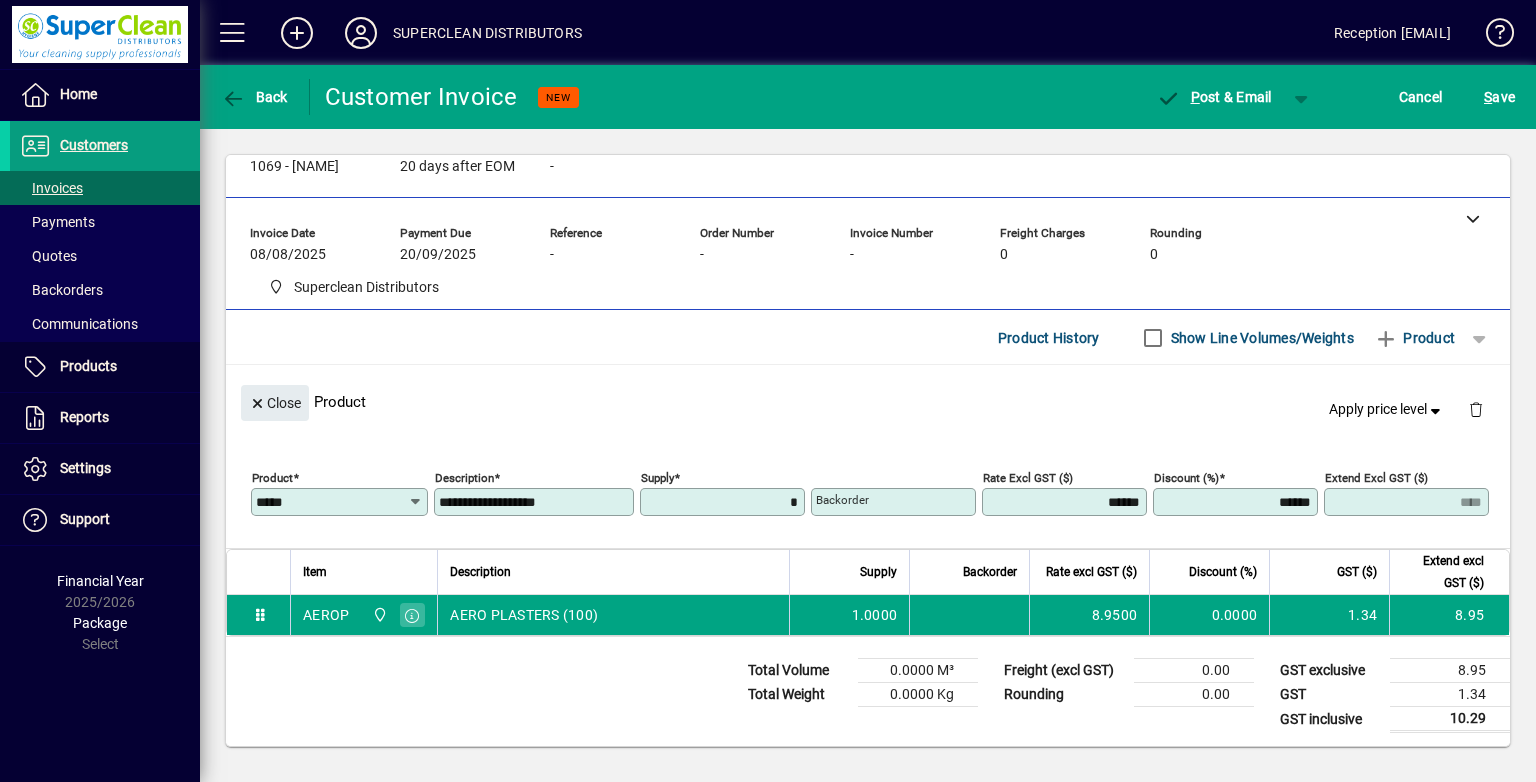 type on "******" 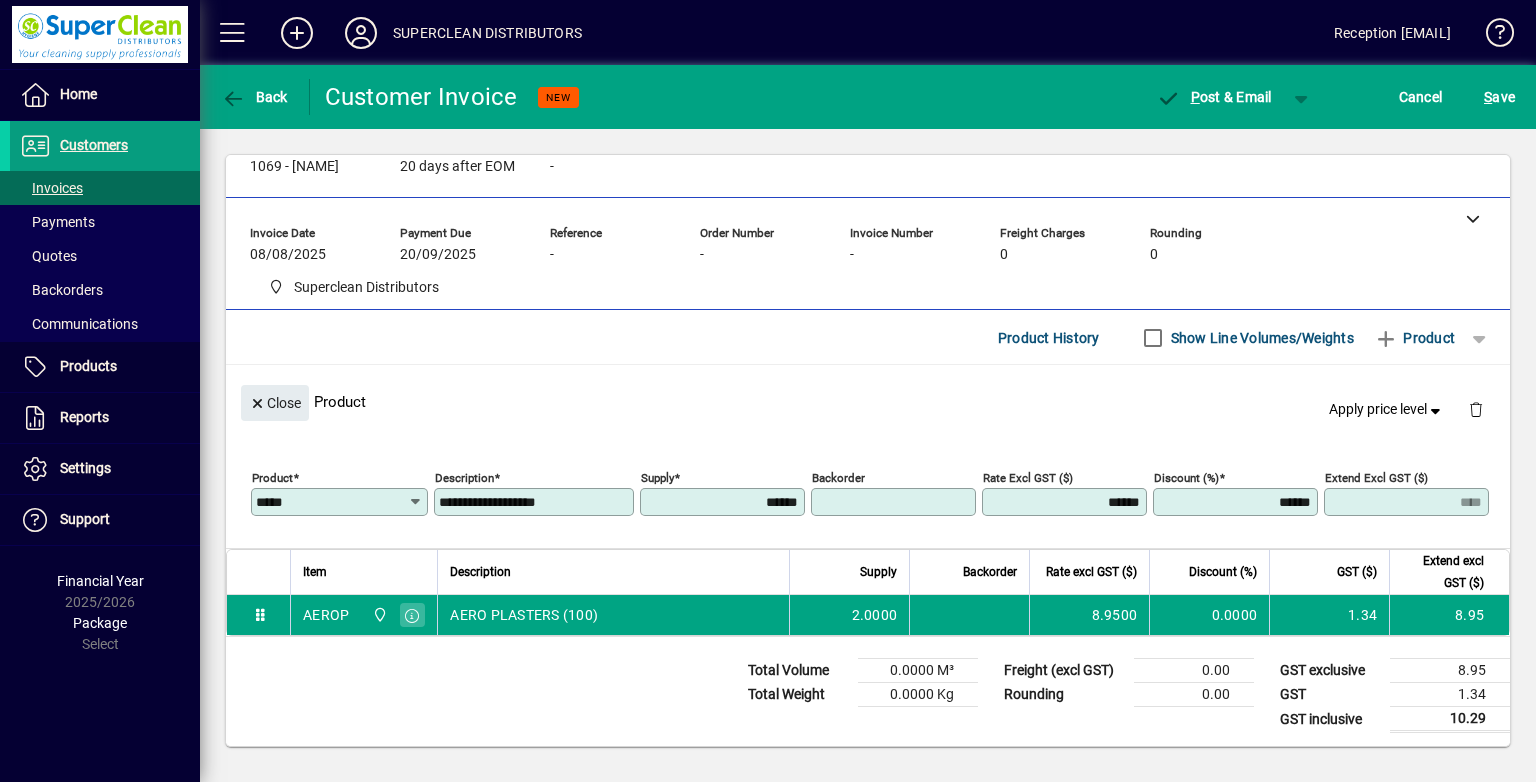type on "*****" 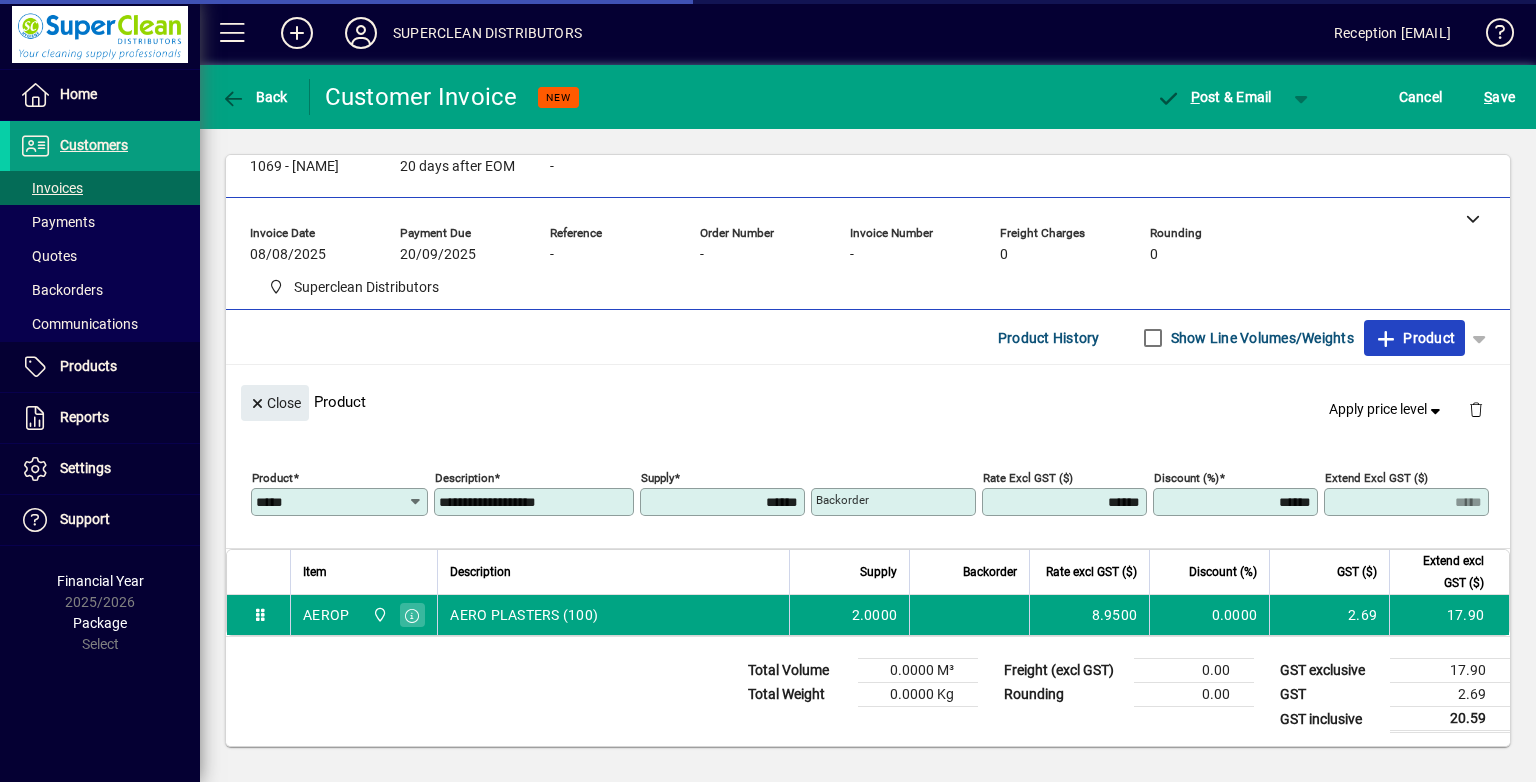 type 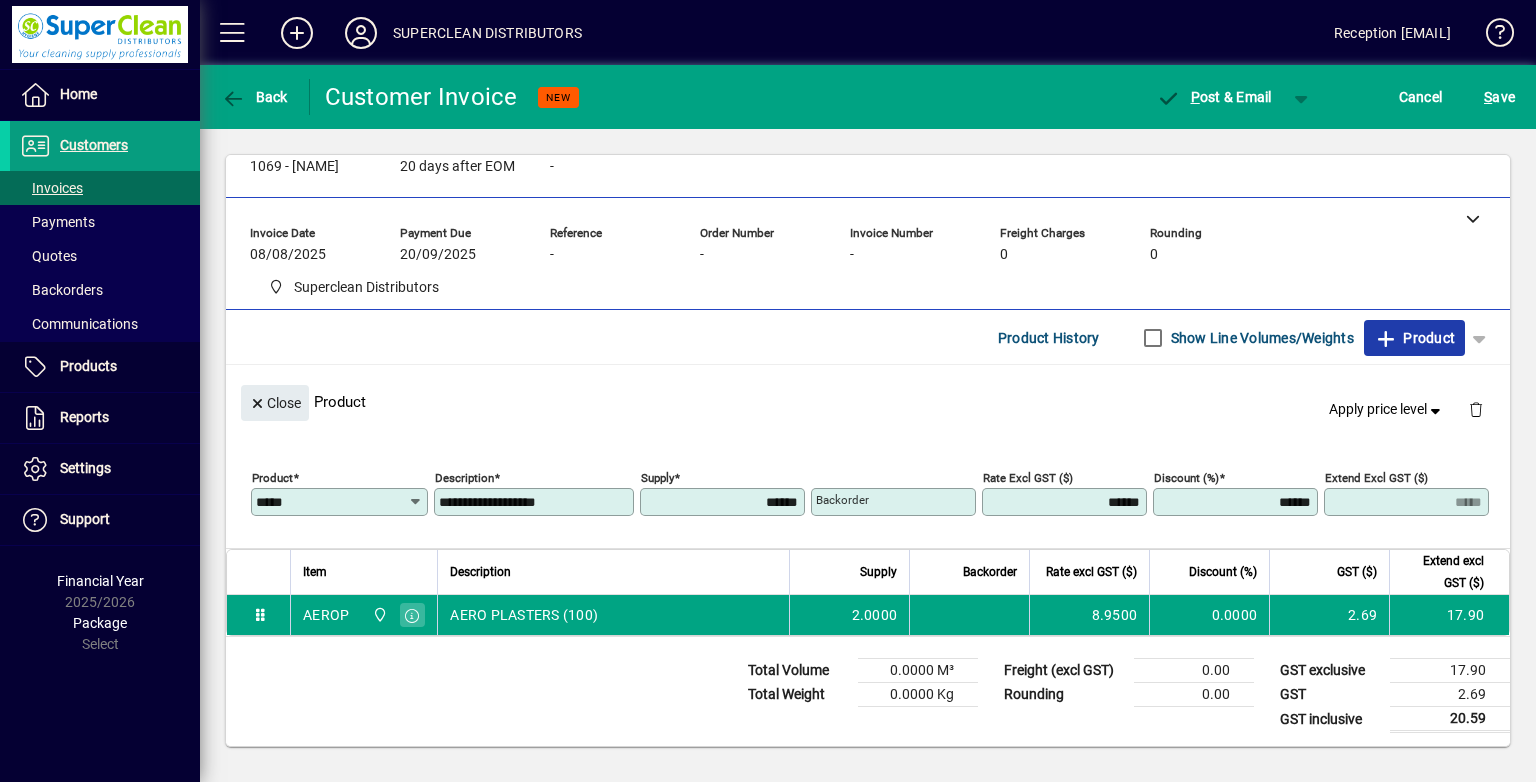 click on "Product" 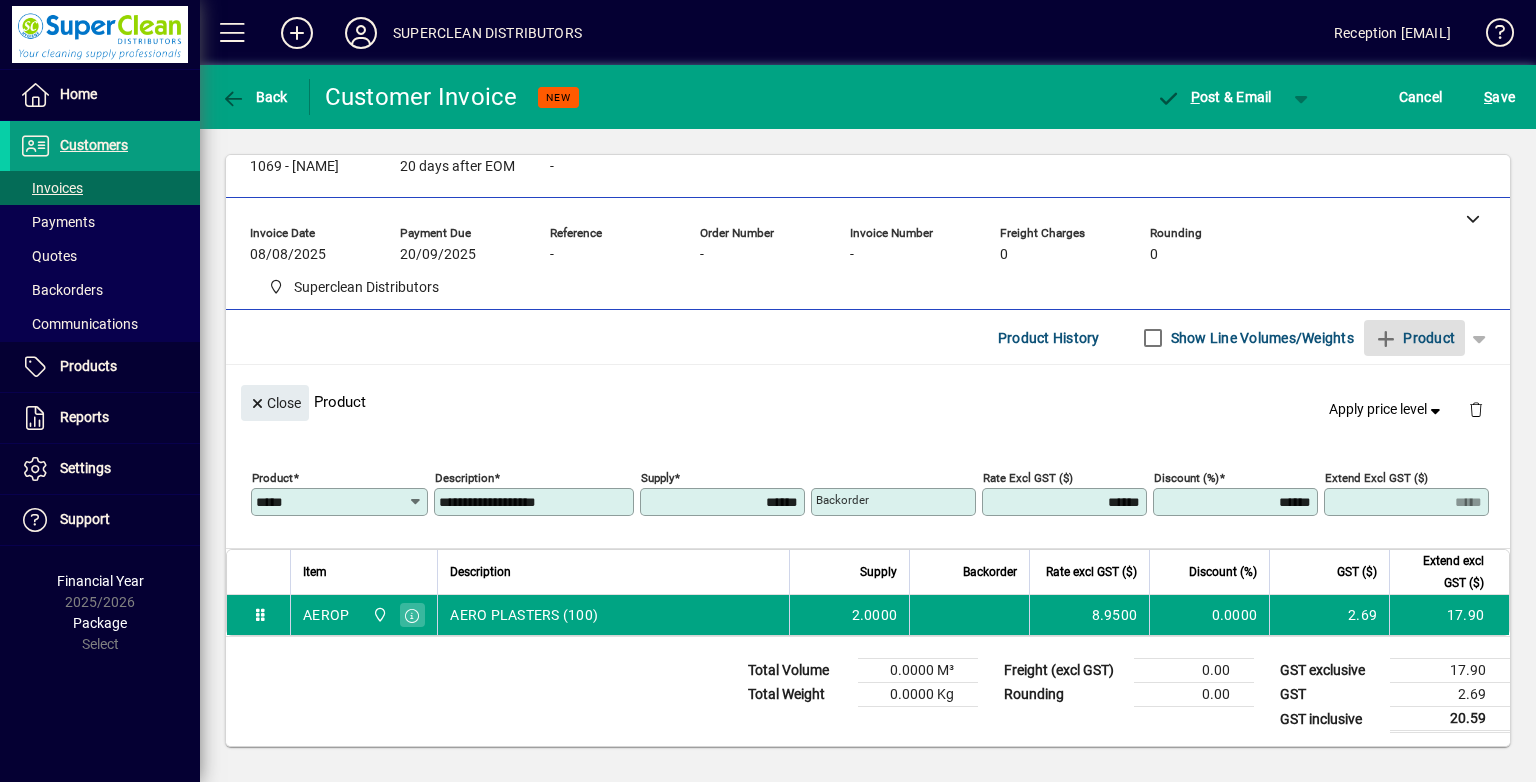 type 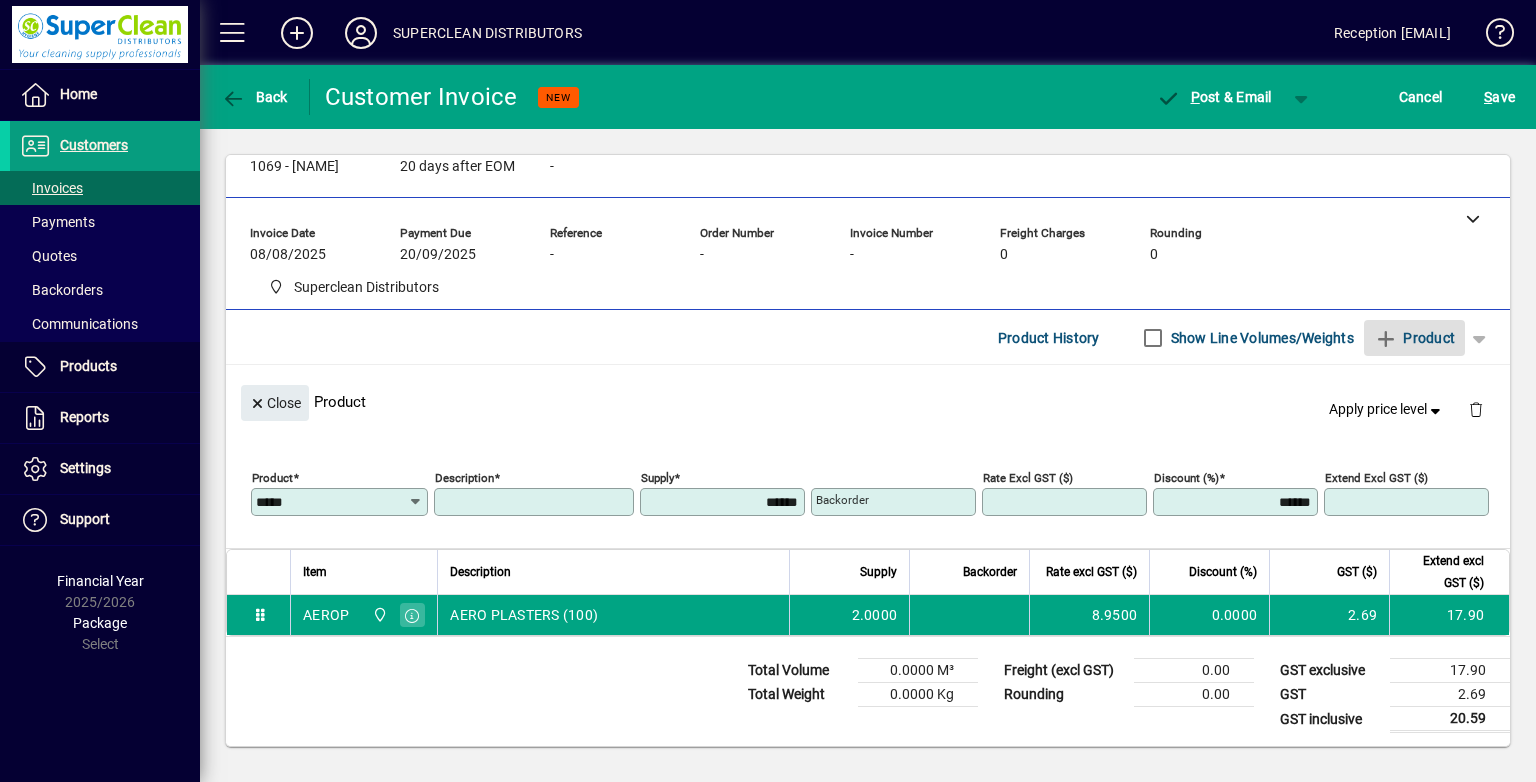 type 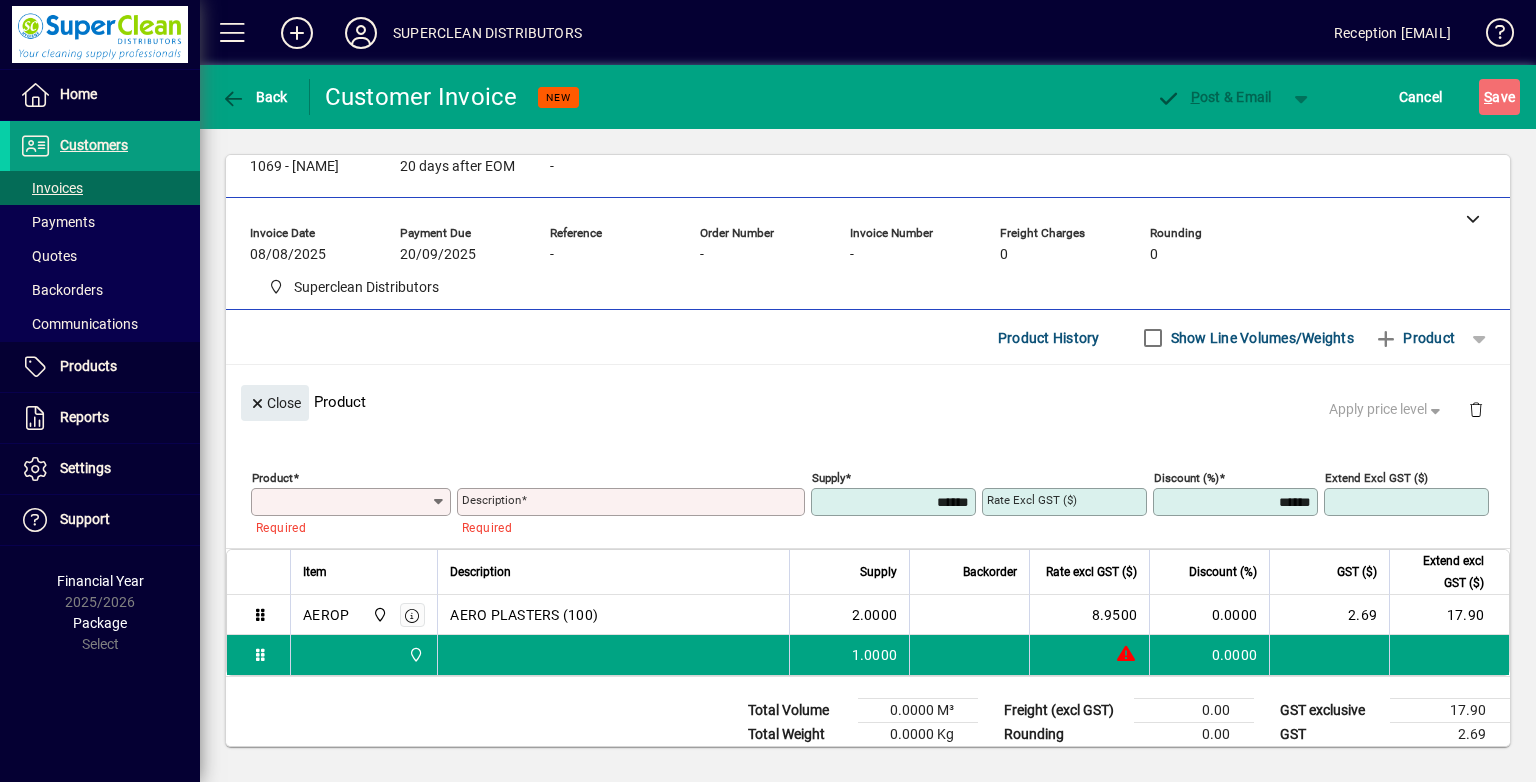 click 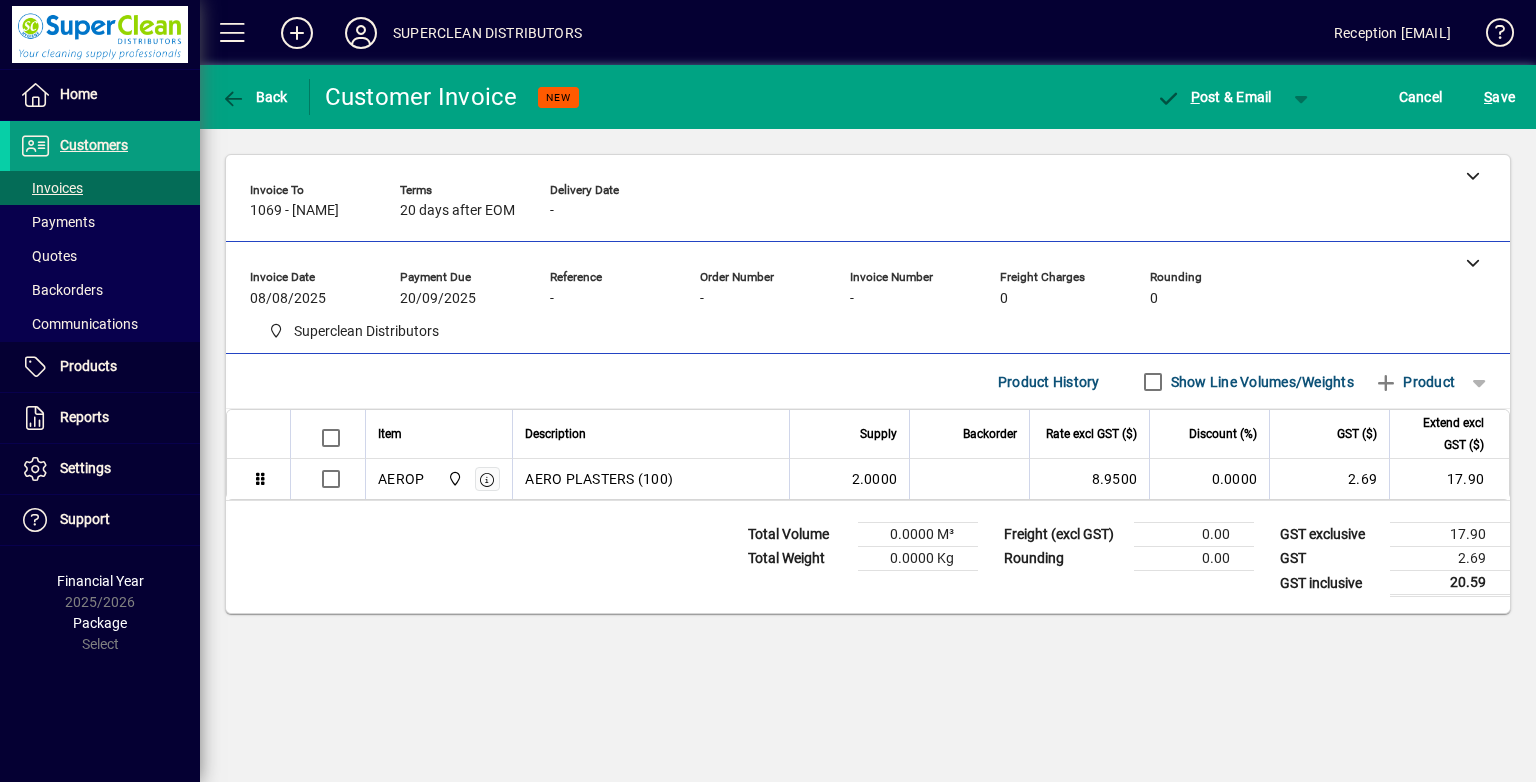 scroll, scrollTop: 0, scrollLeft: 0, axis: both 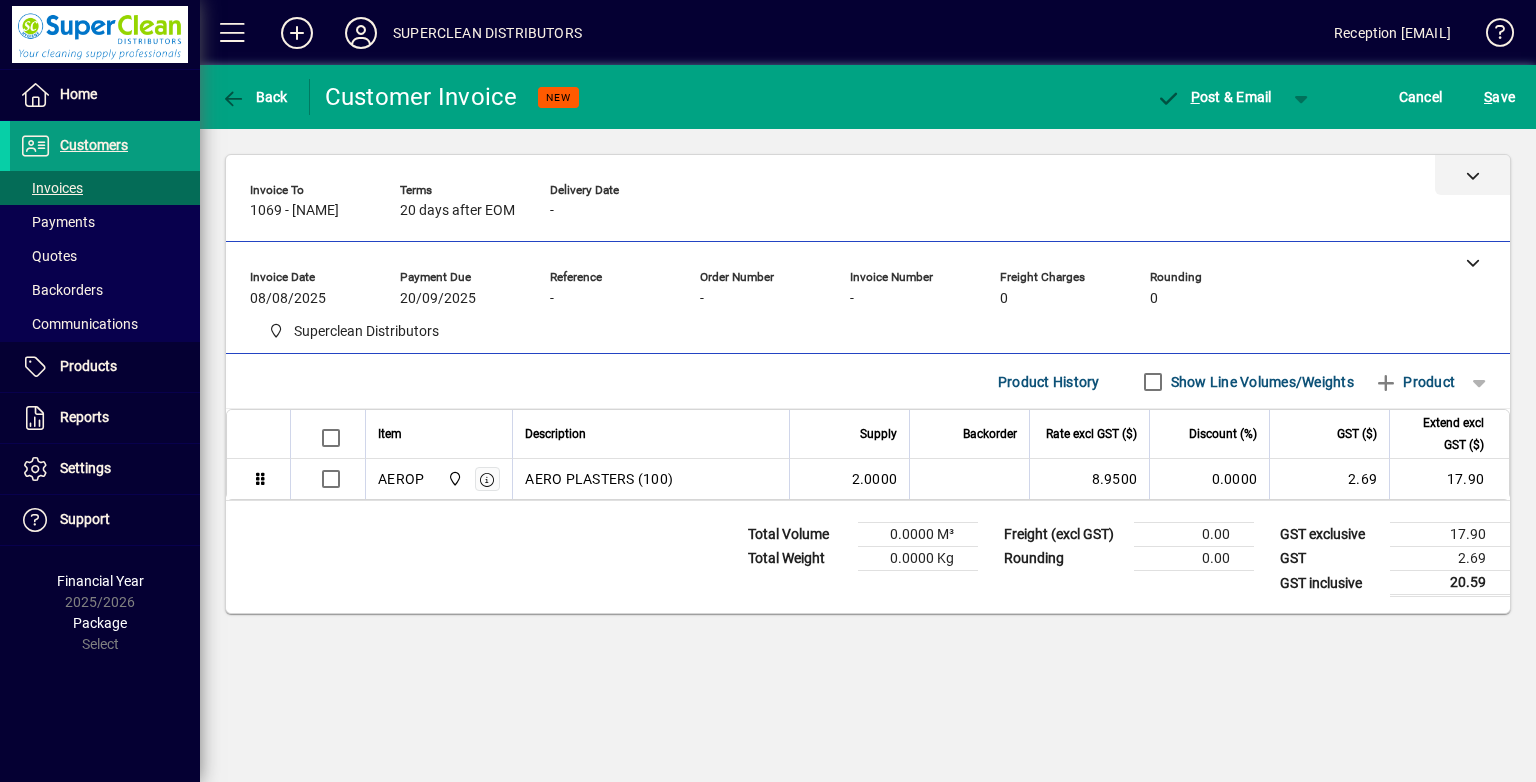 click 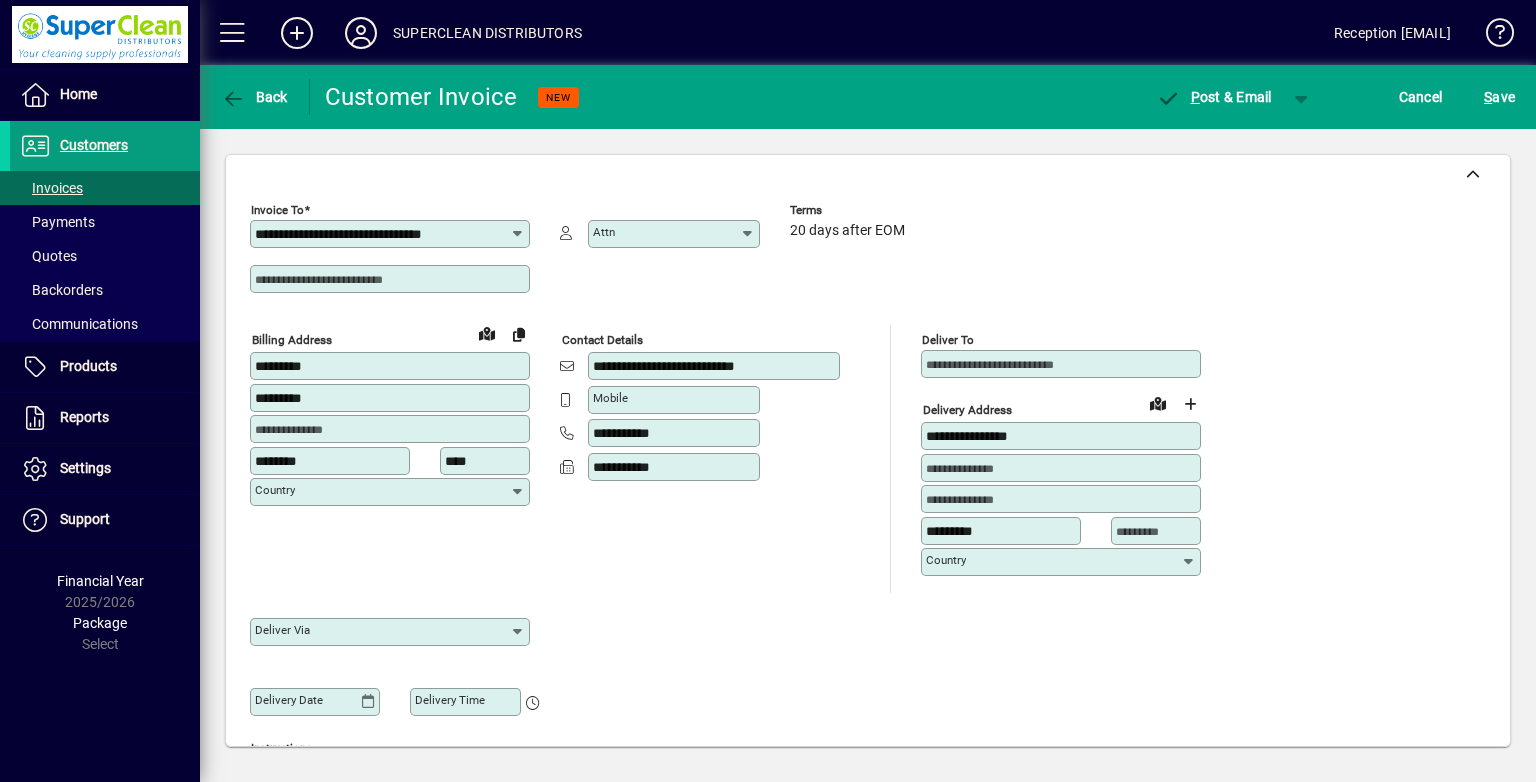 scroll, scrollTop: 300, scrollLeft: 0, axis: vertical 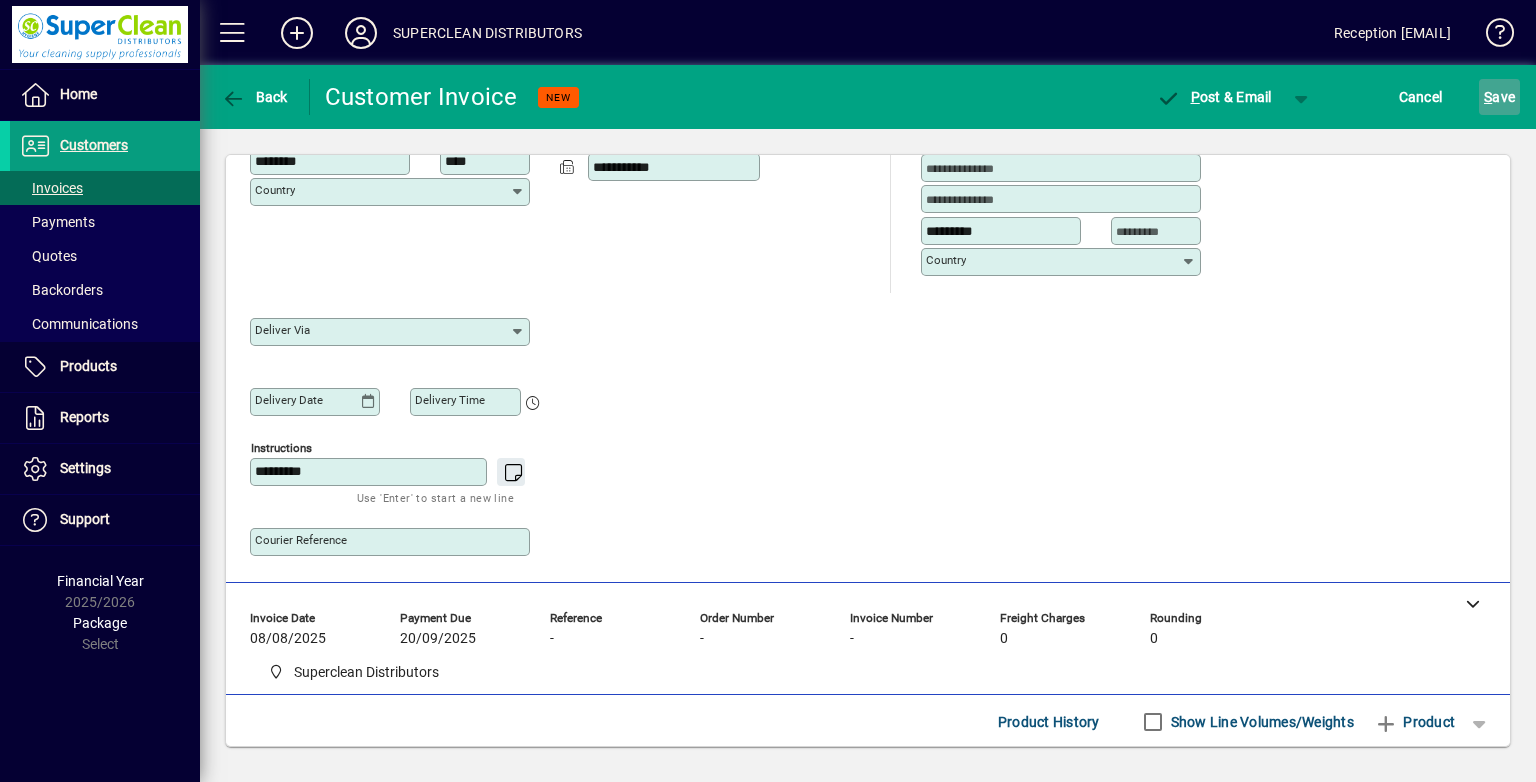 click on "S ave" 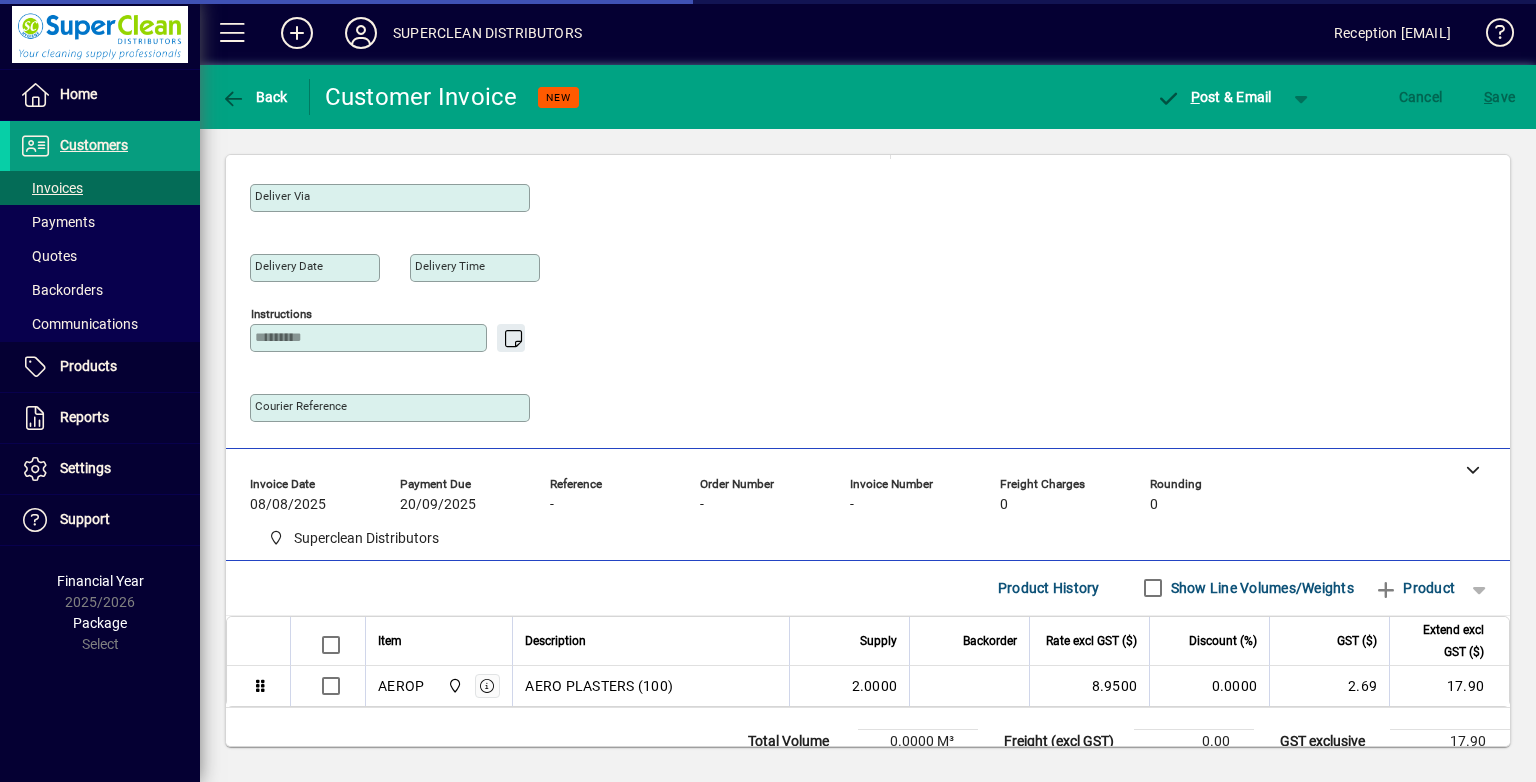 scroll, scrollTop: 502, scrollLeft: 0, axis: vertical 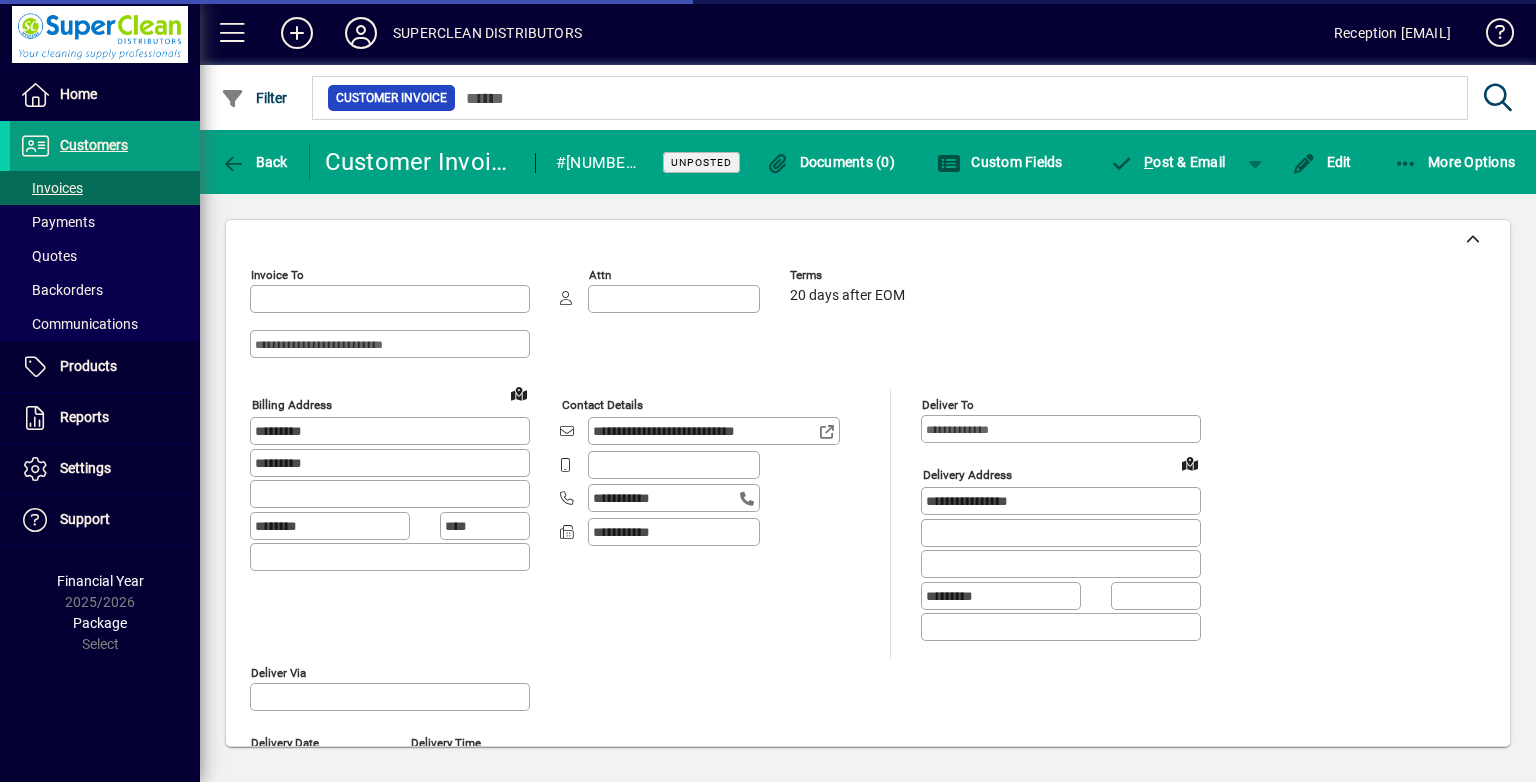 type on "**********" 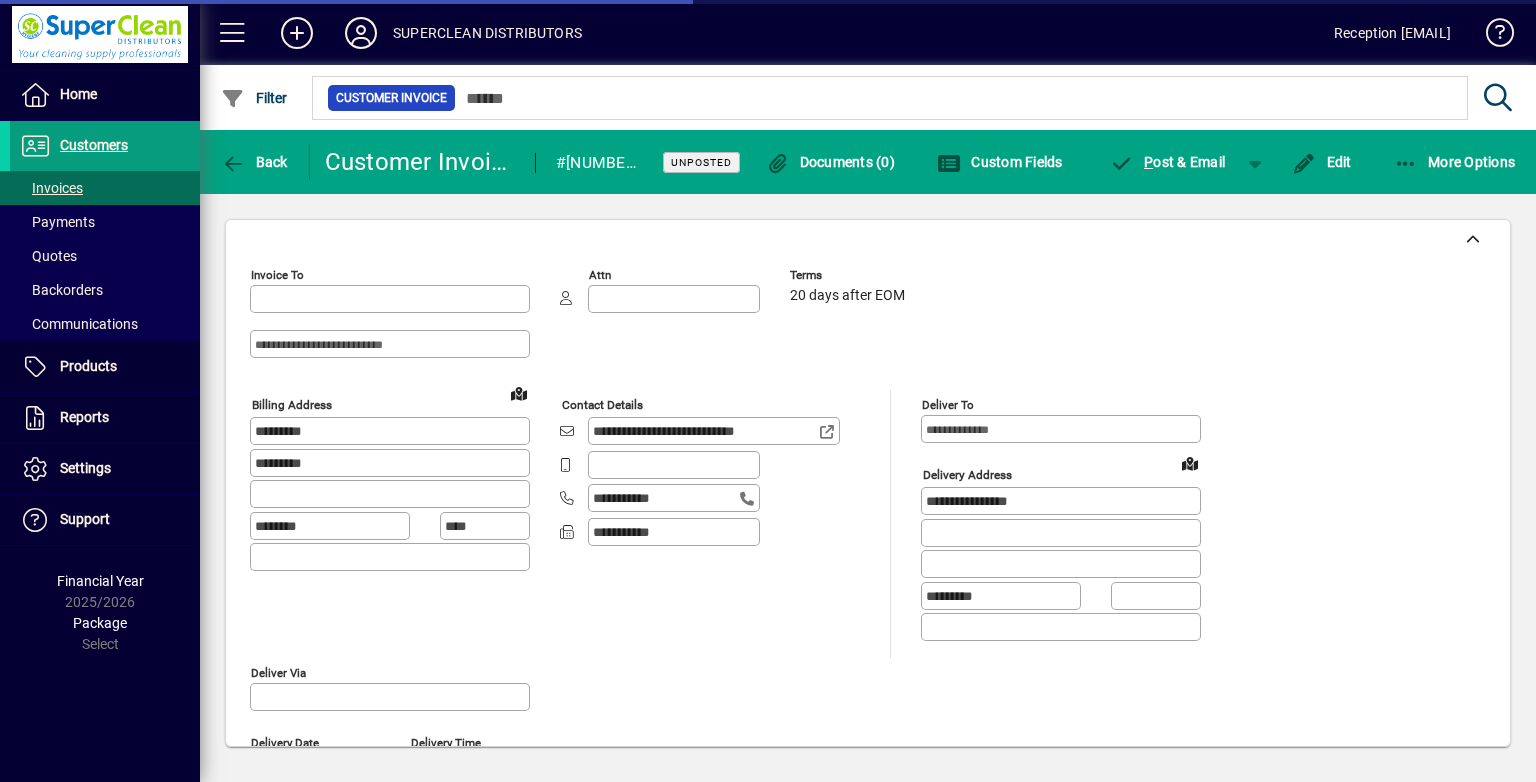 type on "******" 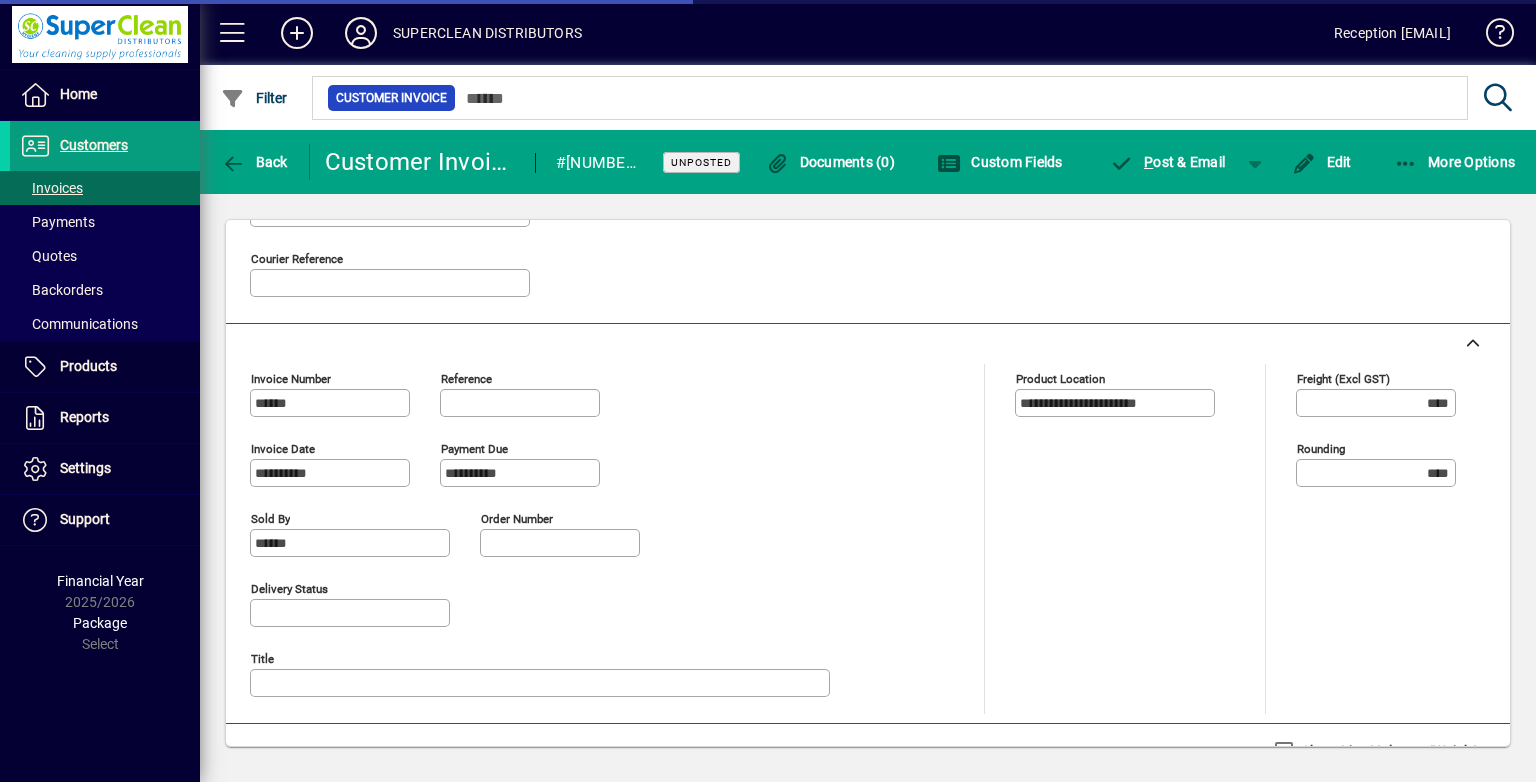 scroll, scrollTop: 851, scrollLeft: 0, axis: vertical 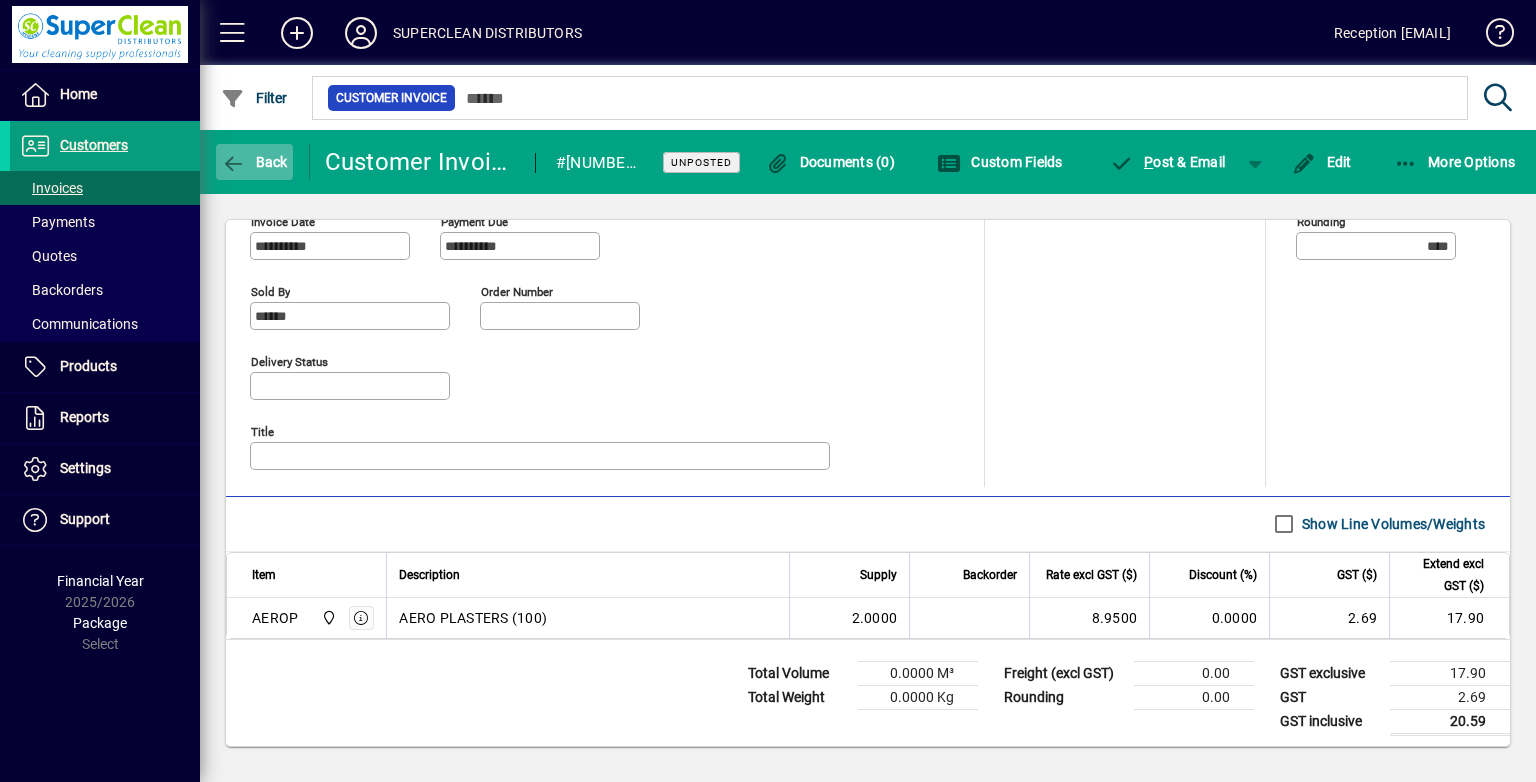 click on "Back" 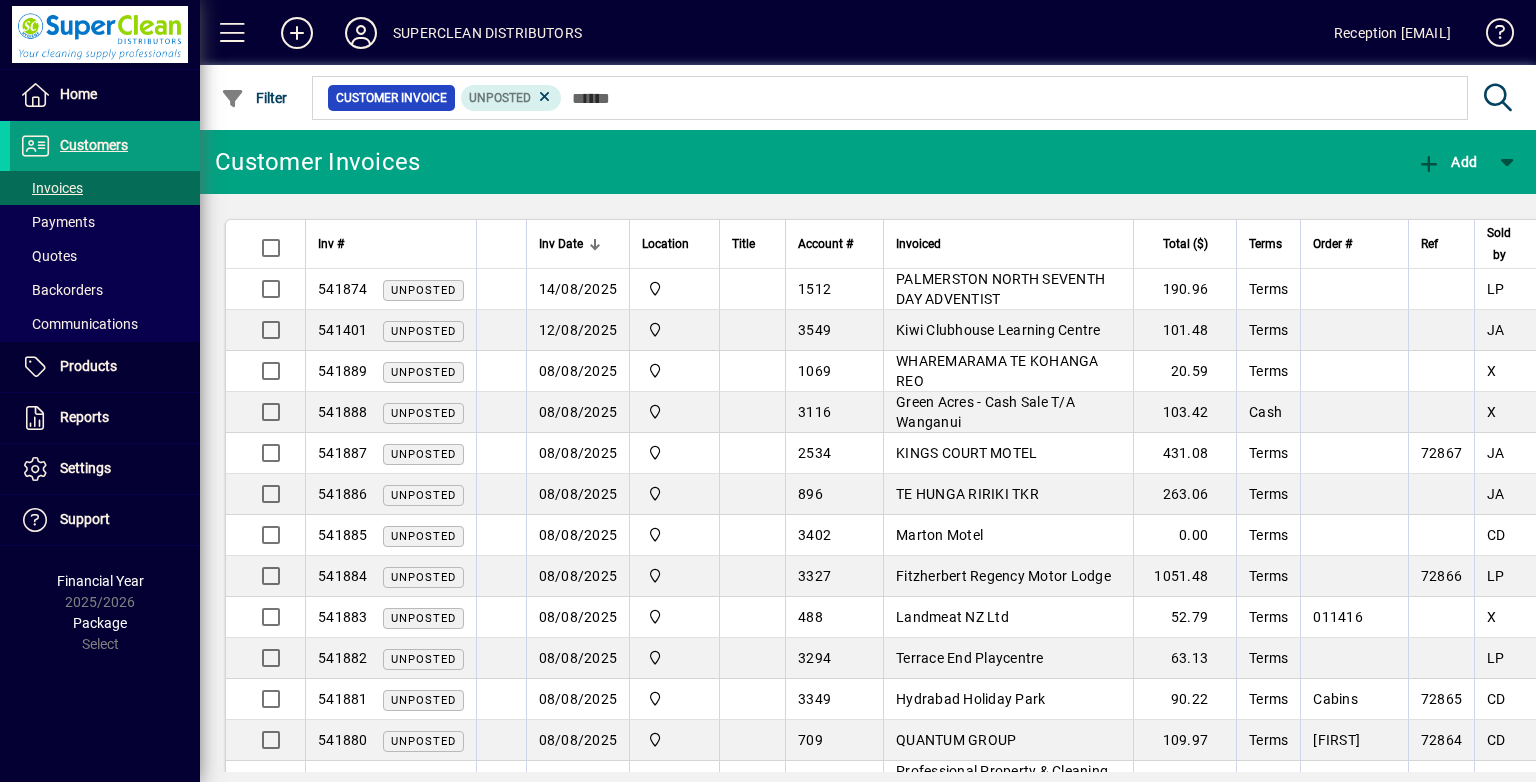 click 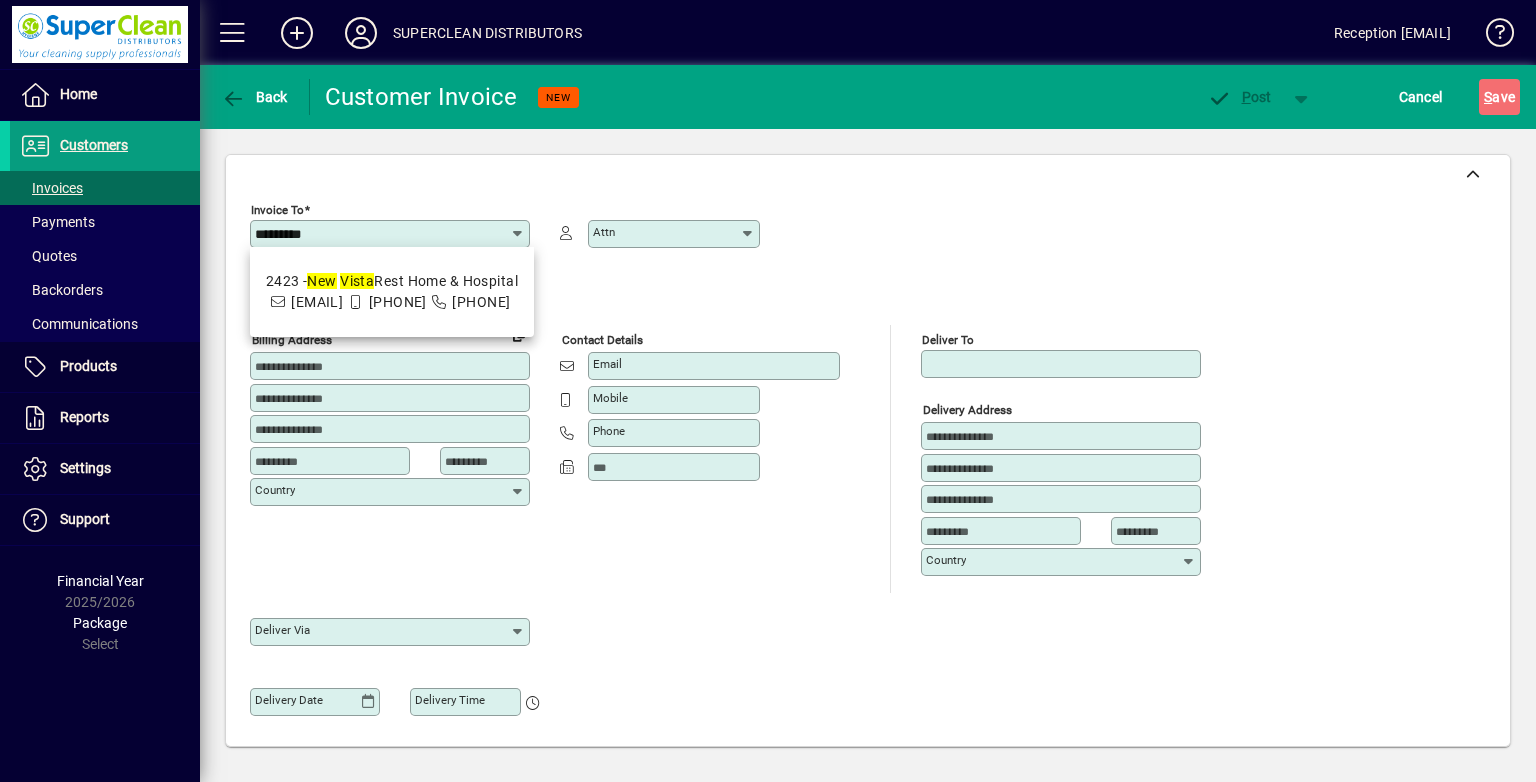 click on "[EMAIL]" at bounding box center [317, 302] 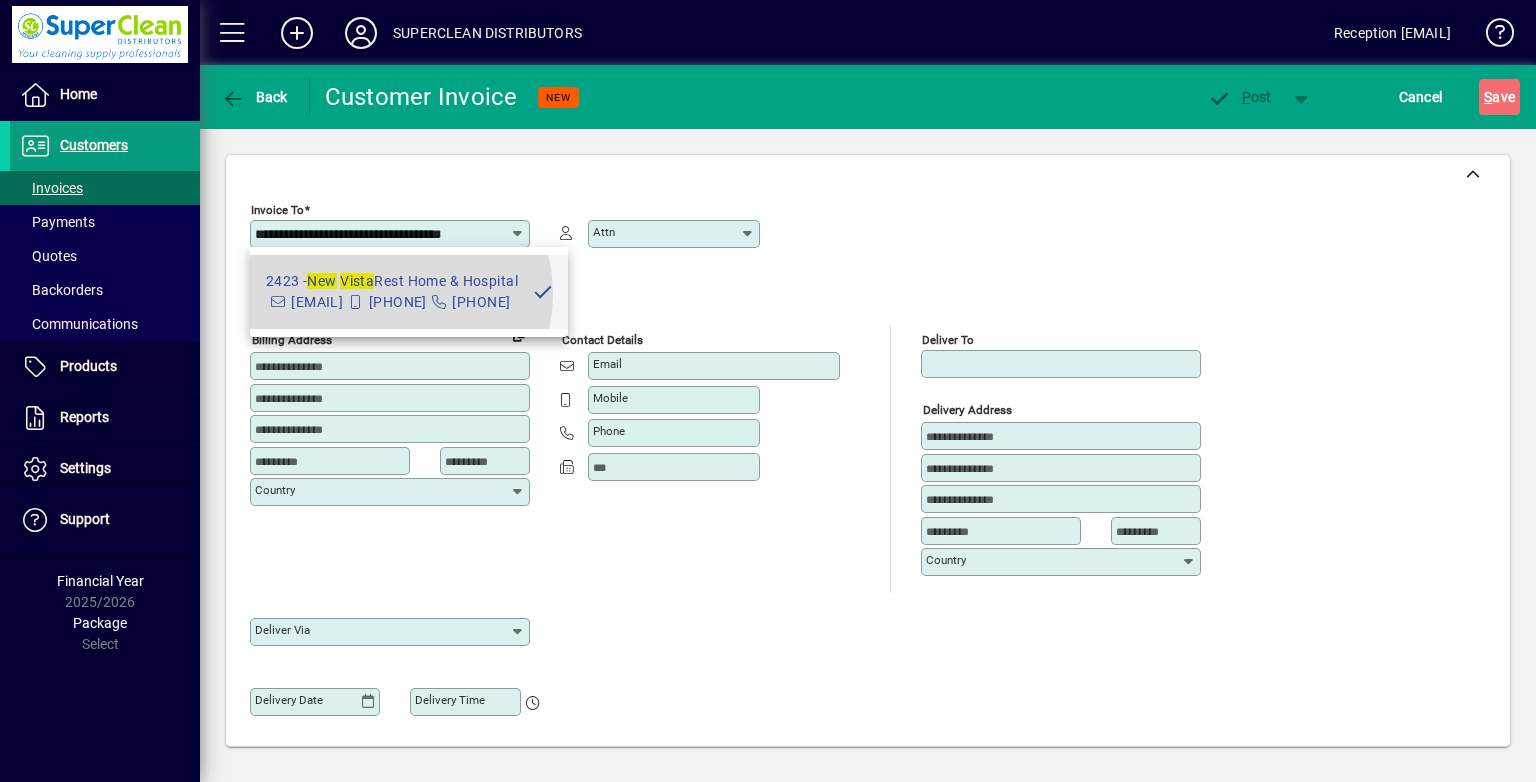 scroll, scrollTop: 0, scrollLeft: 0, axis: both 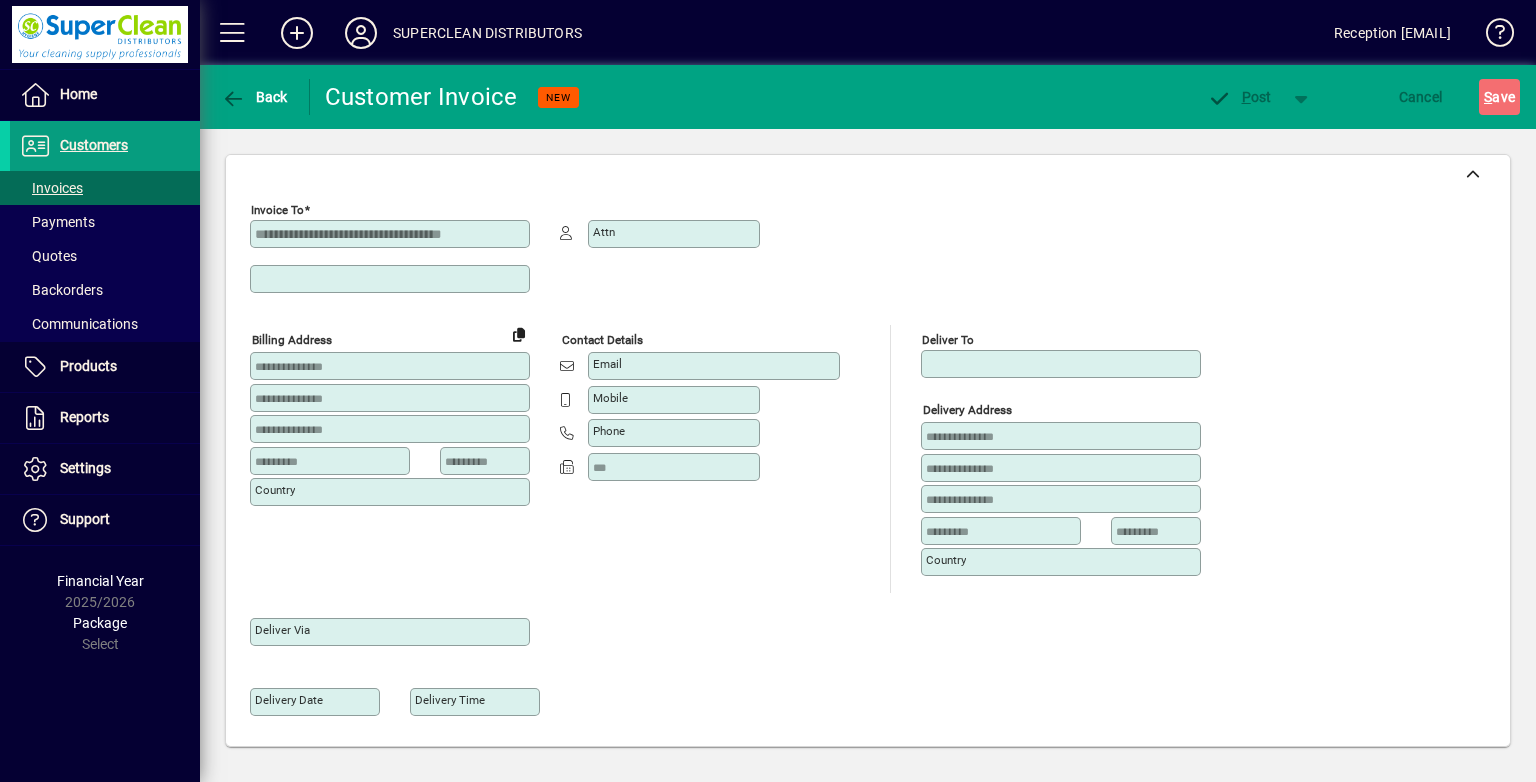 type on "**********" 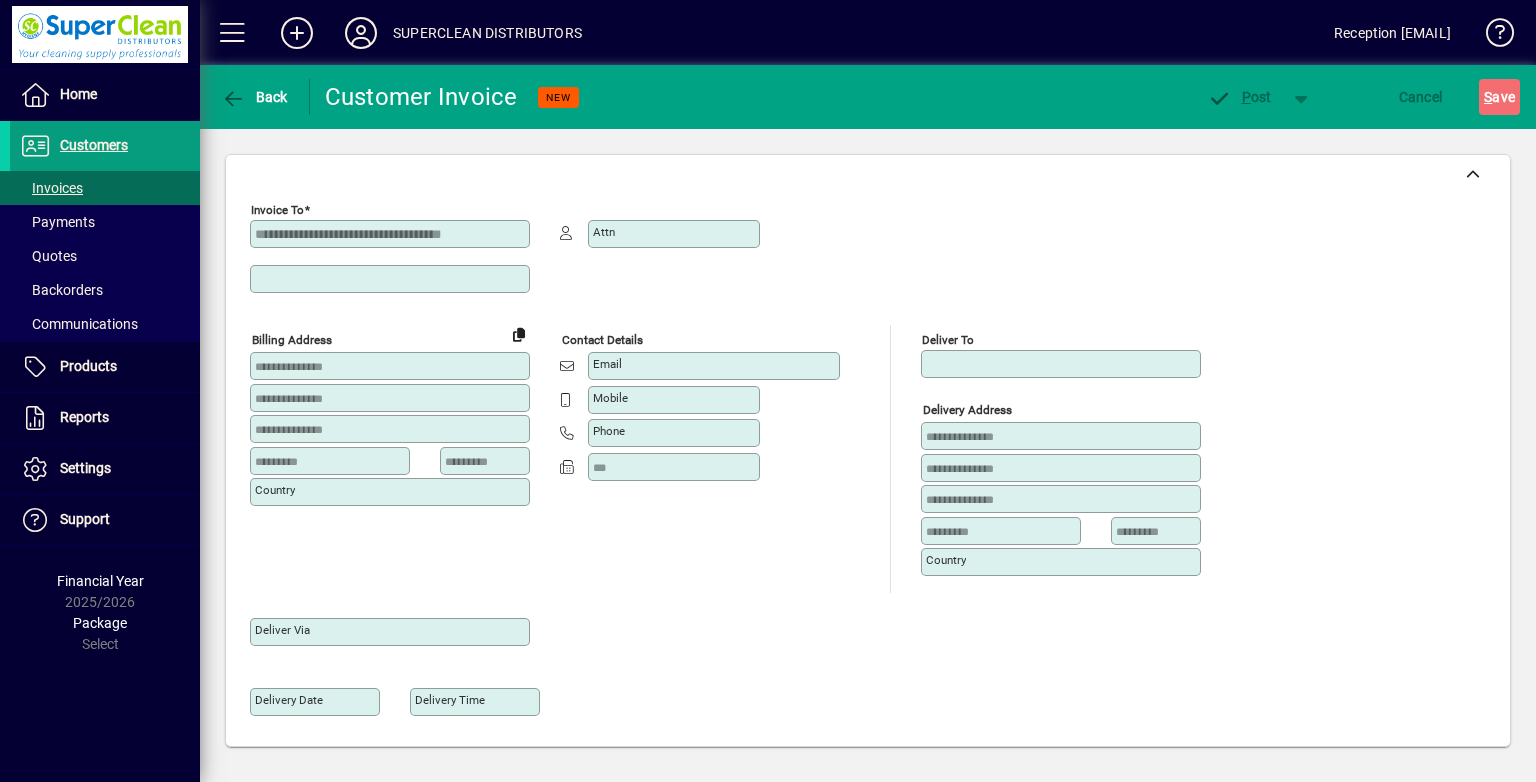 type on "**********" 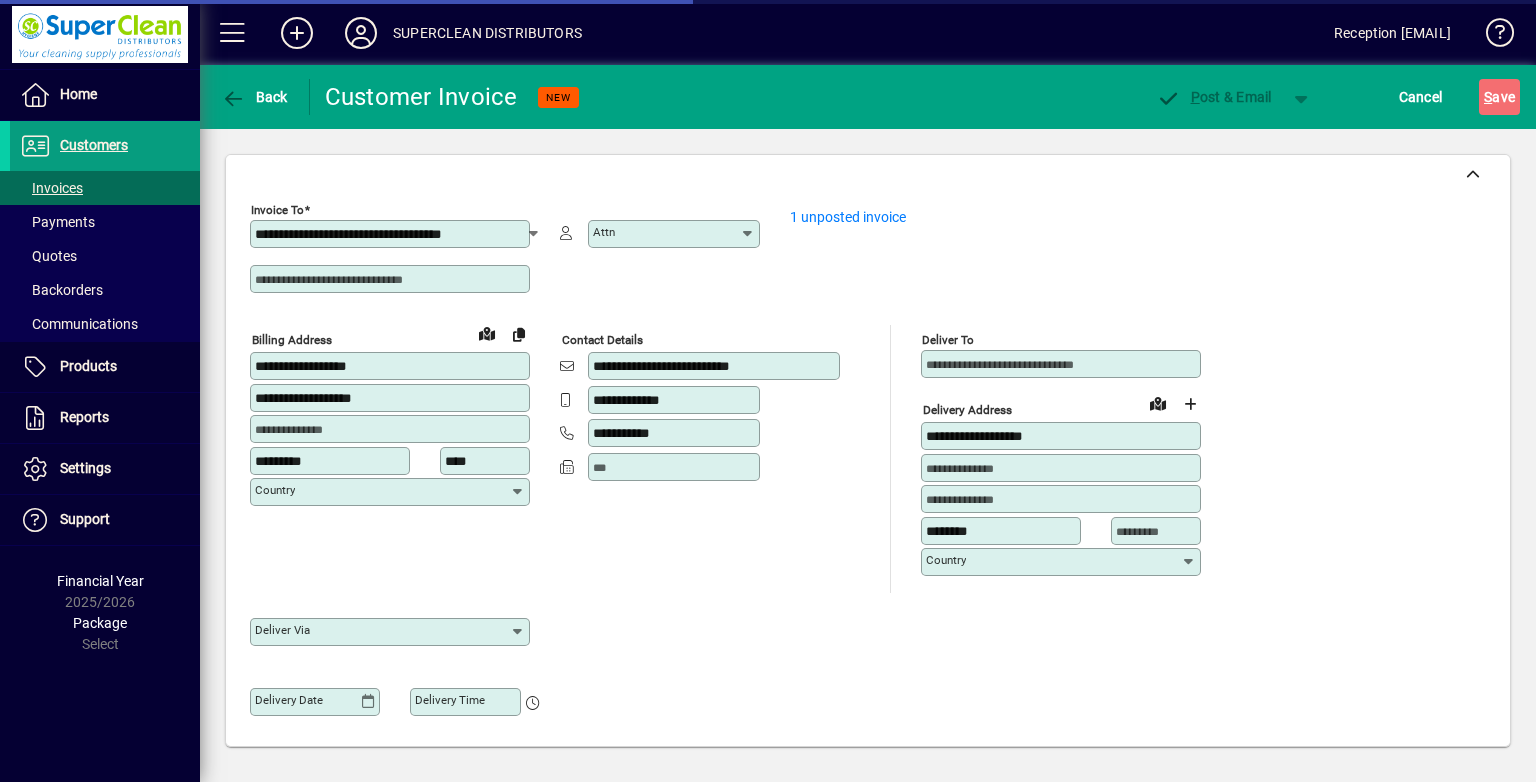 type on "**********" 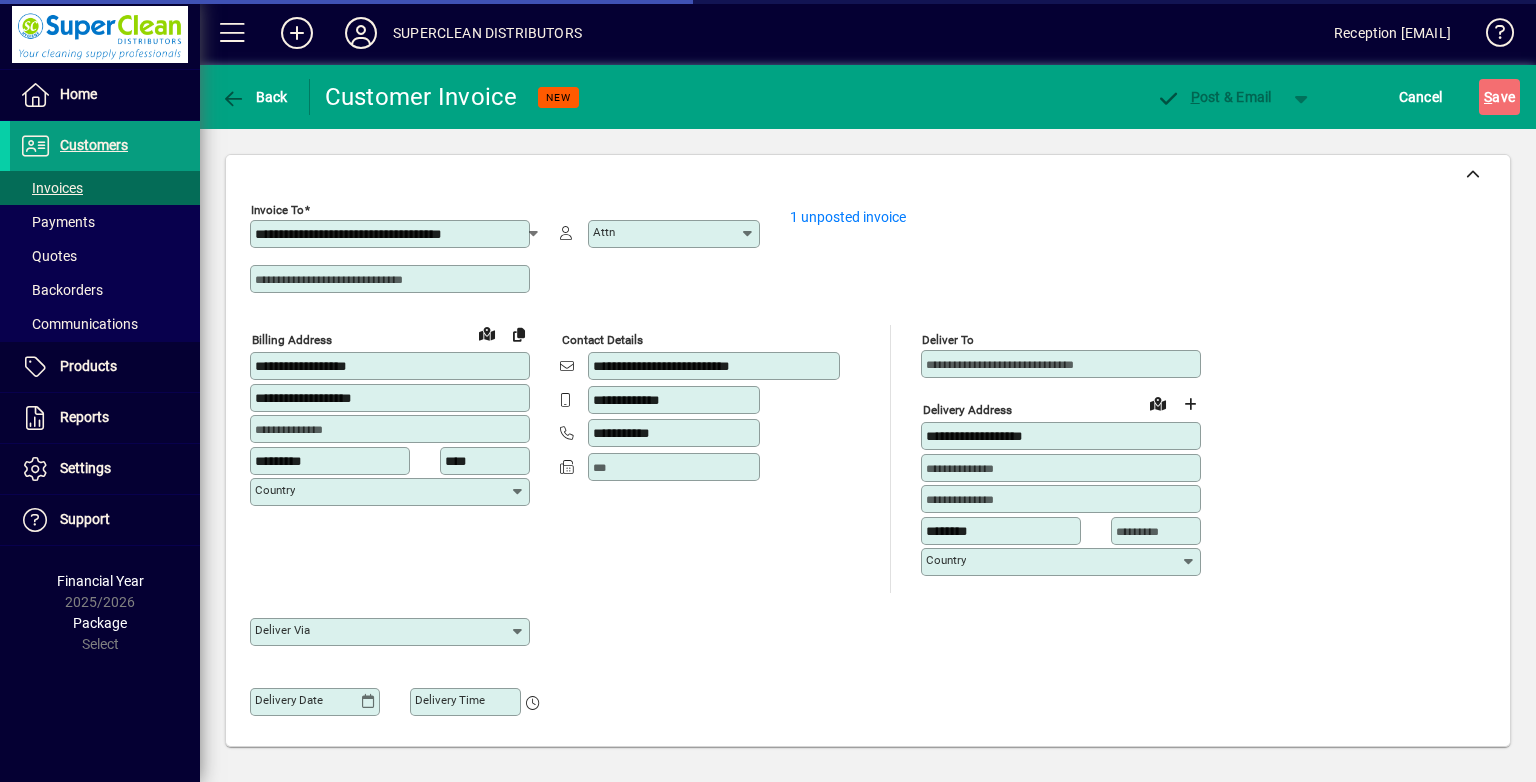 type on "**********" 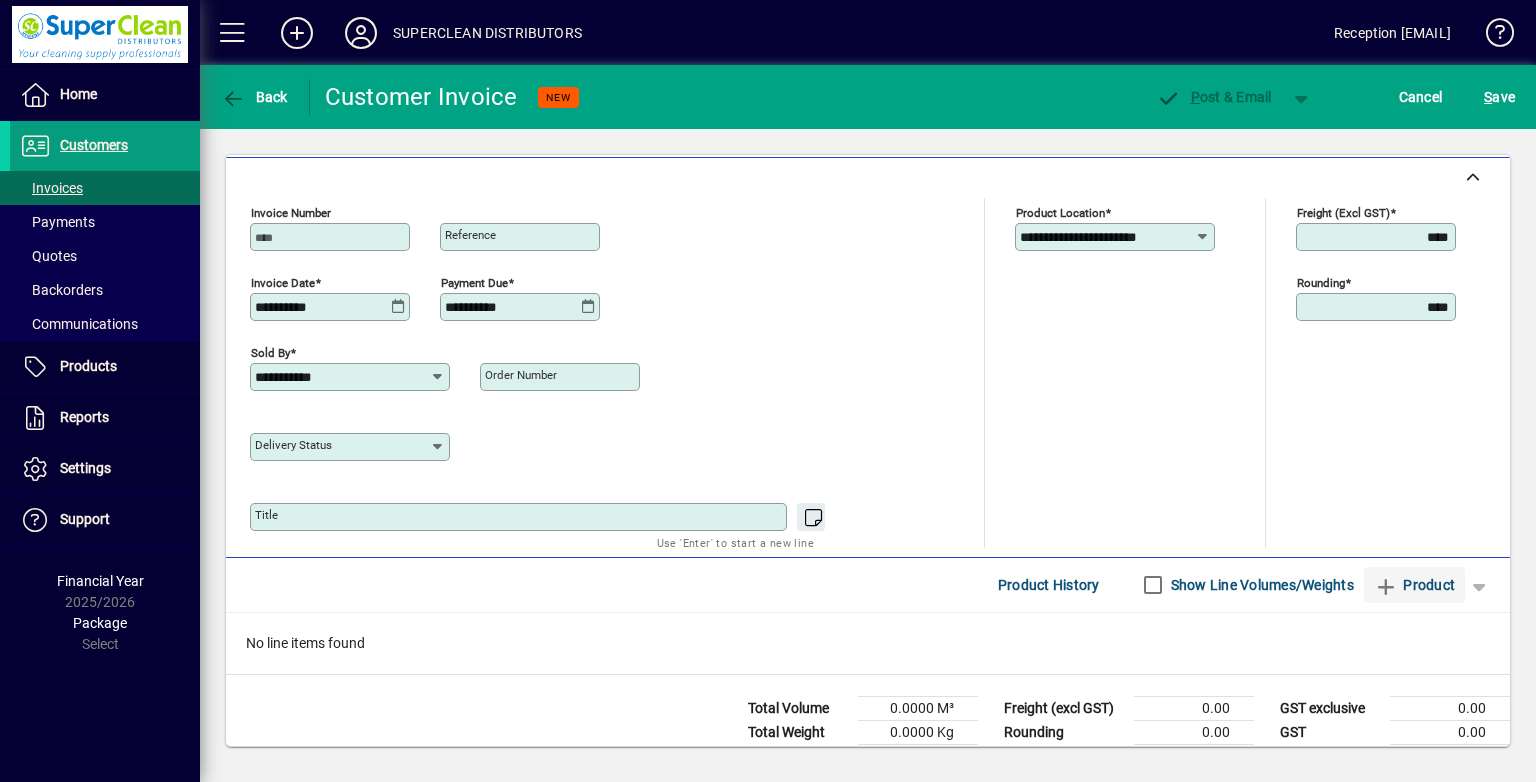 scroll, scrollTop: 760, scrollLeft: 0, axis: vertical 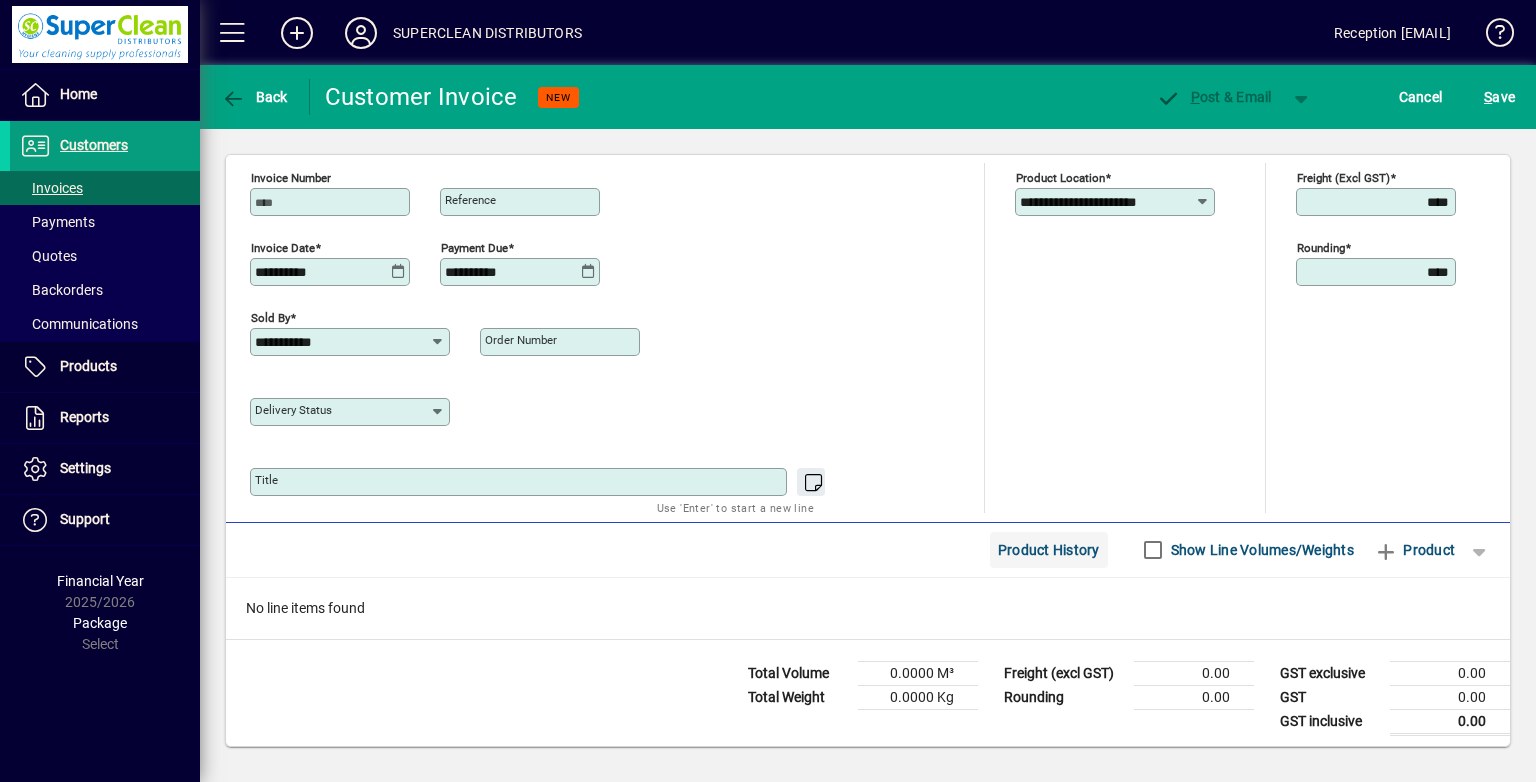 click on "Product History" 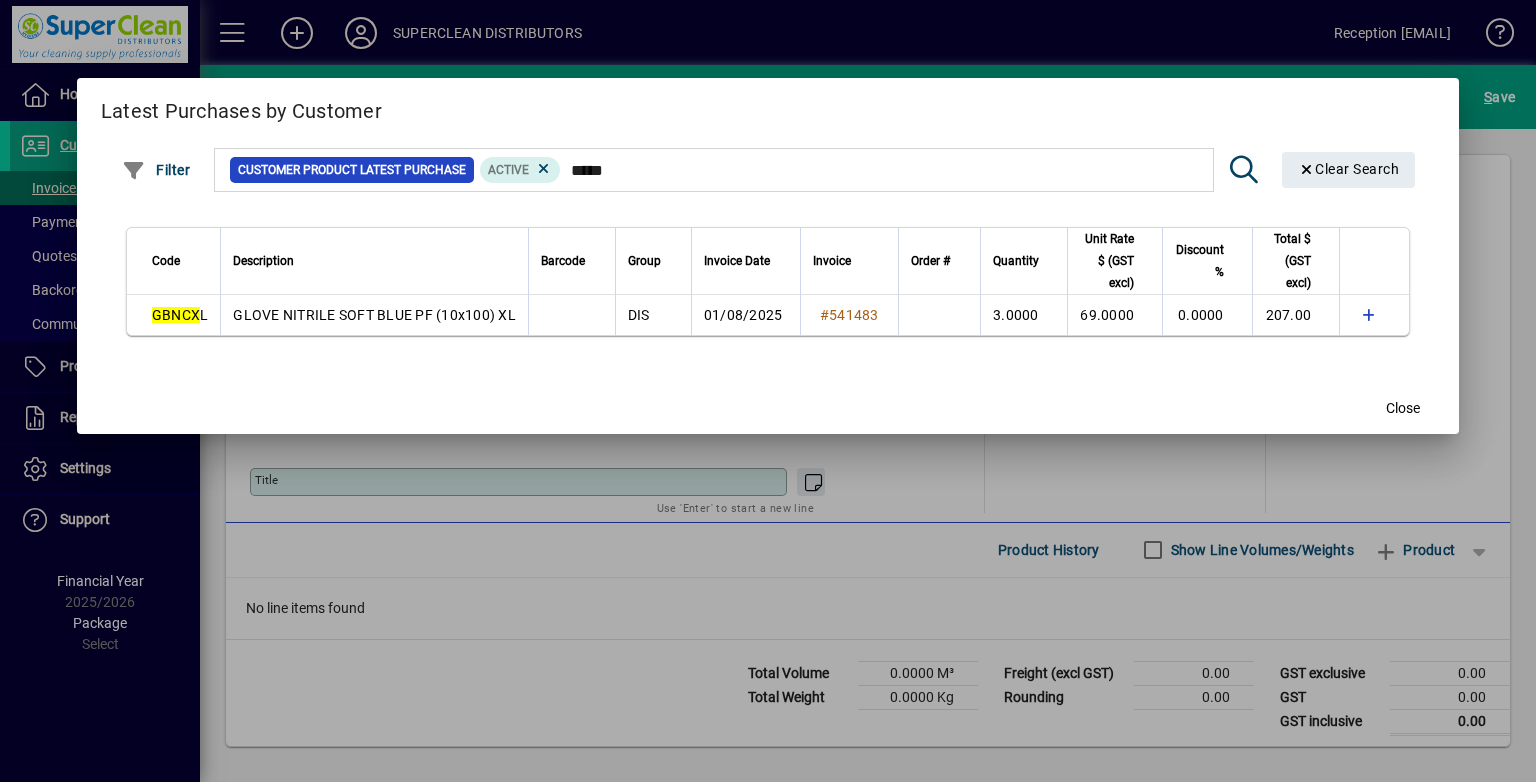 type on "*****" 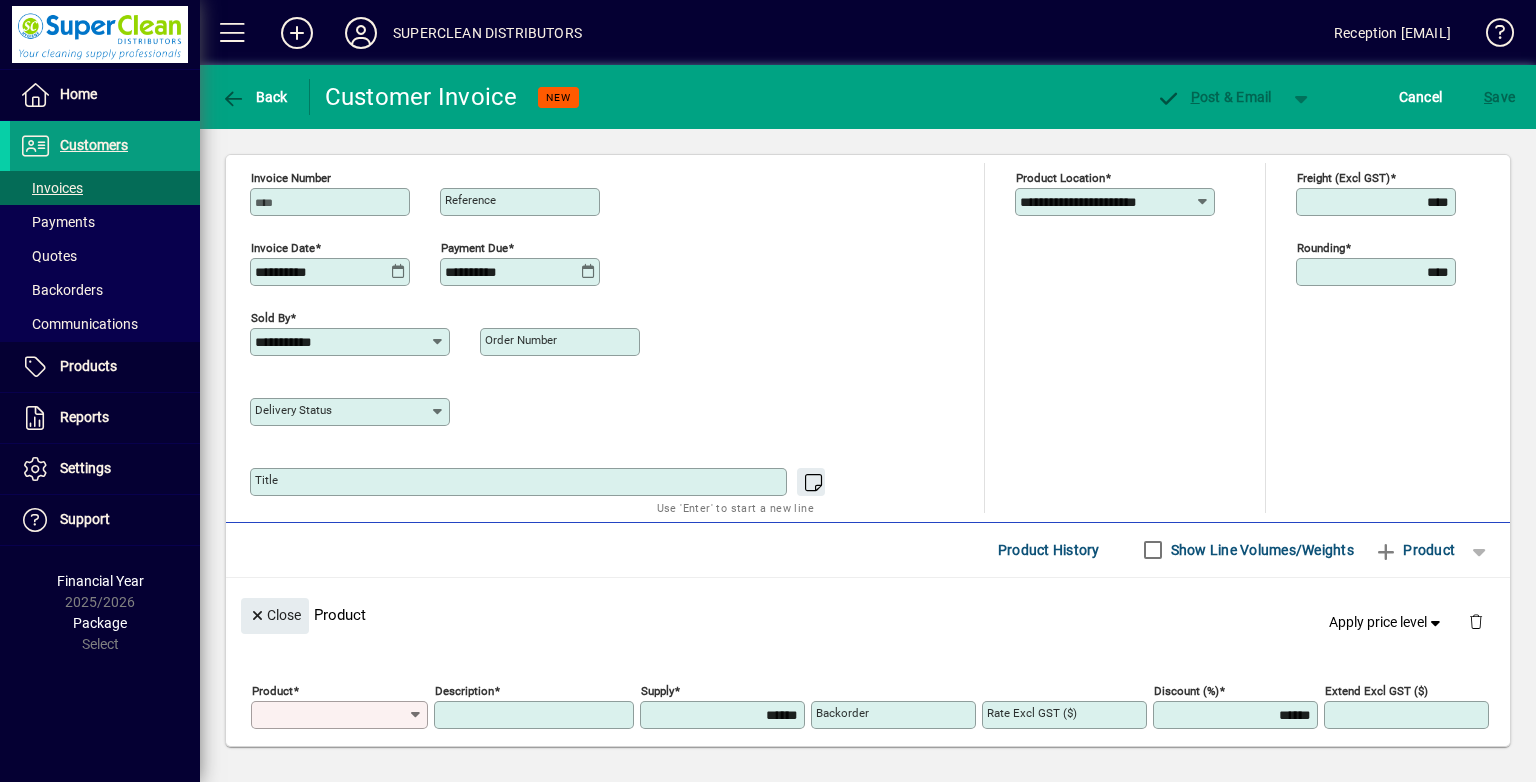type on "**********" 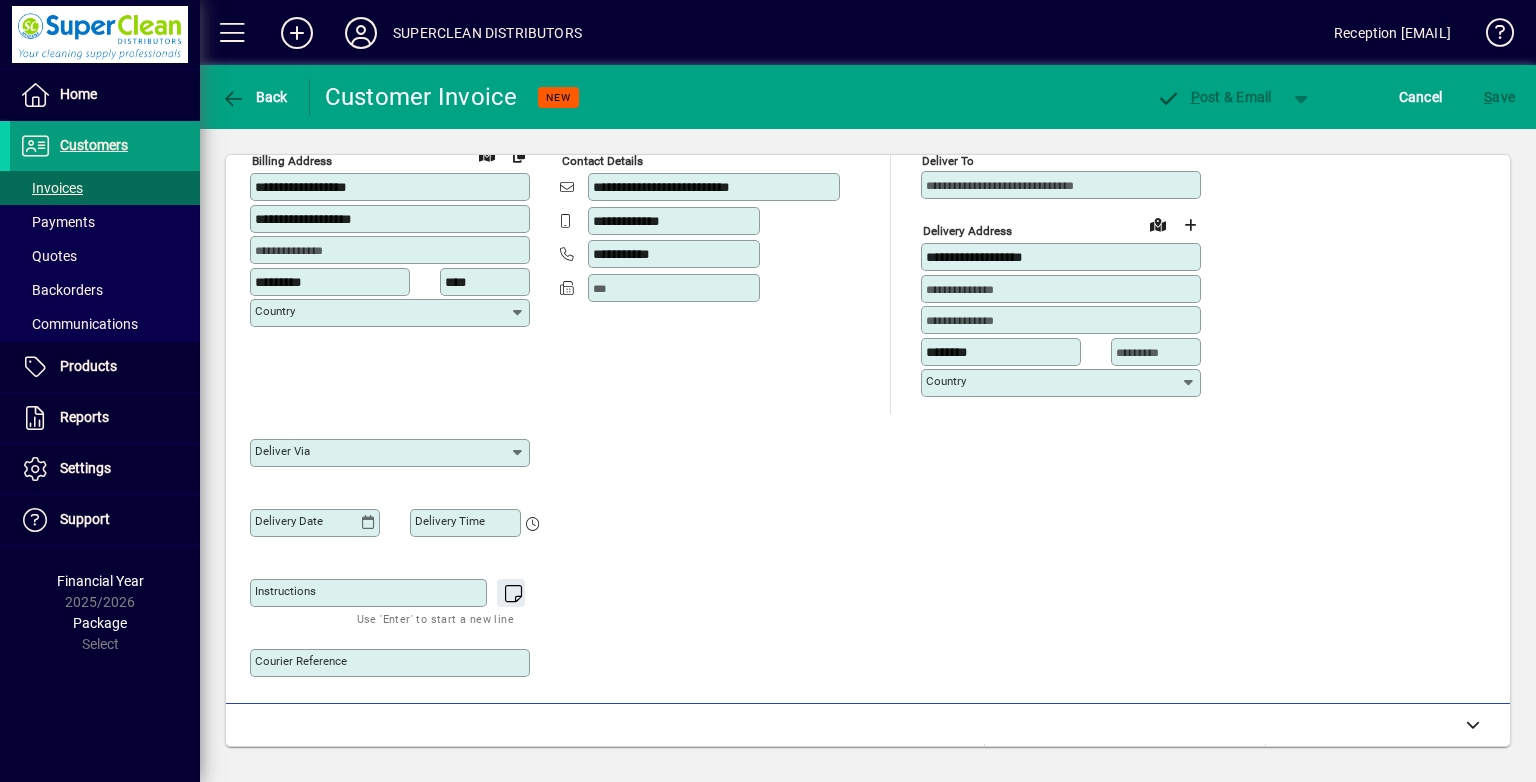 scroll, scrollTop: 44, scrollLeft: 0, axis: vertical 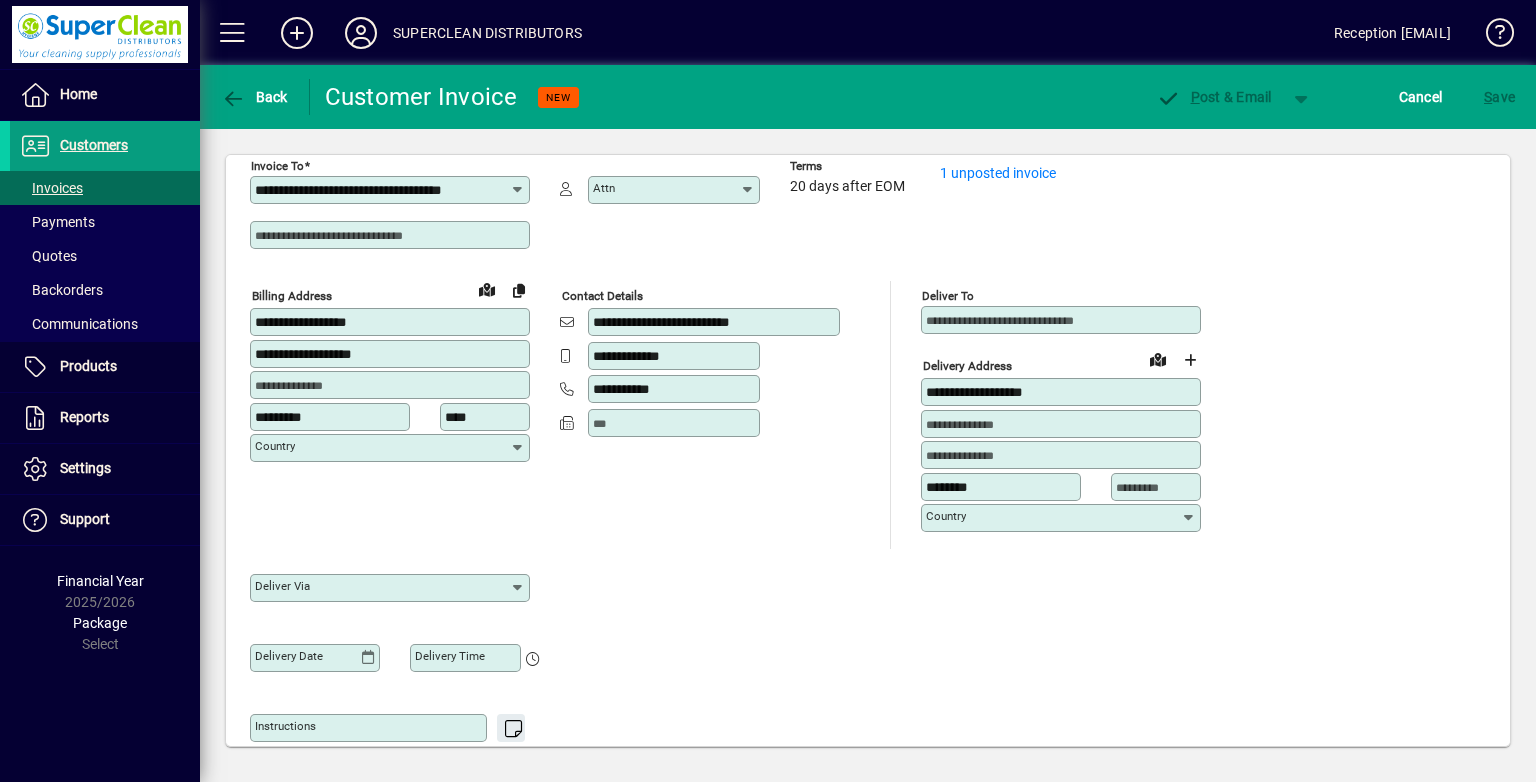 type on "*******" 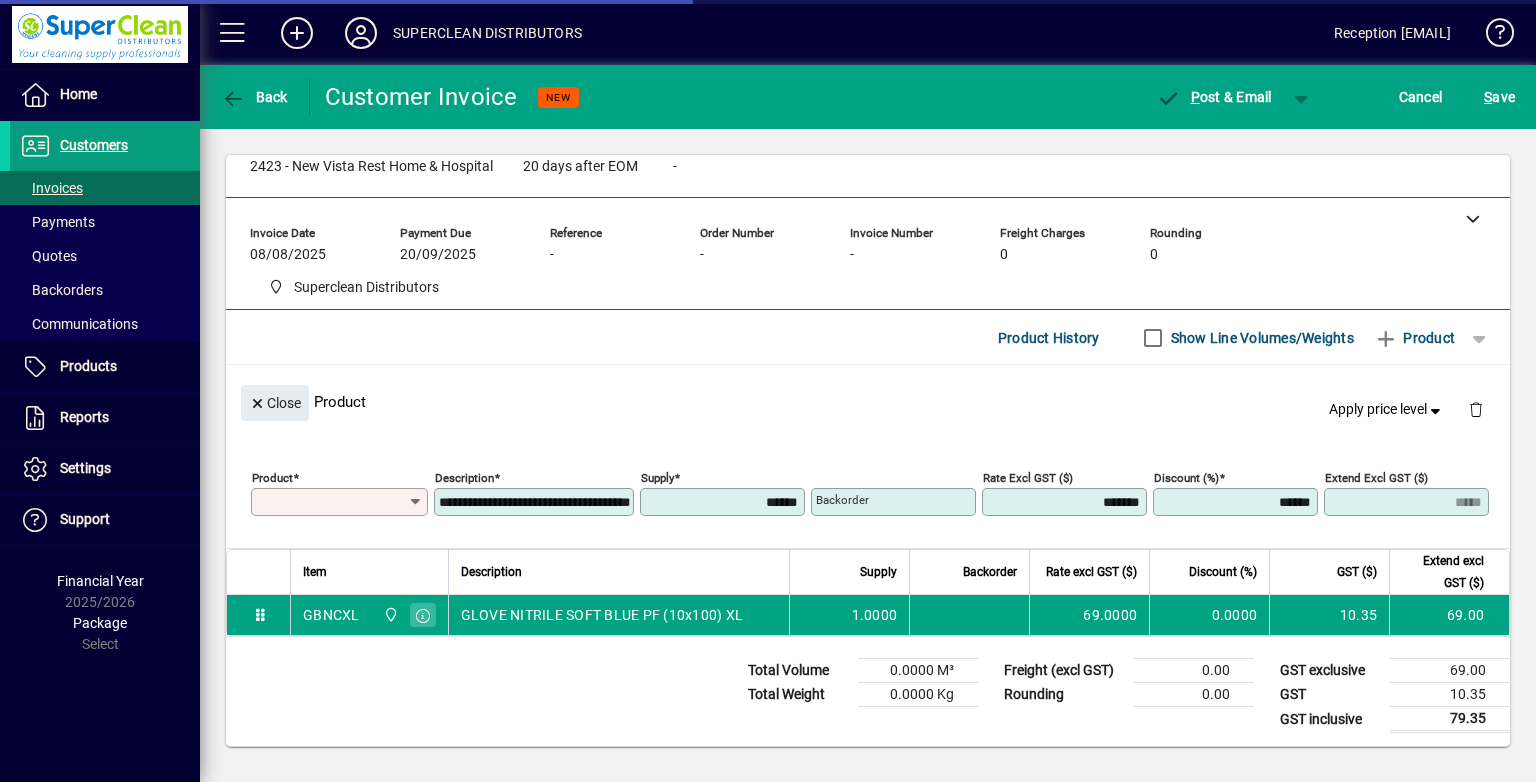 type on "******" 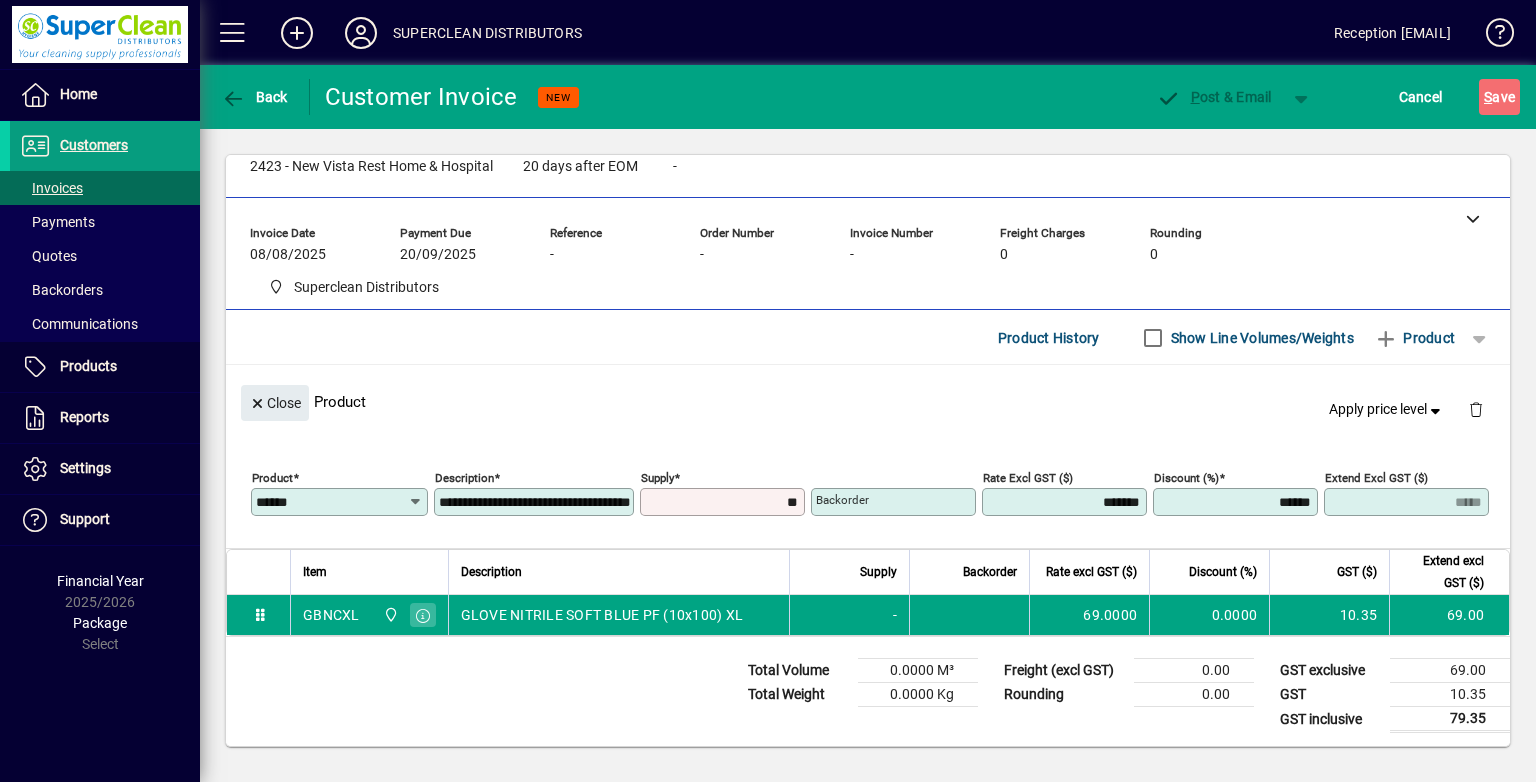 type on "*******" 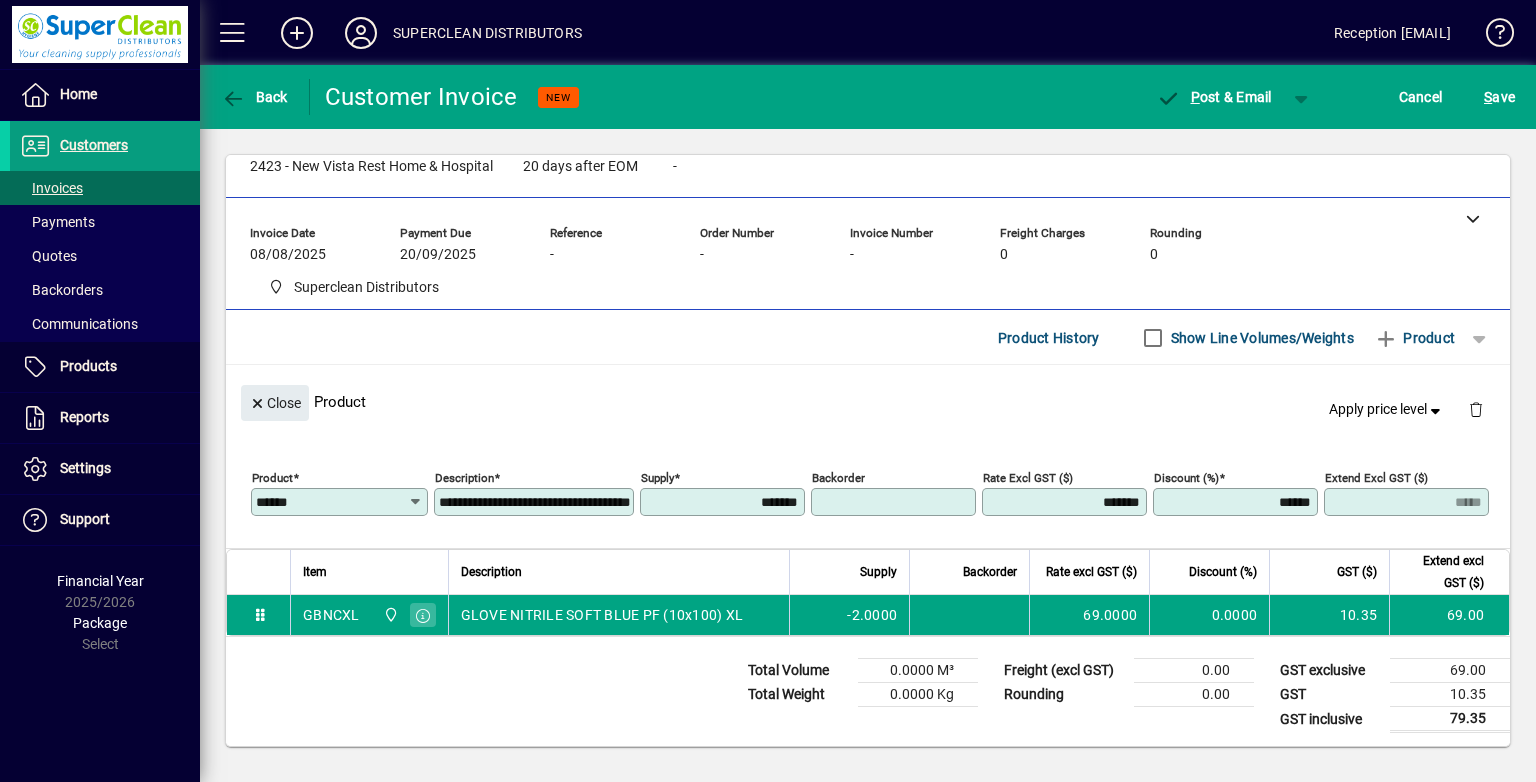 type on "*******" 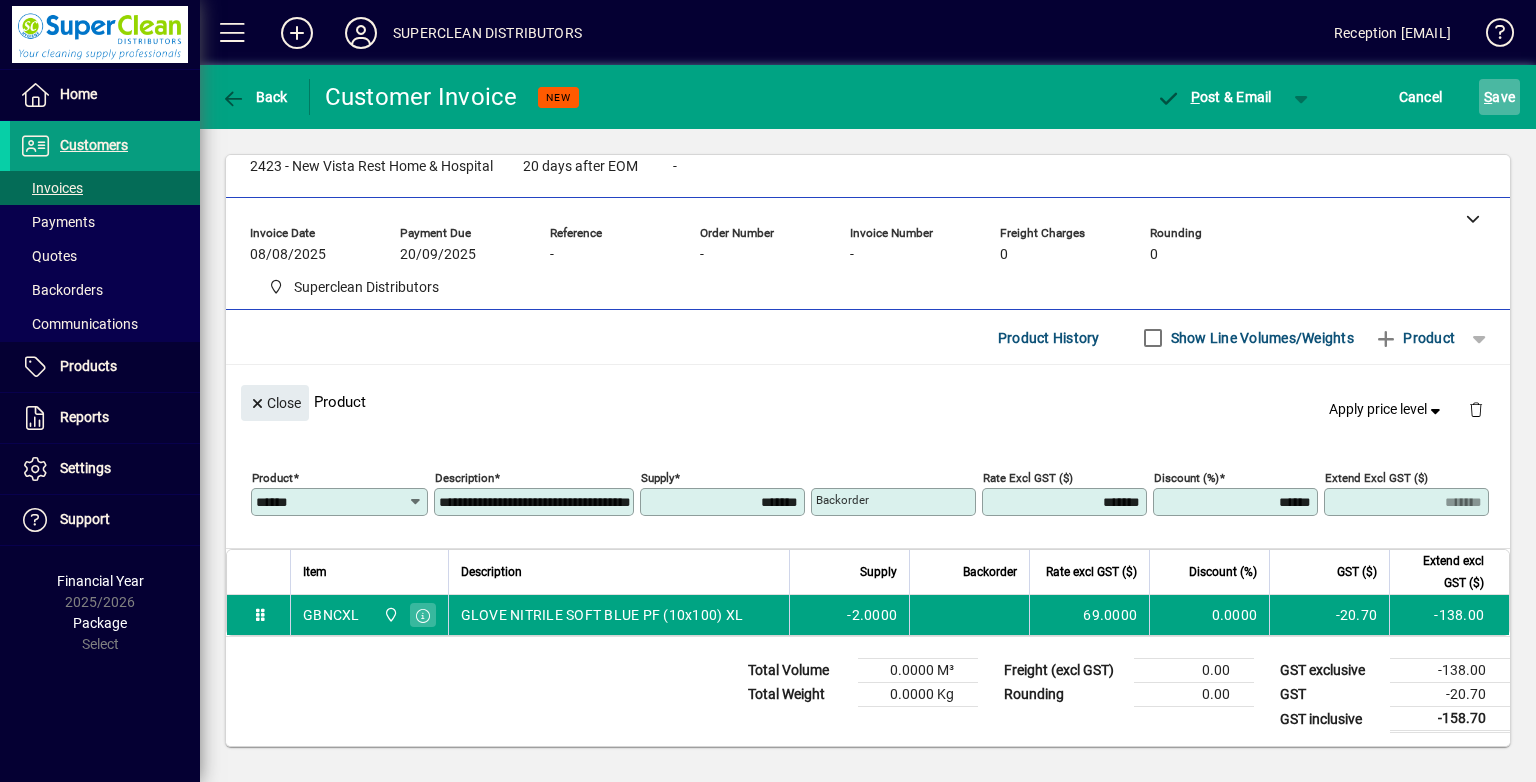 click on "S ave" 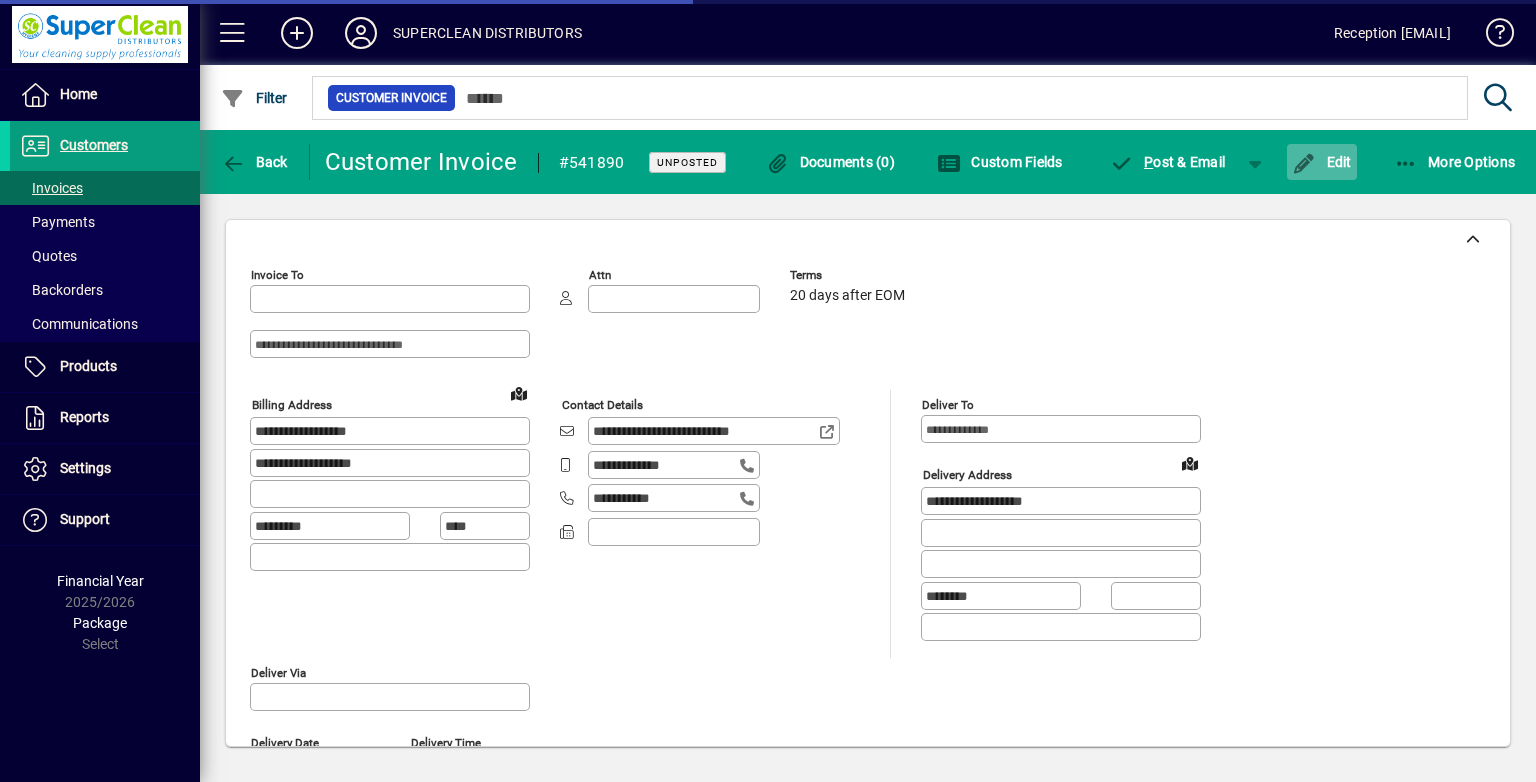type on "**********" 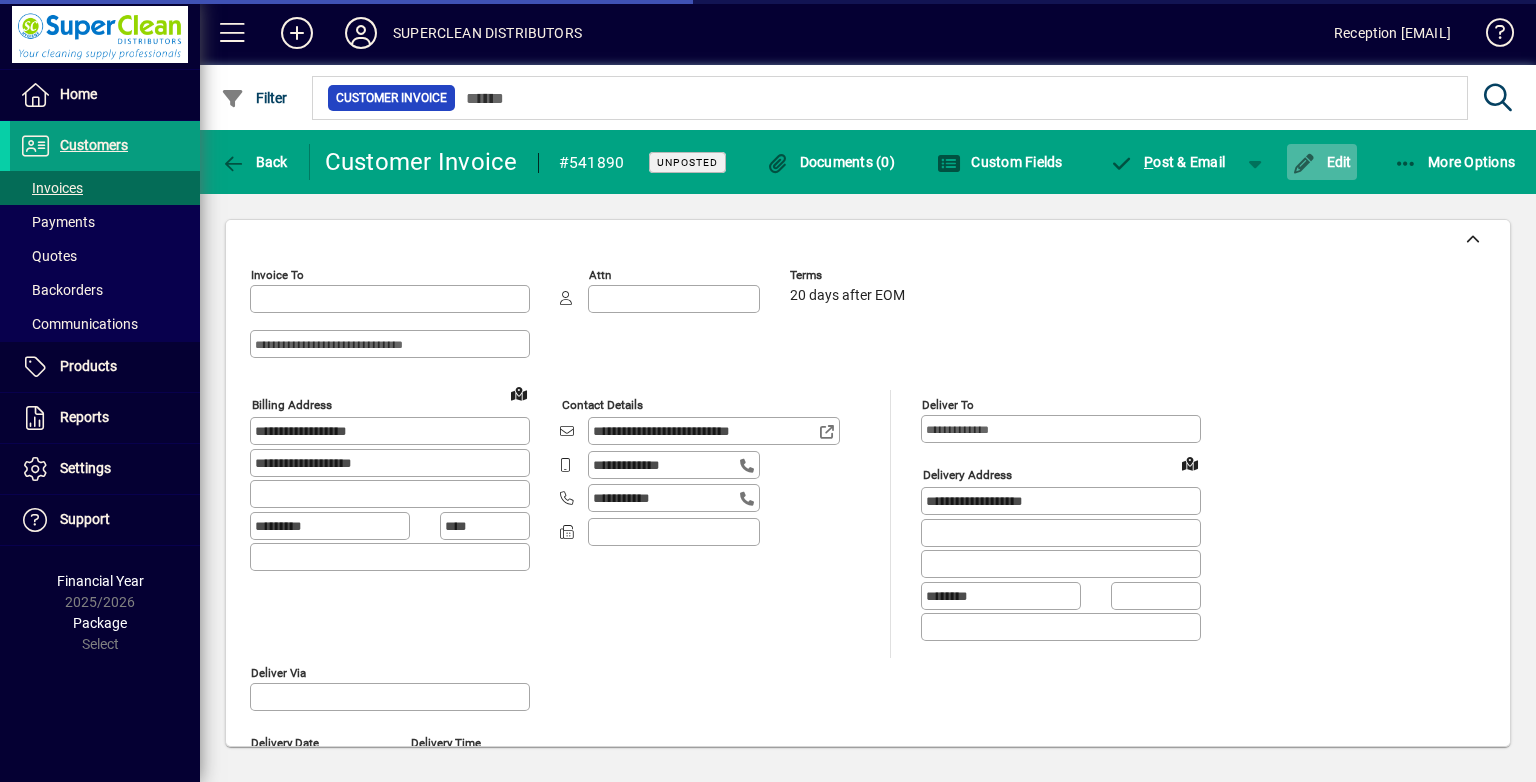 type on "**********" 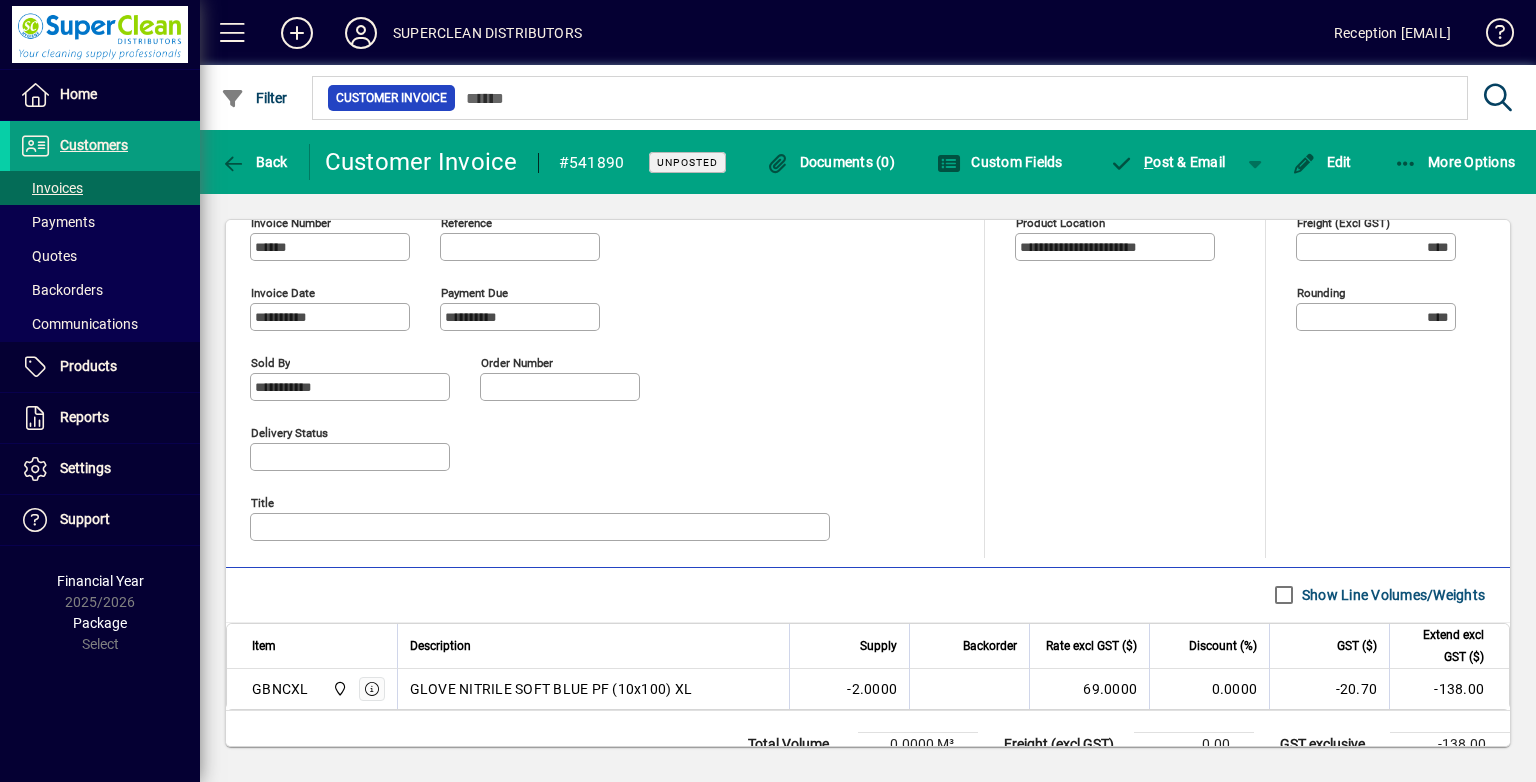 scroll, scrollTop: 851, scrollLeft: 0, axis: vertical 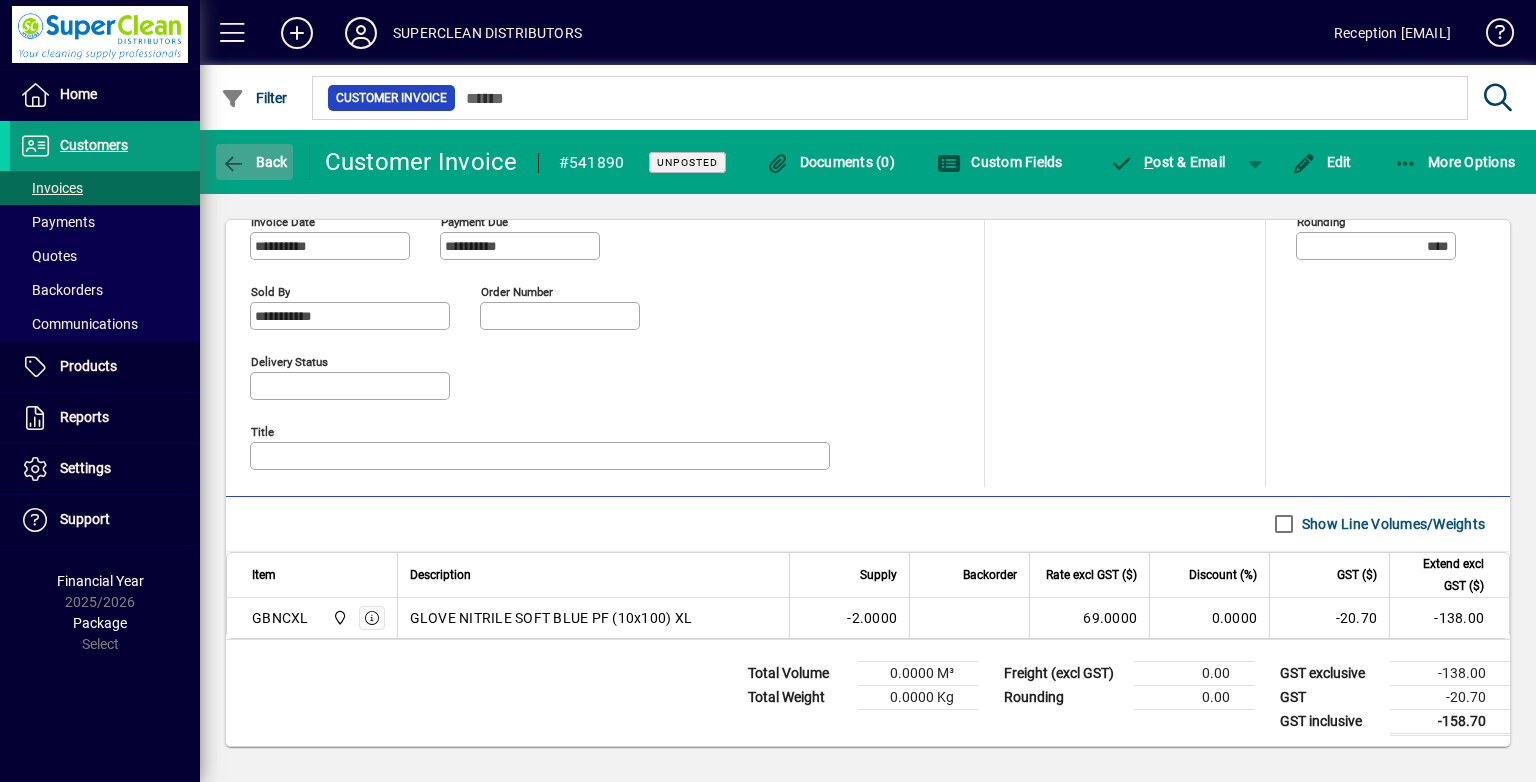 click 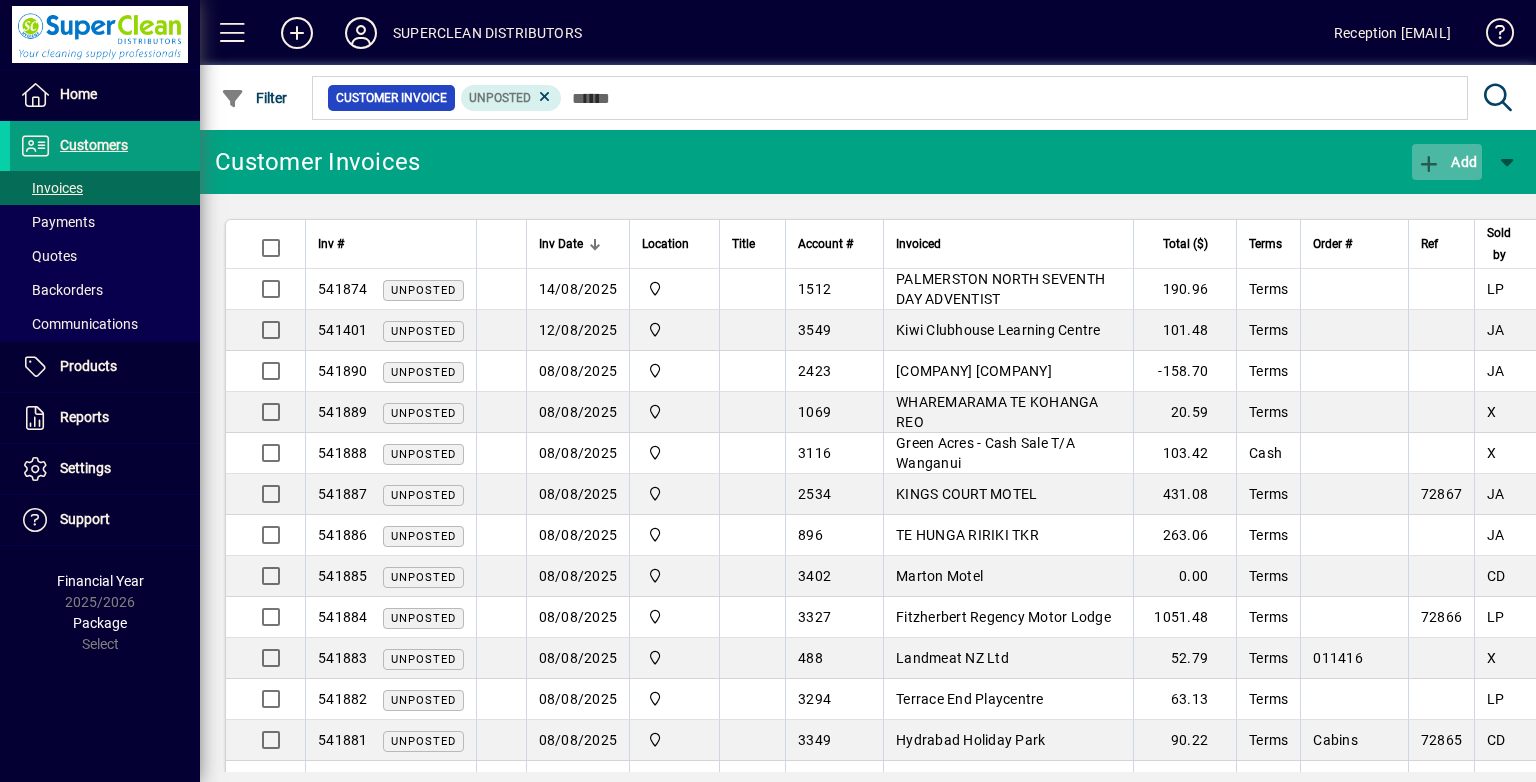 click 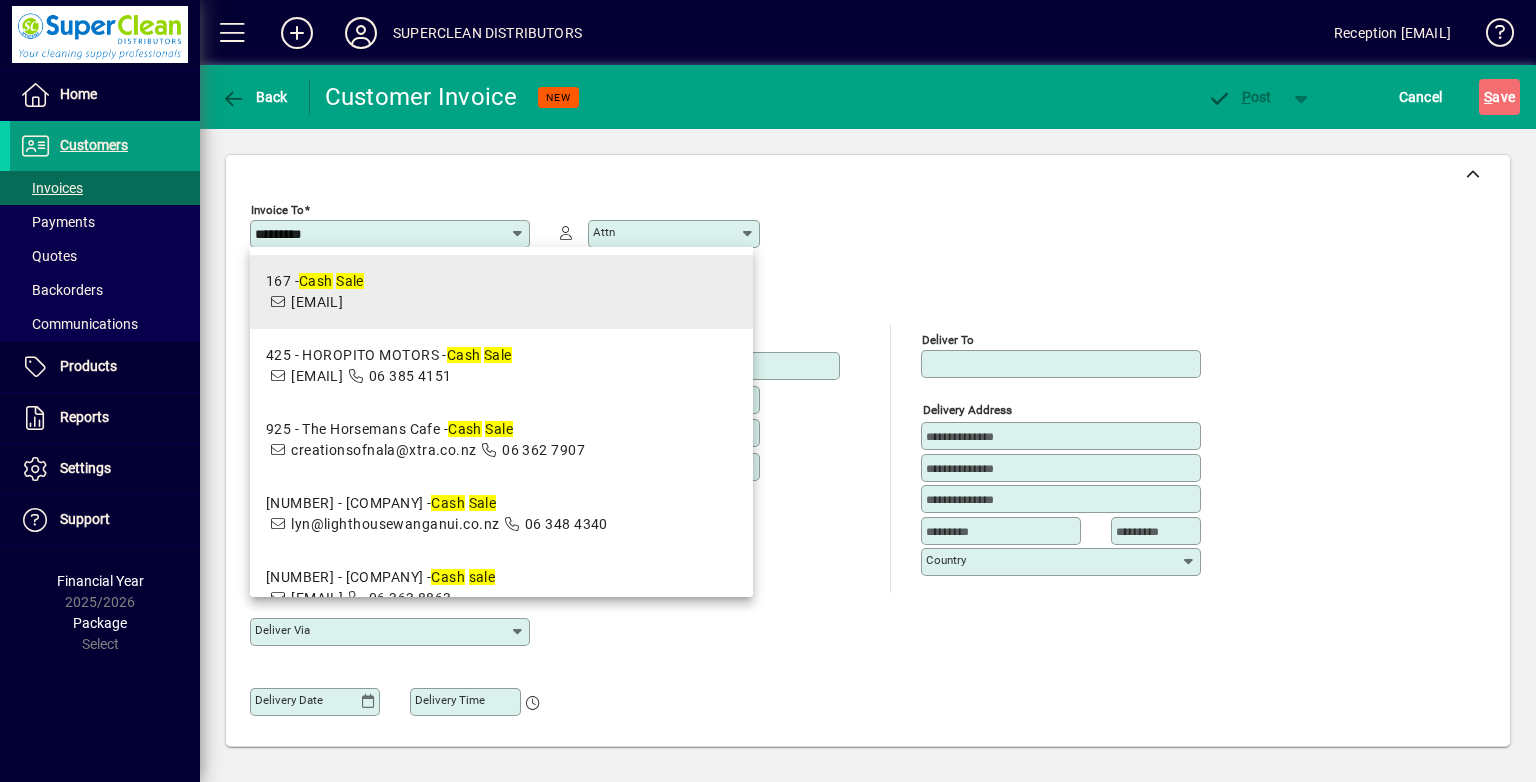 click on "[EMAIL]" at bounding box center (317, 302) 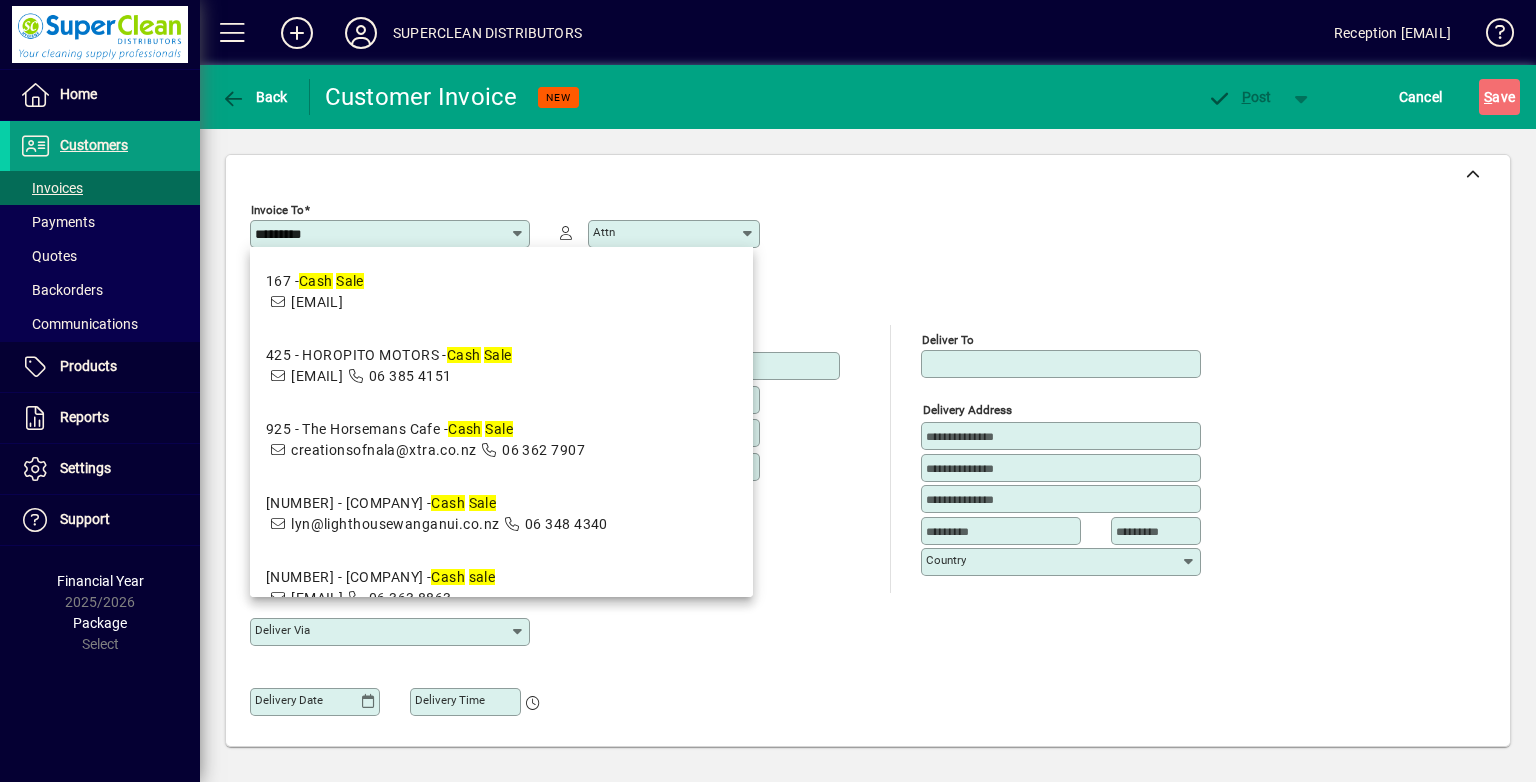 type on "**********" 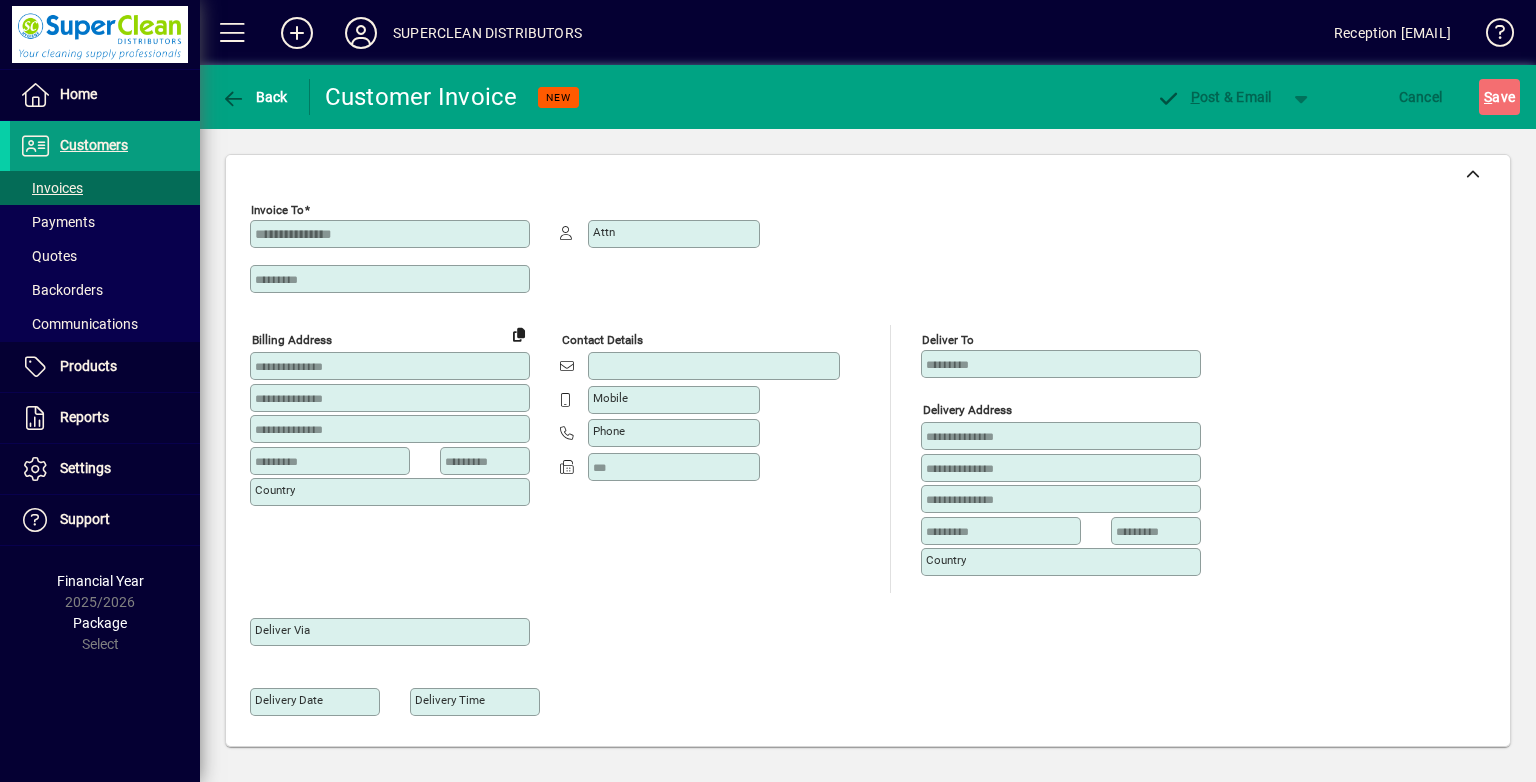 type on "**********" 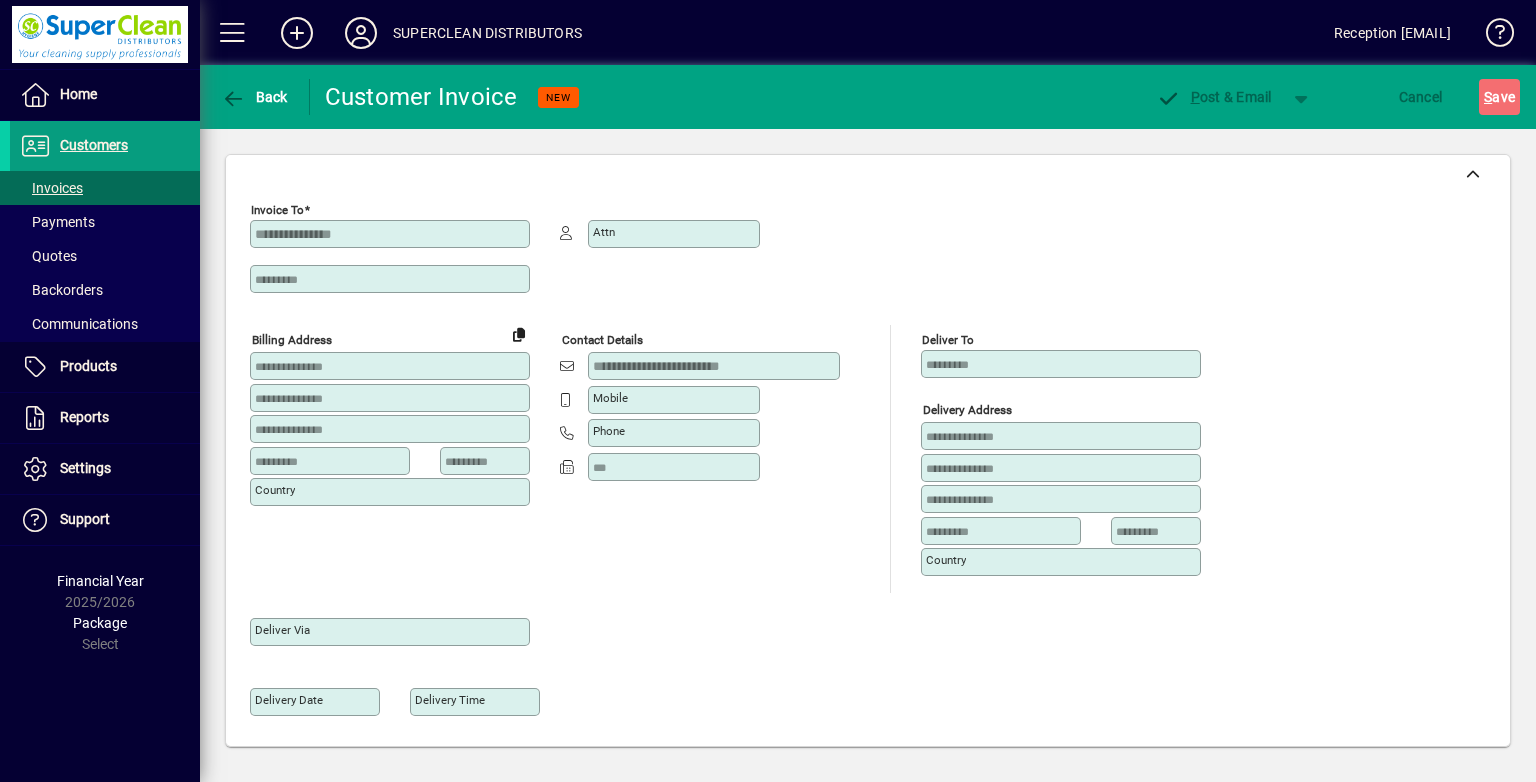 type on "**********" 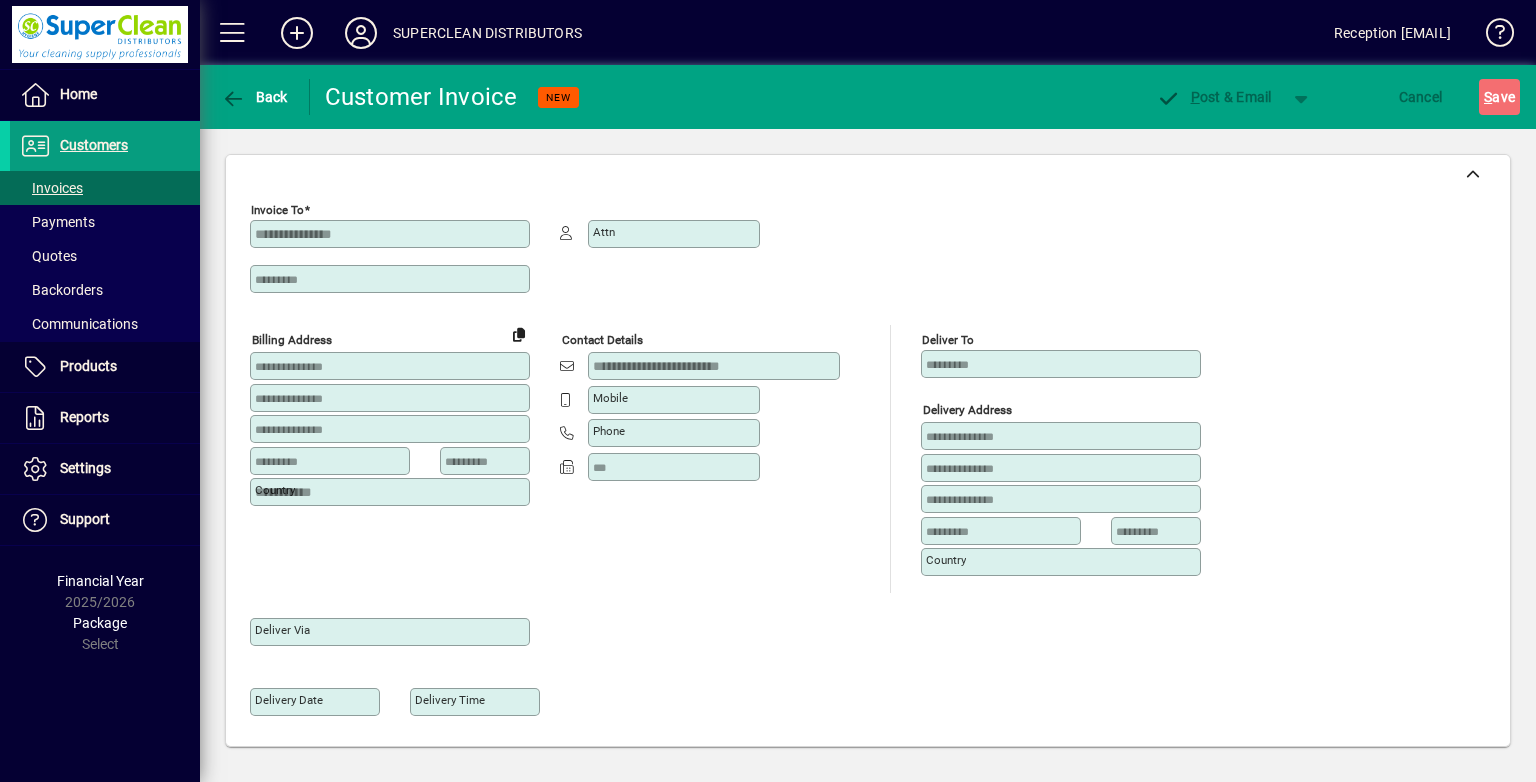 type on "**********" 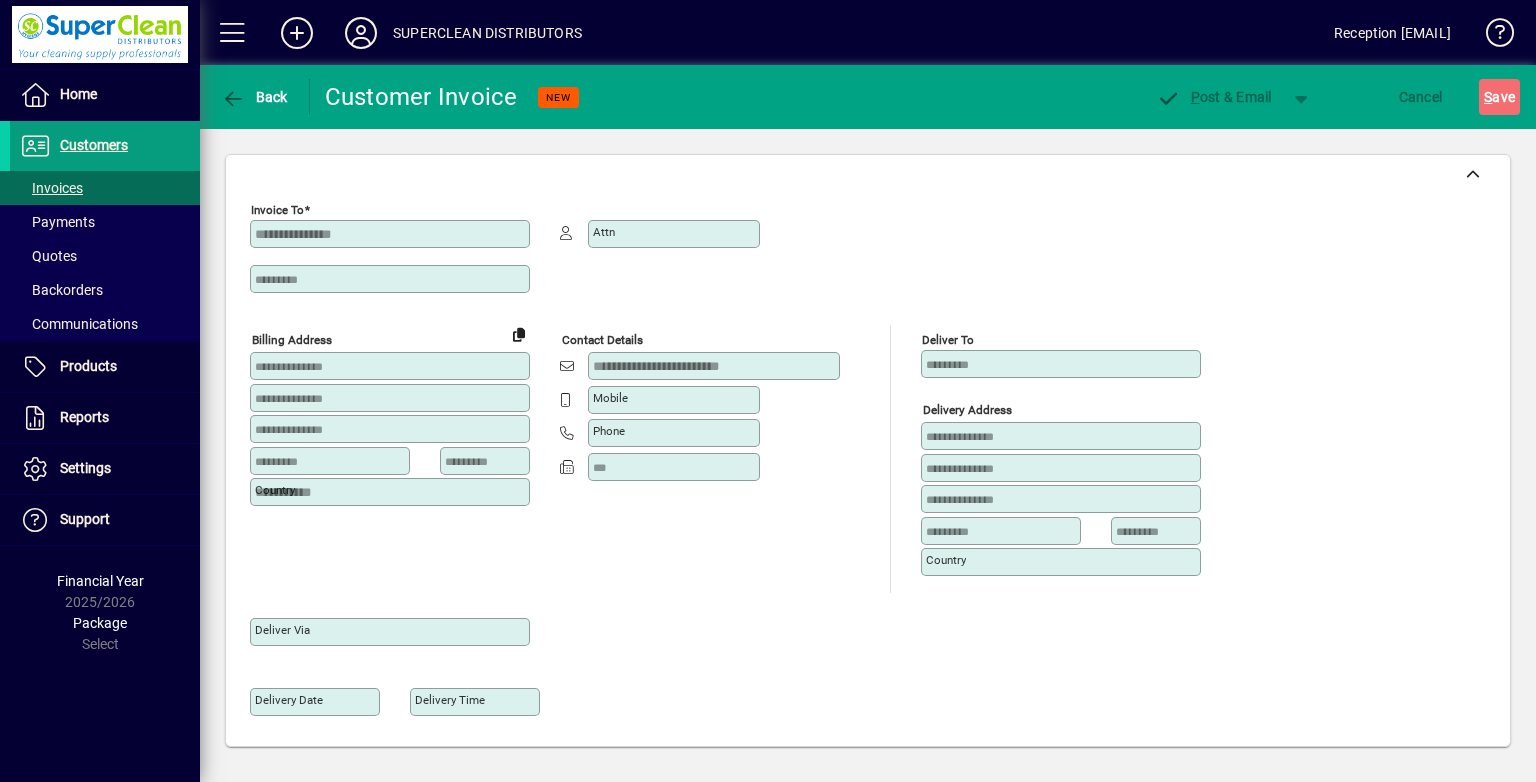 type on "******" 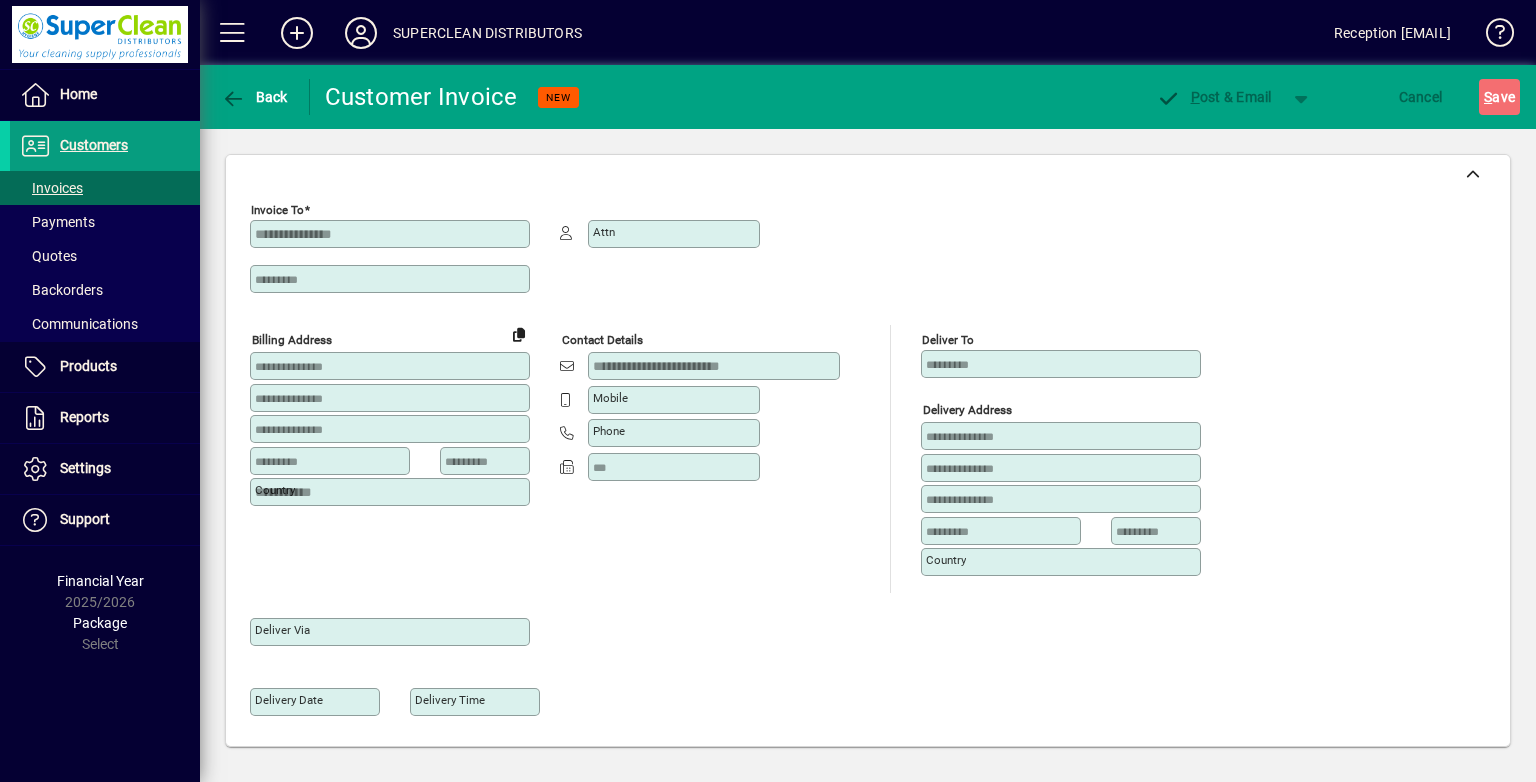 type on "**********" 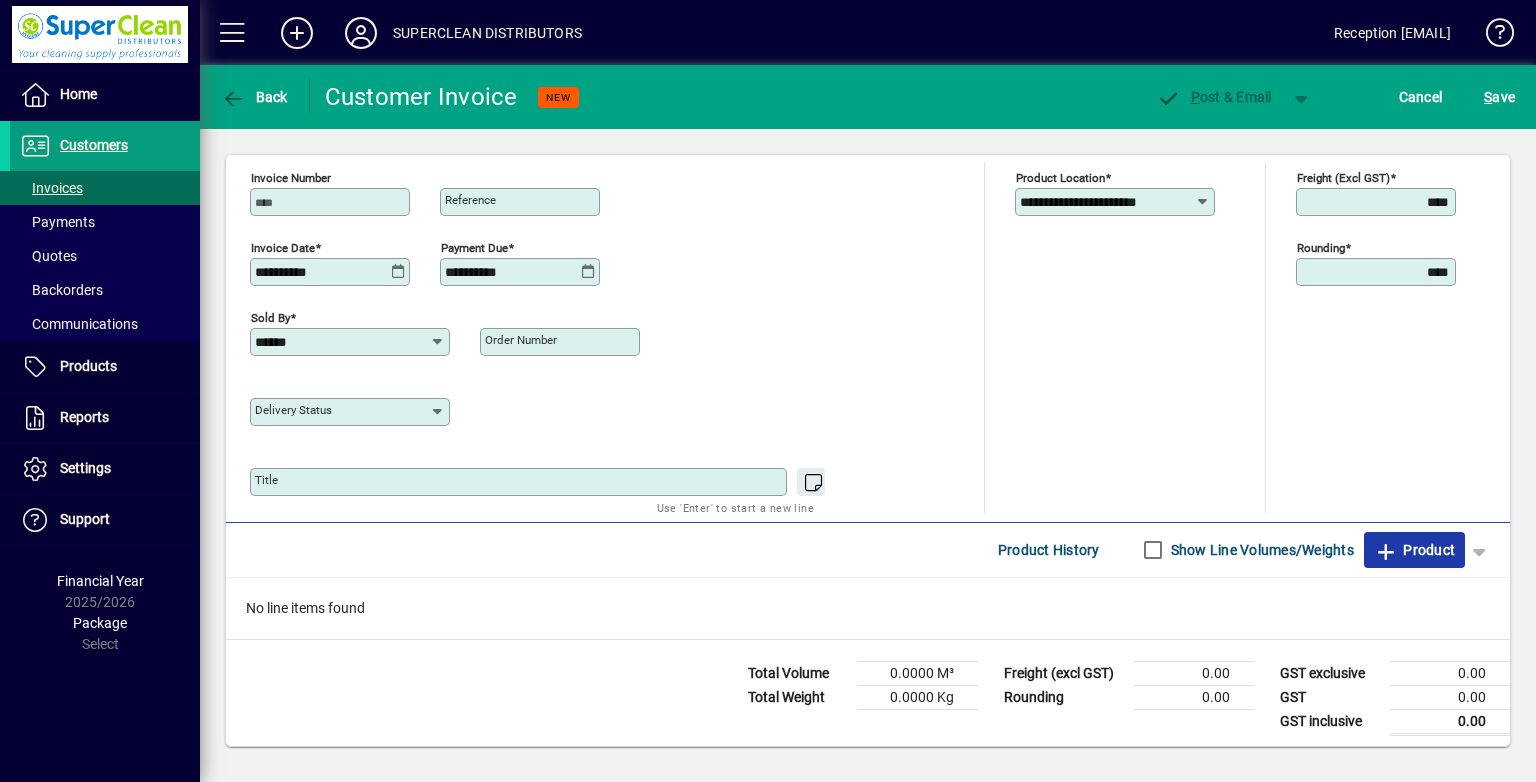 click on "Product" 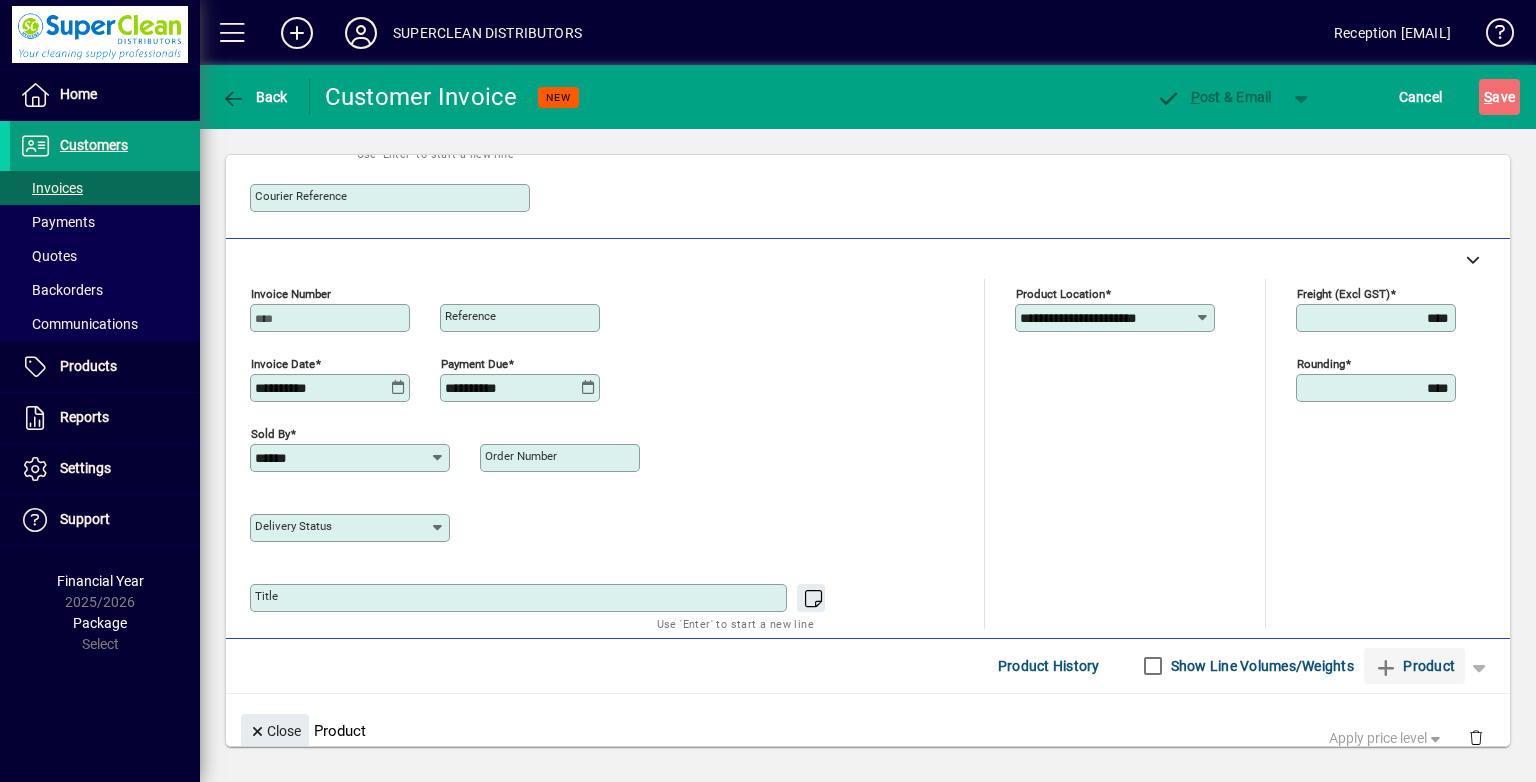 scroll, scrollTop: 44, scrollLeft: 0, axis: vertical 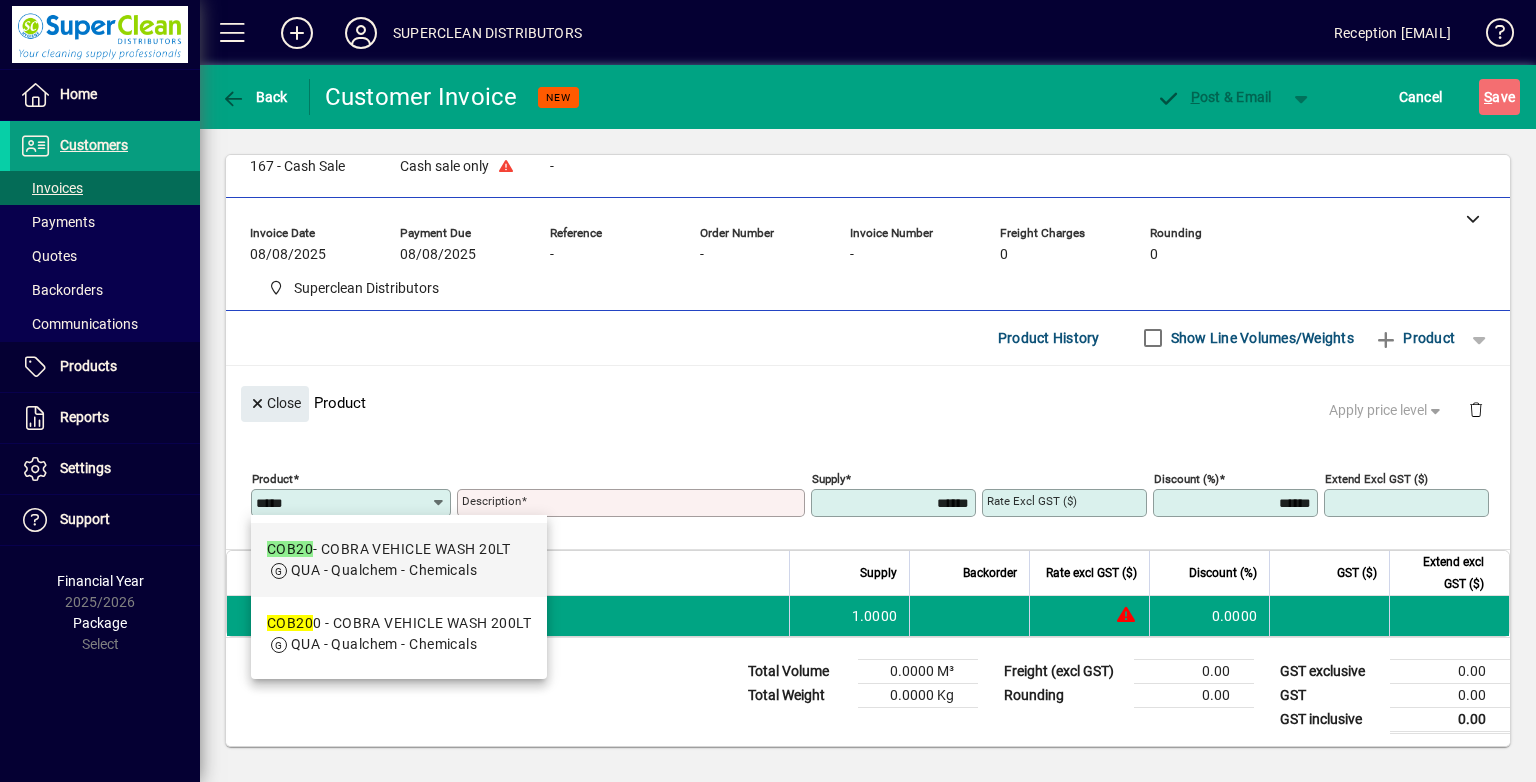 click on "QUA - Qualchem - Chemicals" at bounding box center [384, 570] 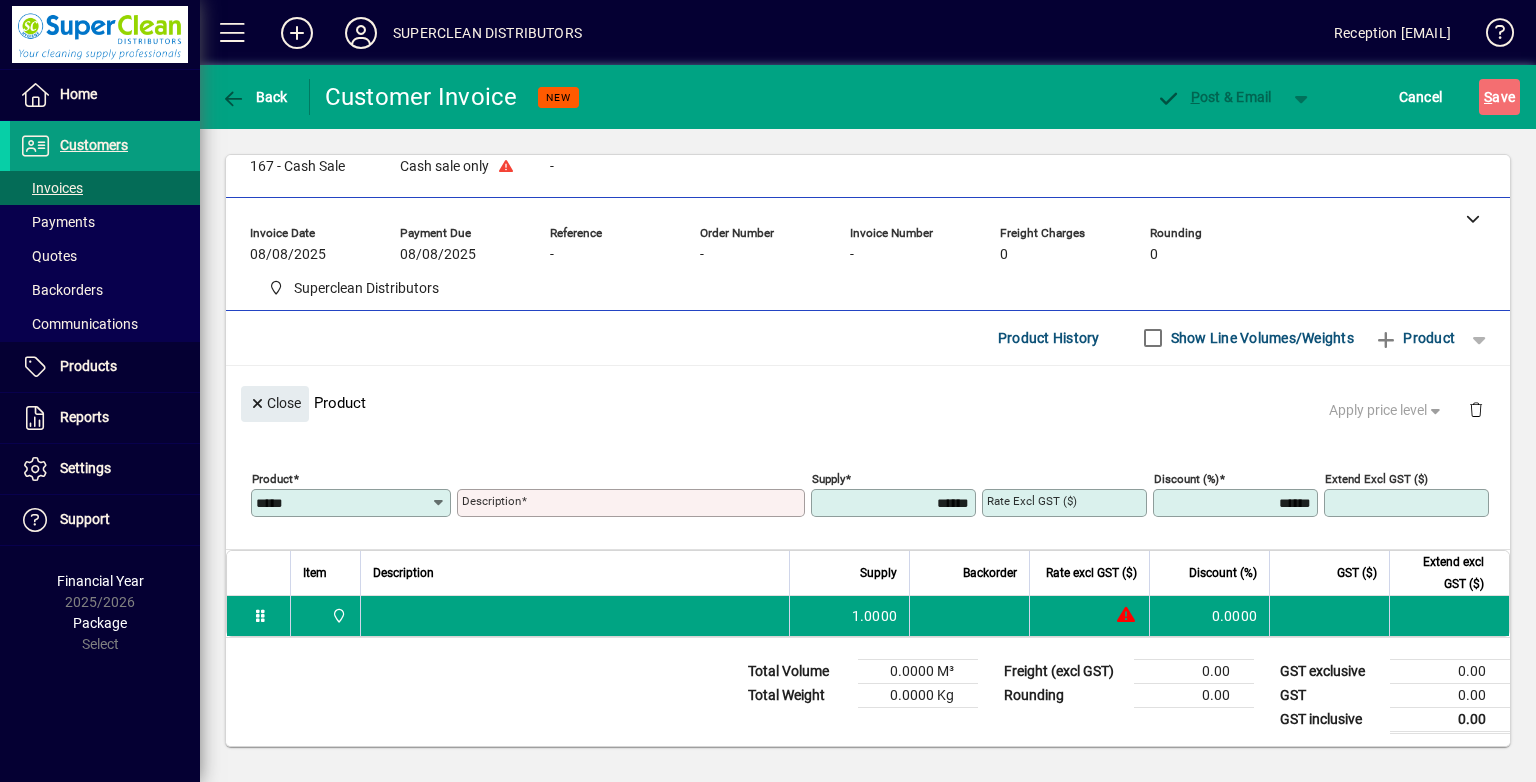 type on "**********" 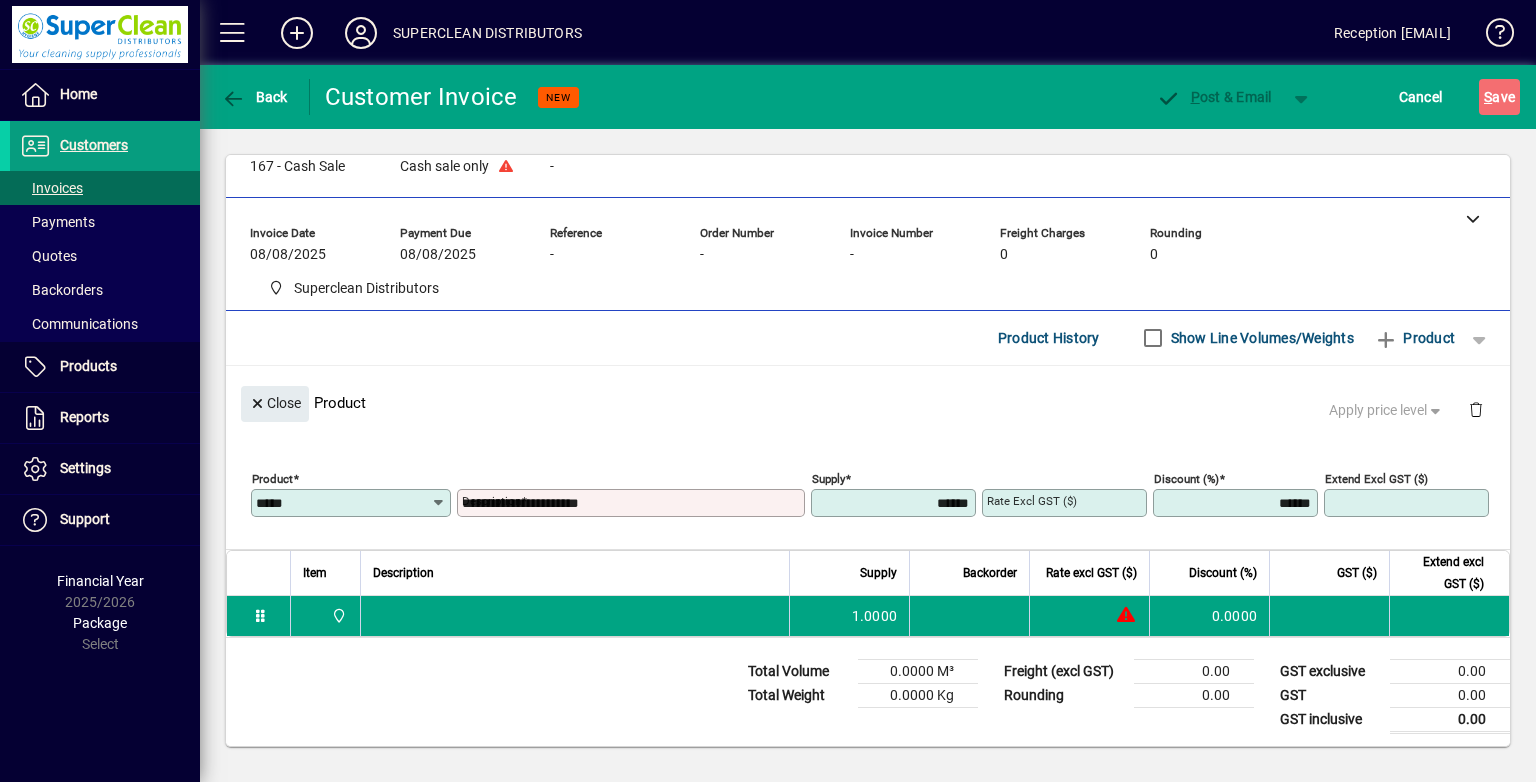type on "*******" 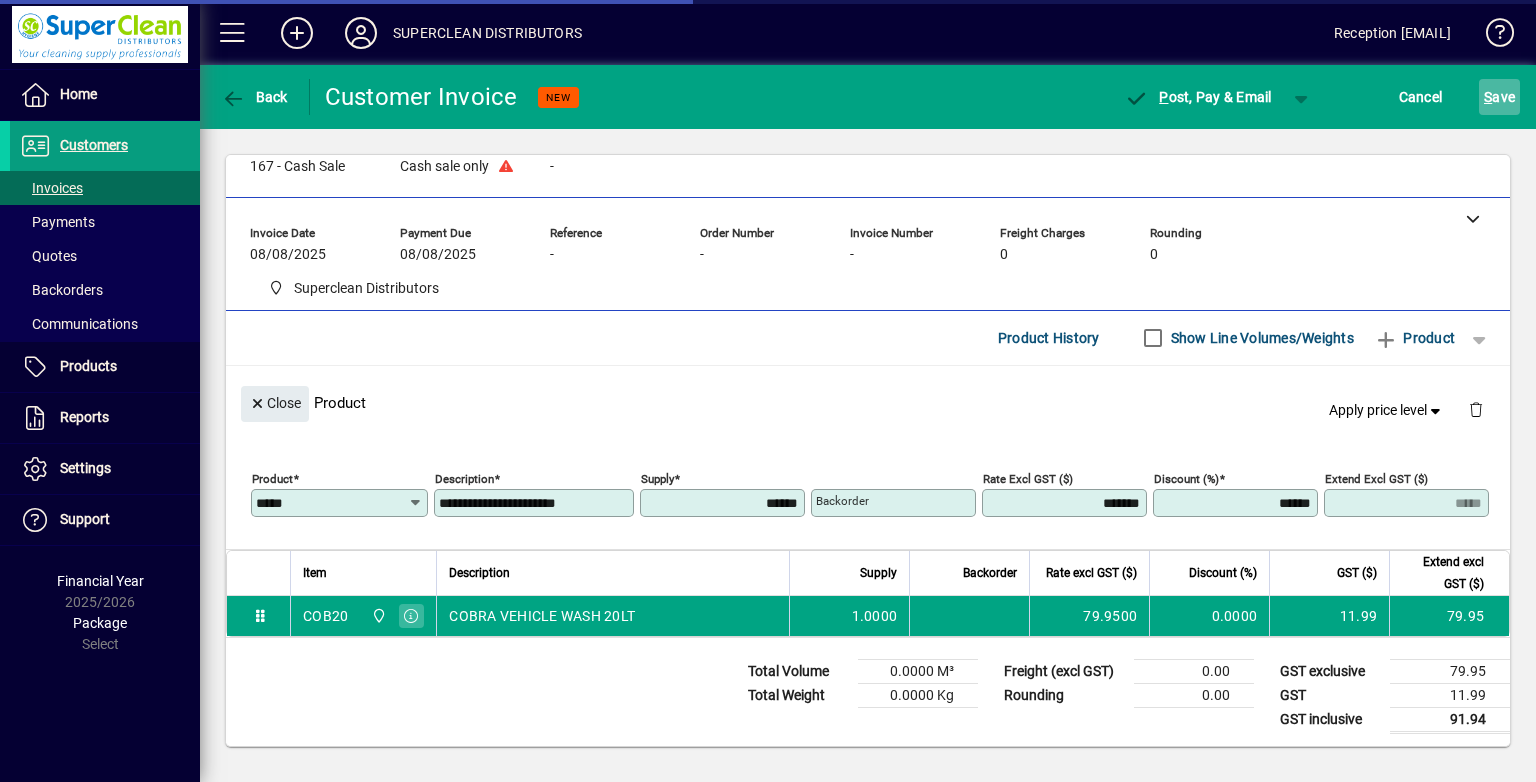 click on "S ave" 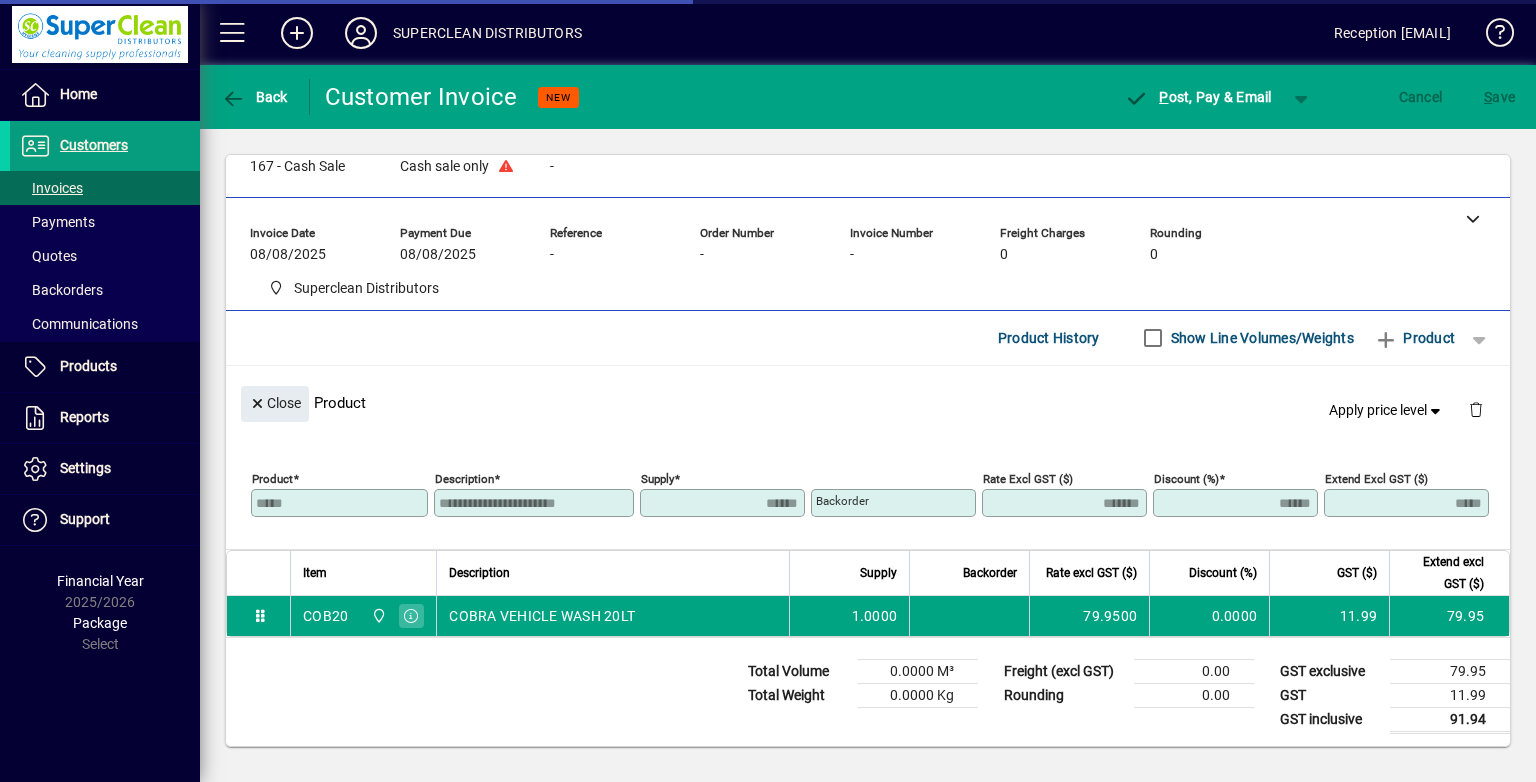 click on "Close" 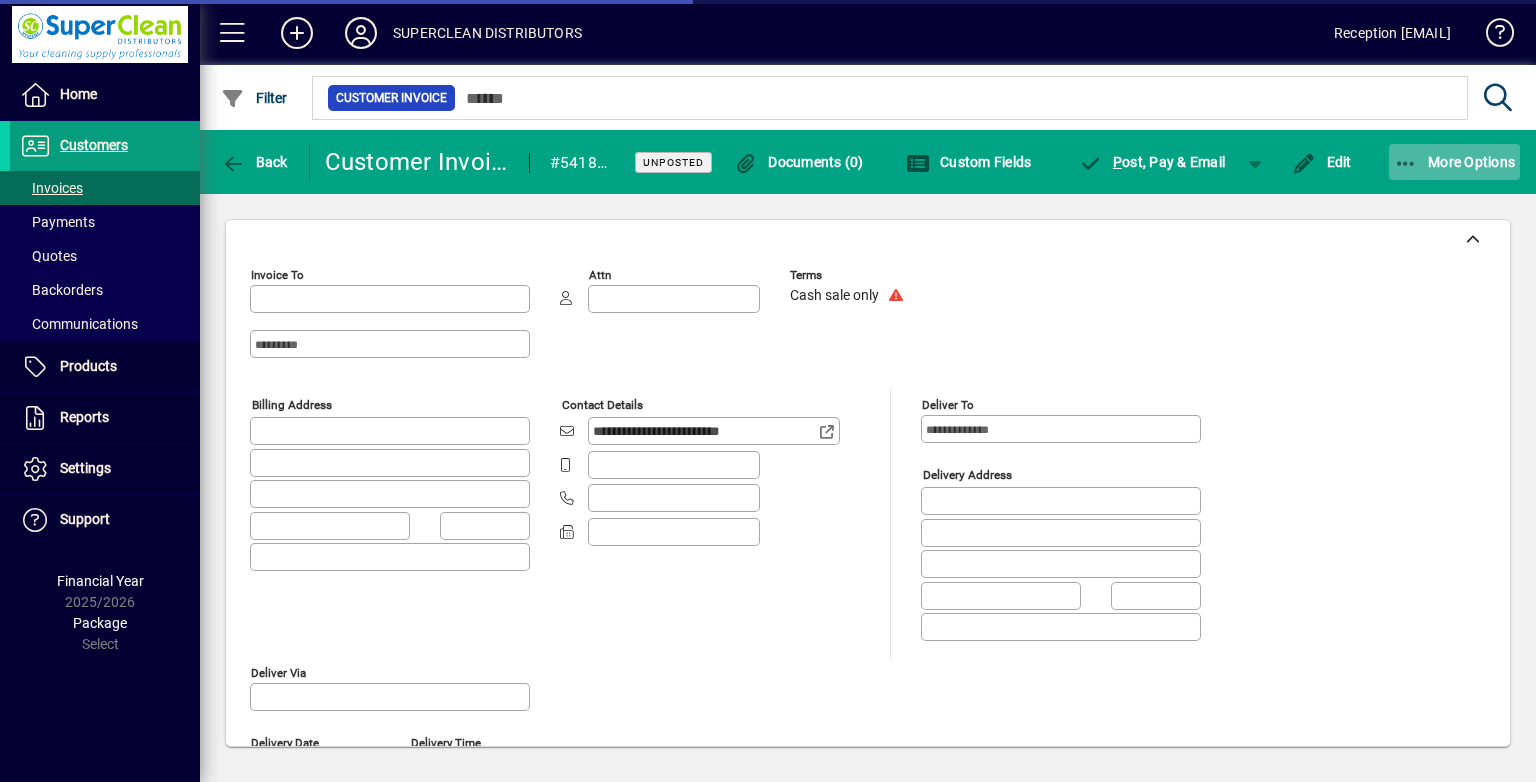 type on "**********" 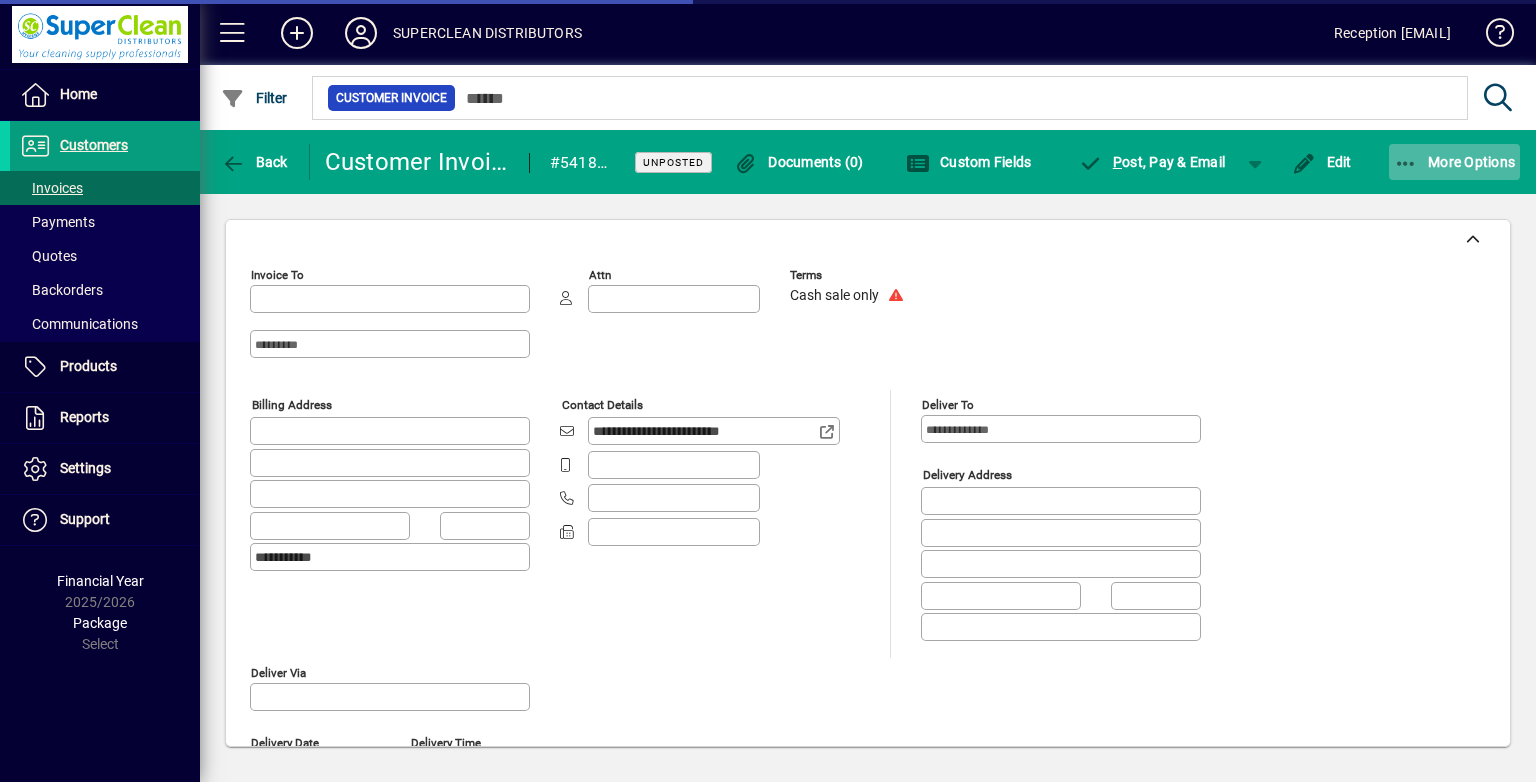 type on "**********" 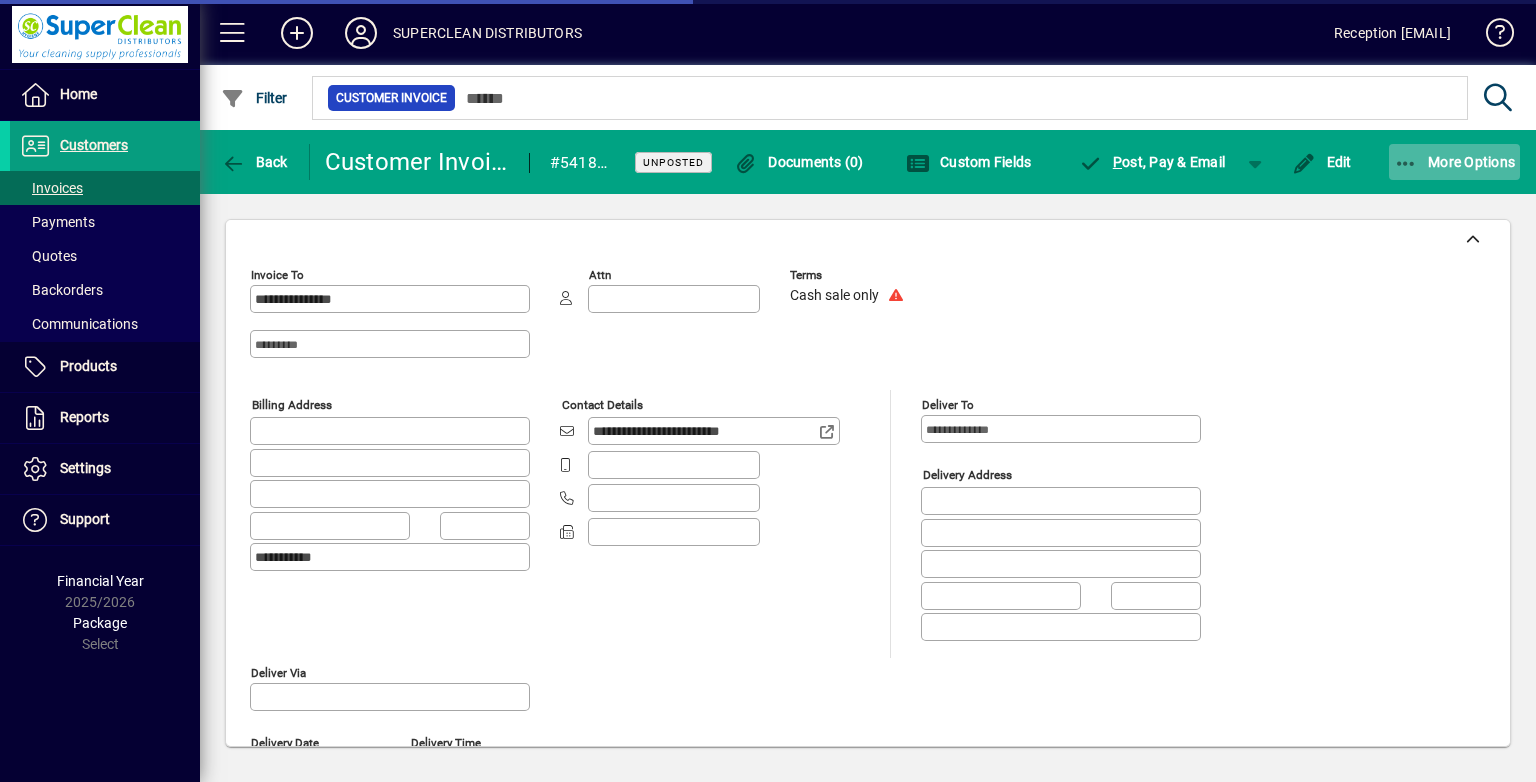 click on "More Options" 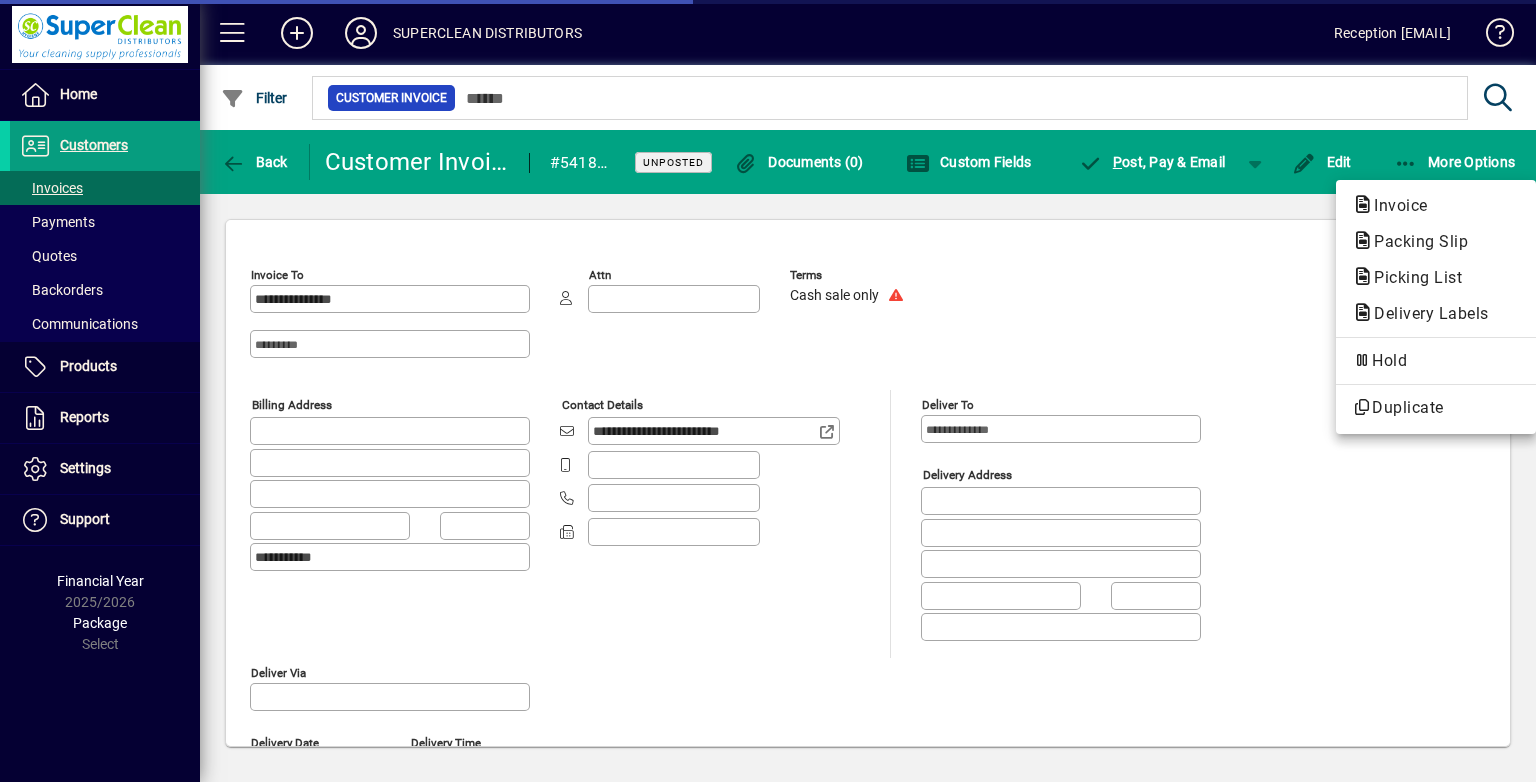 click on "Packing Slip" at bounding box center (1412, 277) 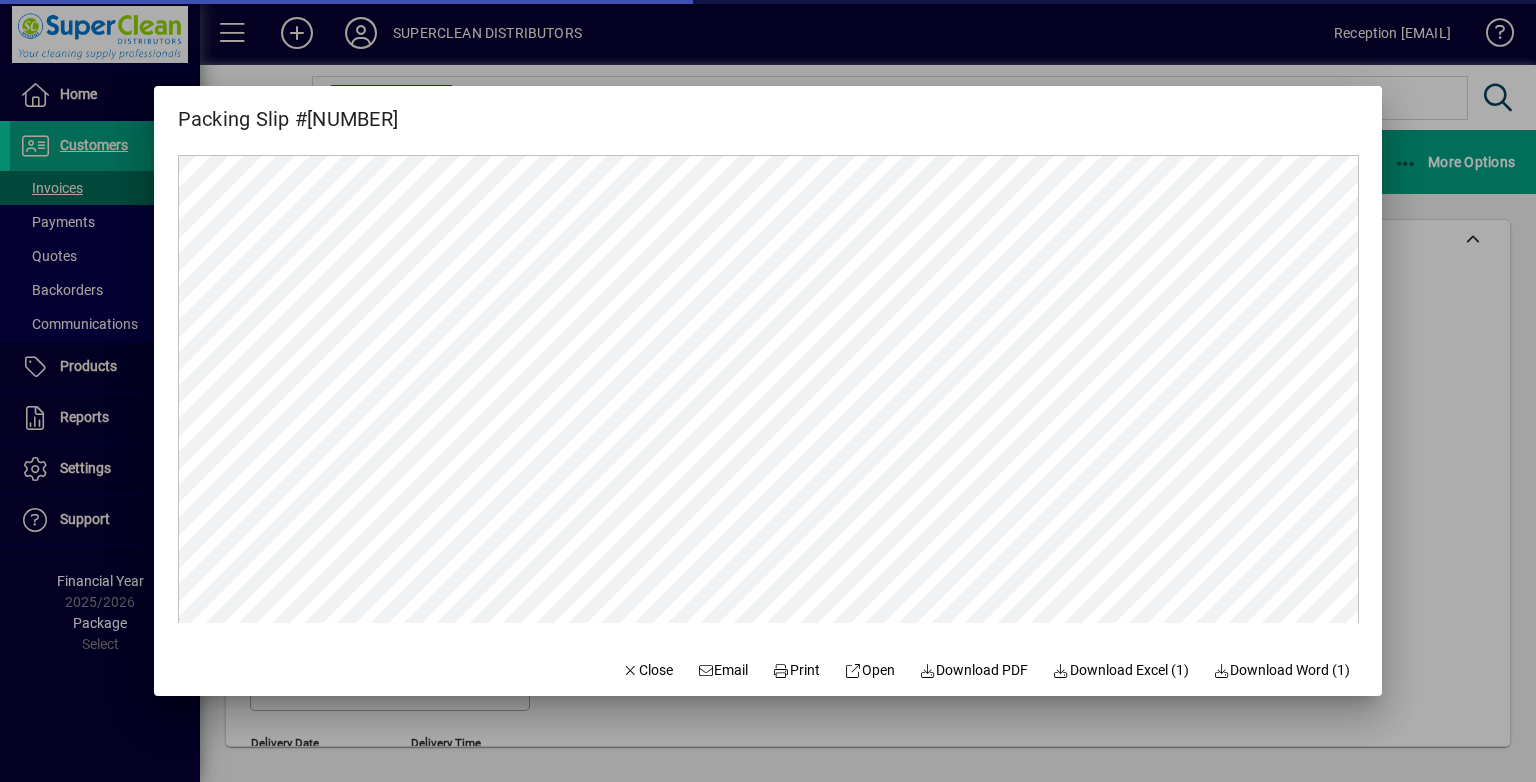 scroll, scrollTop: 0, scrollLeft: 0, axis: both 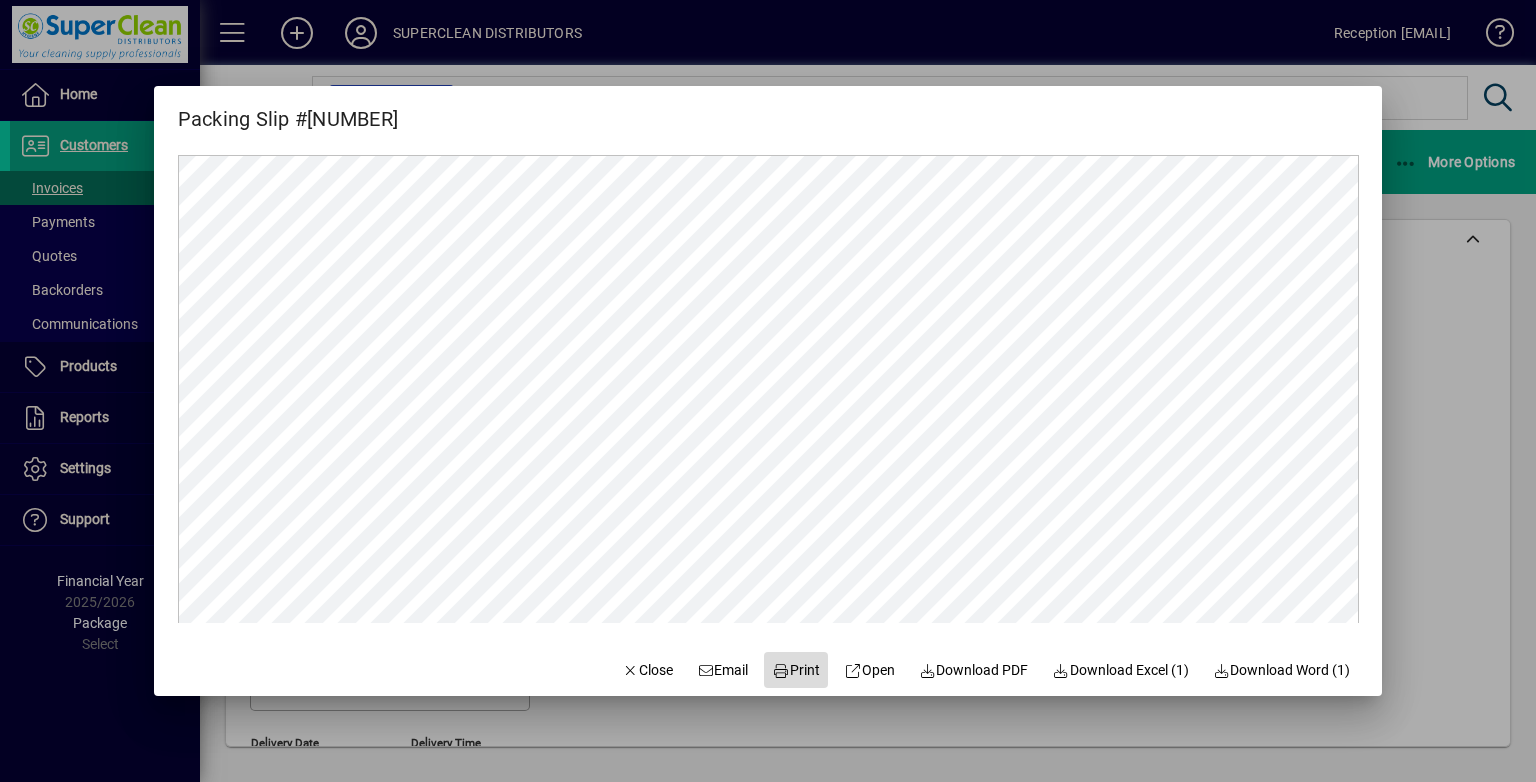 click on "Print" 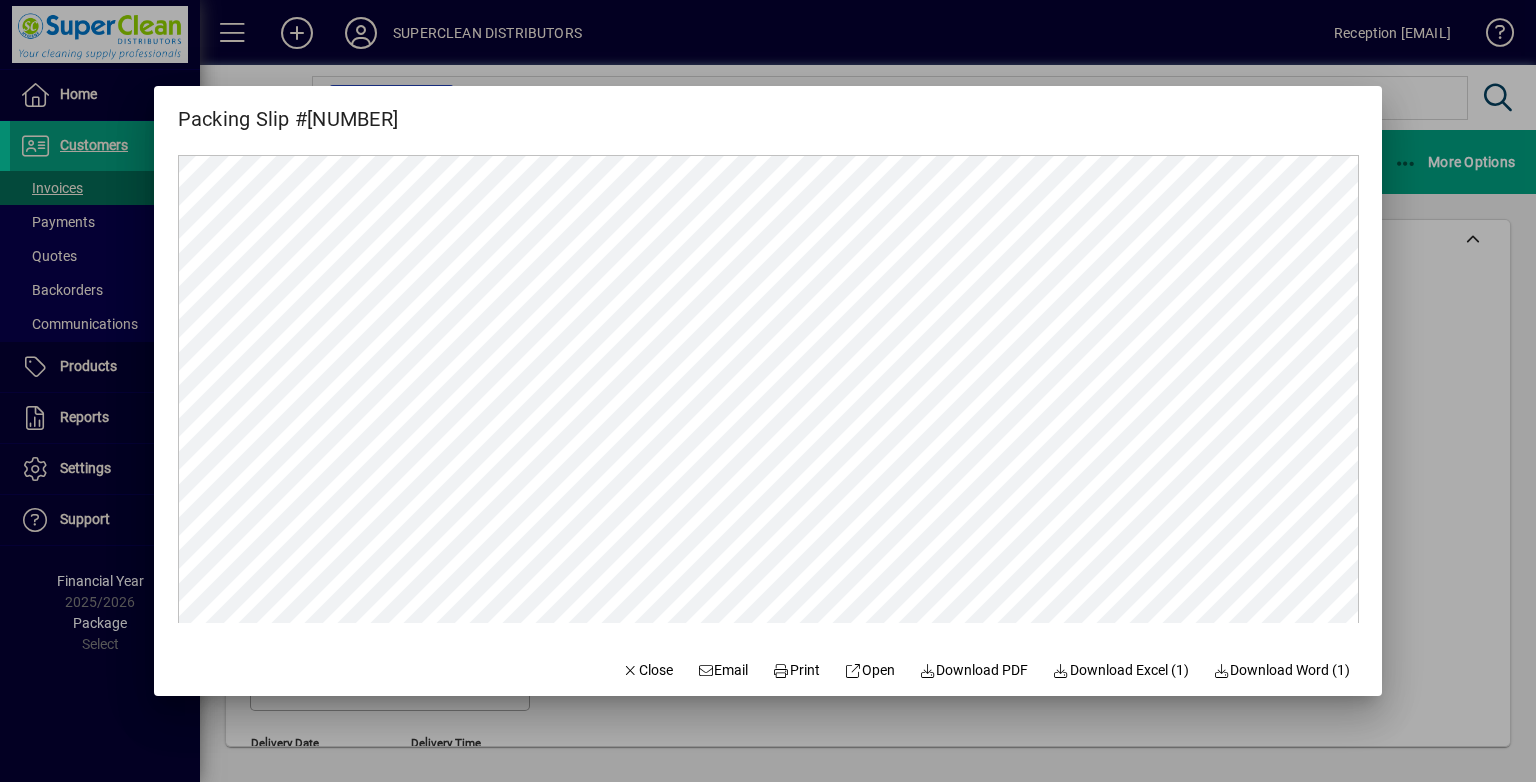 drag, startPoint x: 632, startPoint y: 664, endPoint x: 608, endPoint y: 637, distance: 36.124783 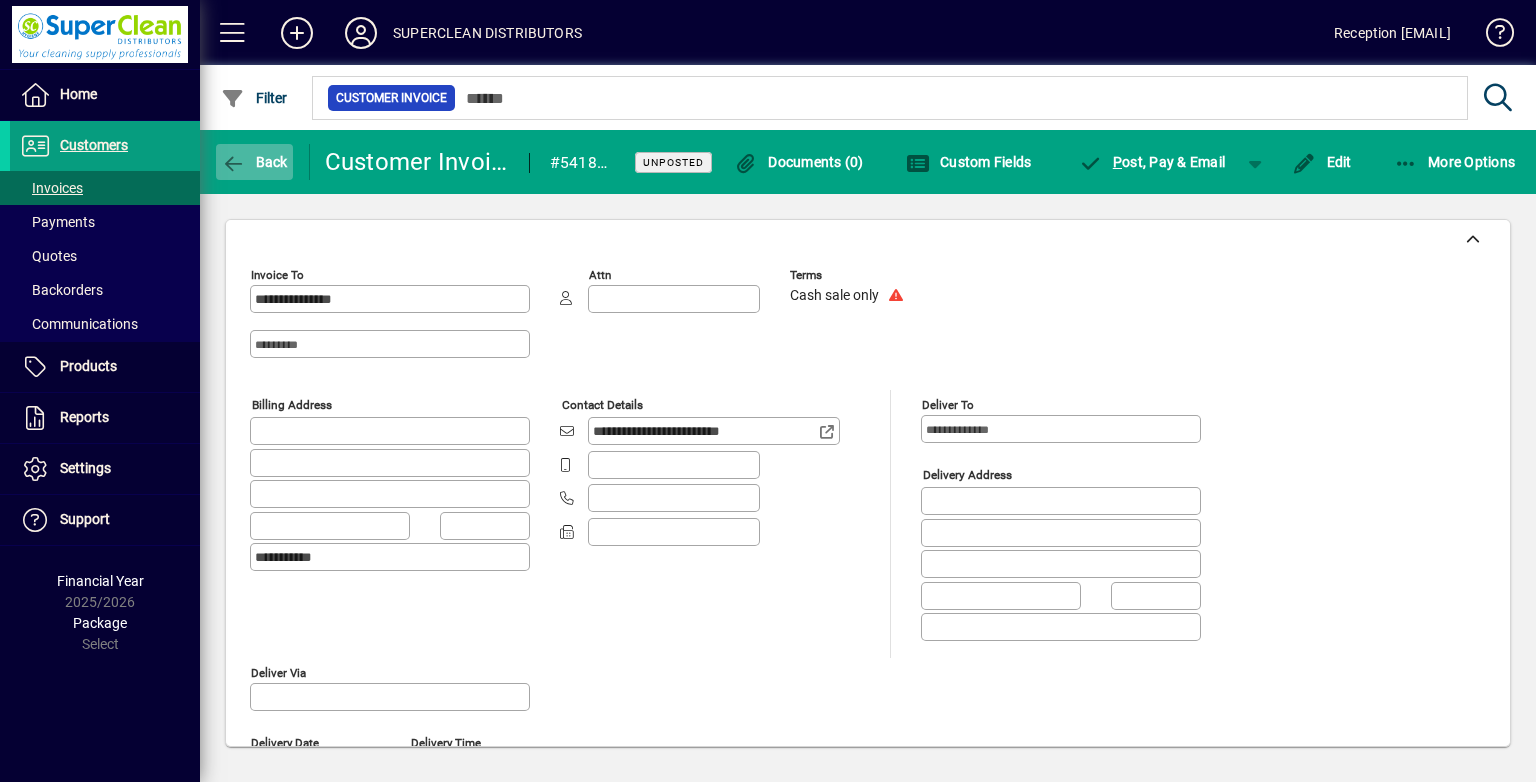 click on "Back" 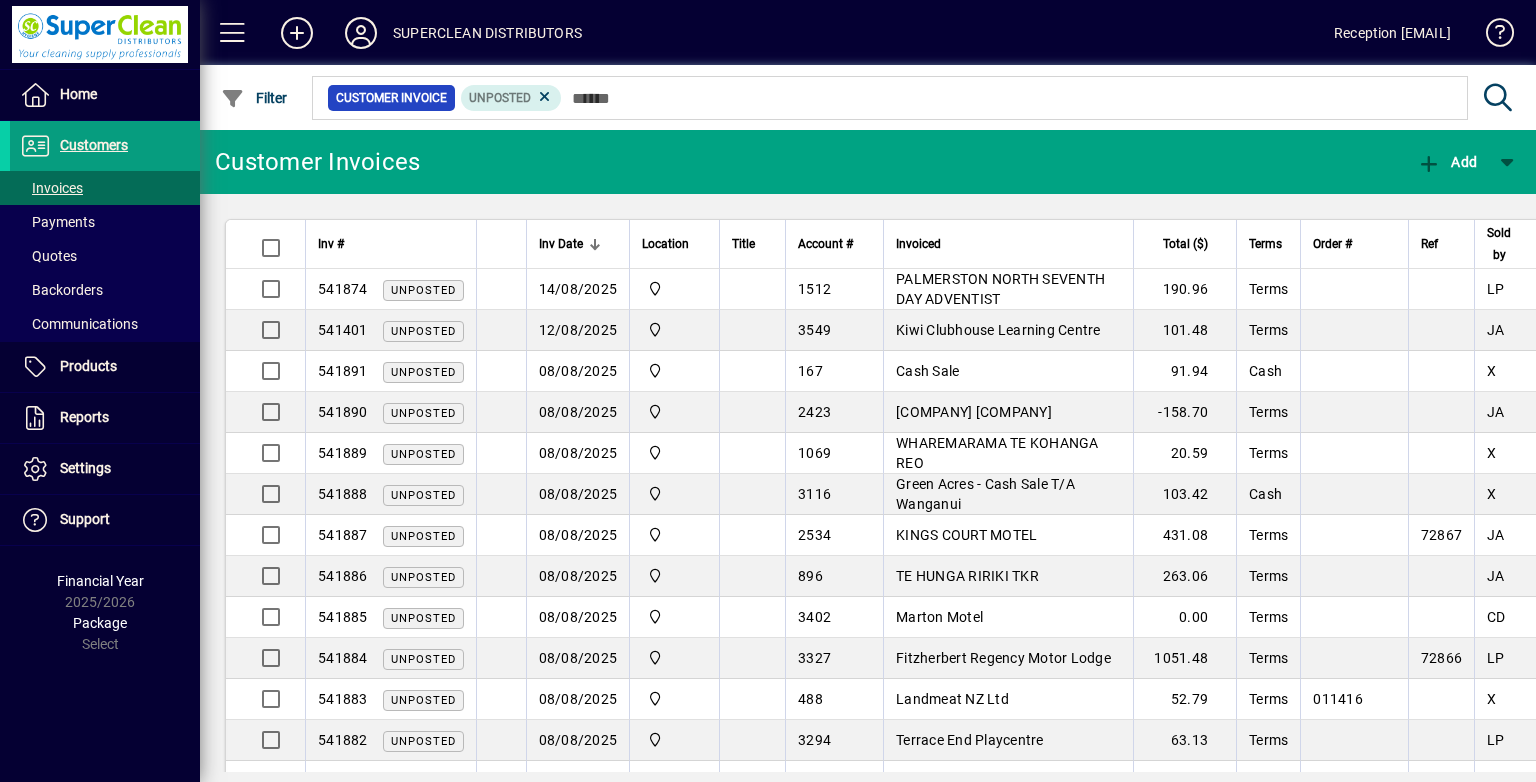 click on "91.94" at bounding box center (1184, 371) 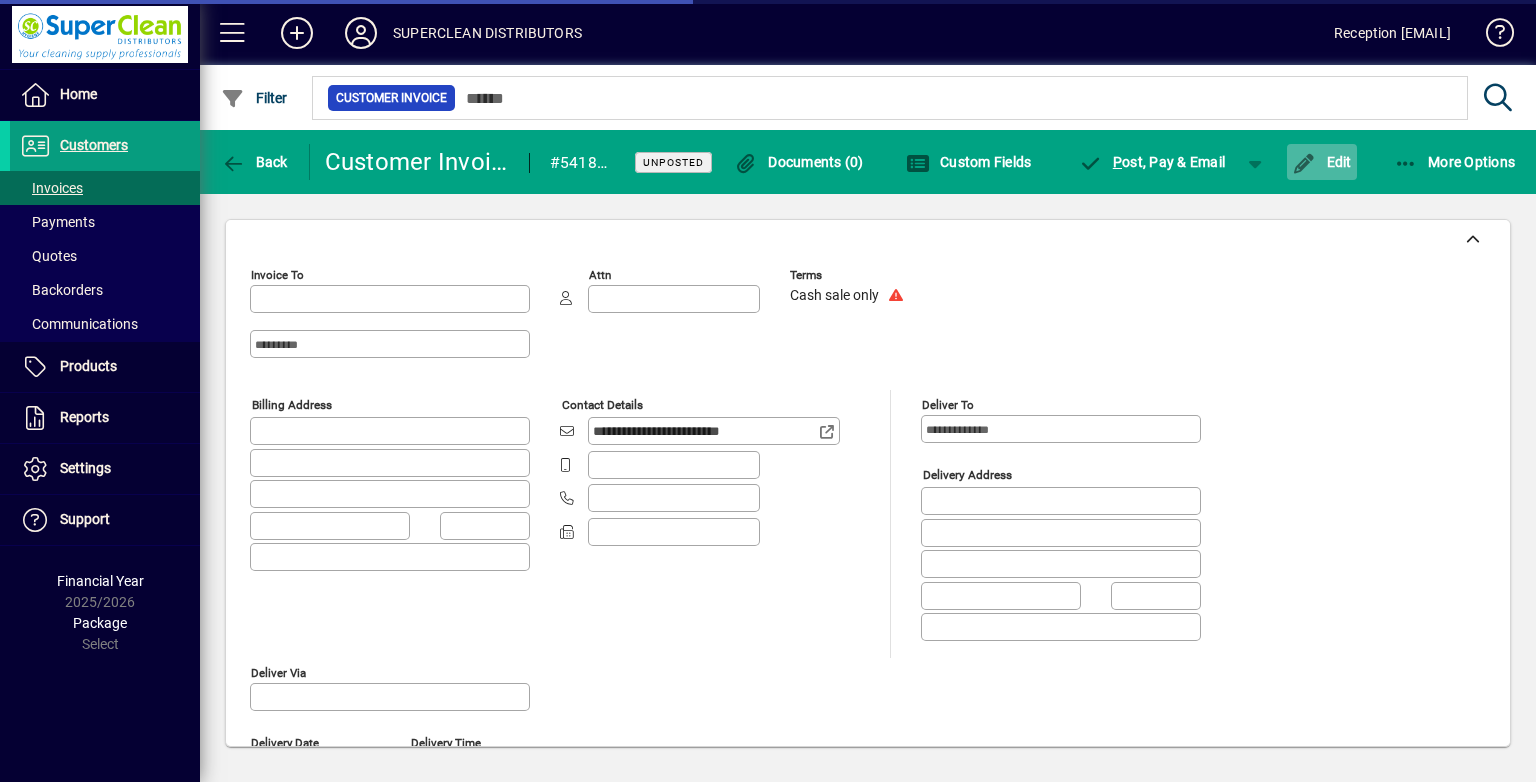 type on "**********" 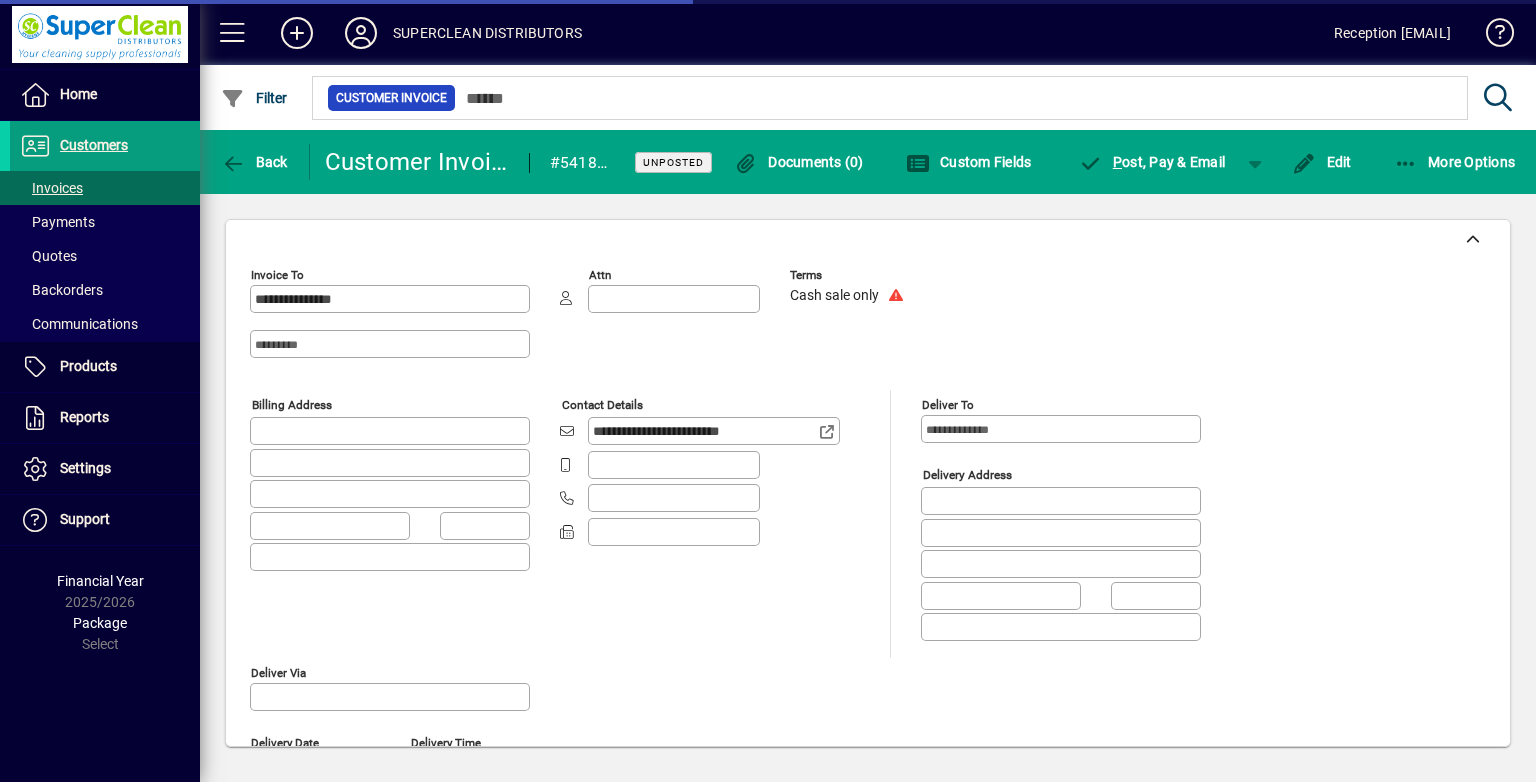 type on "**********" 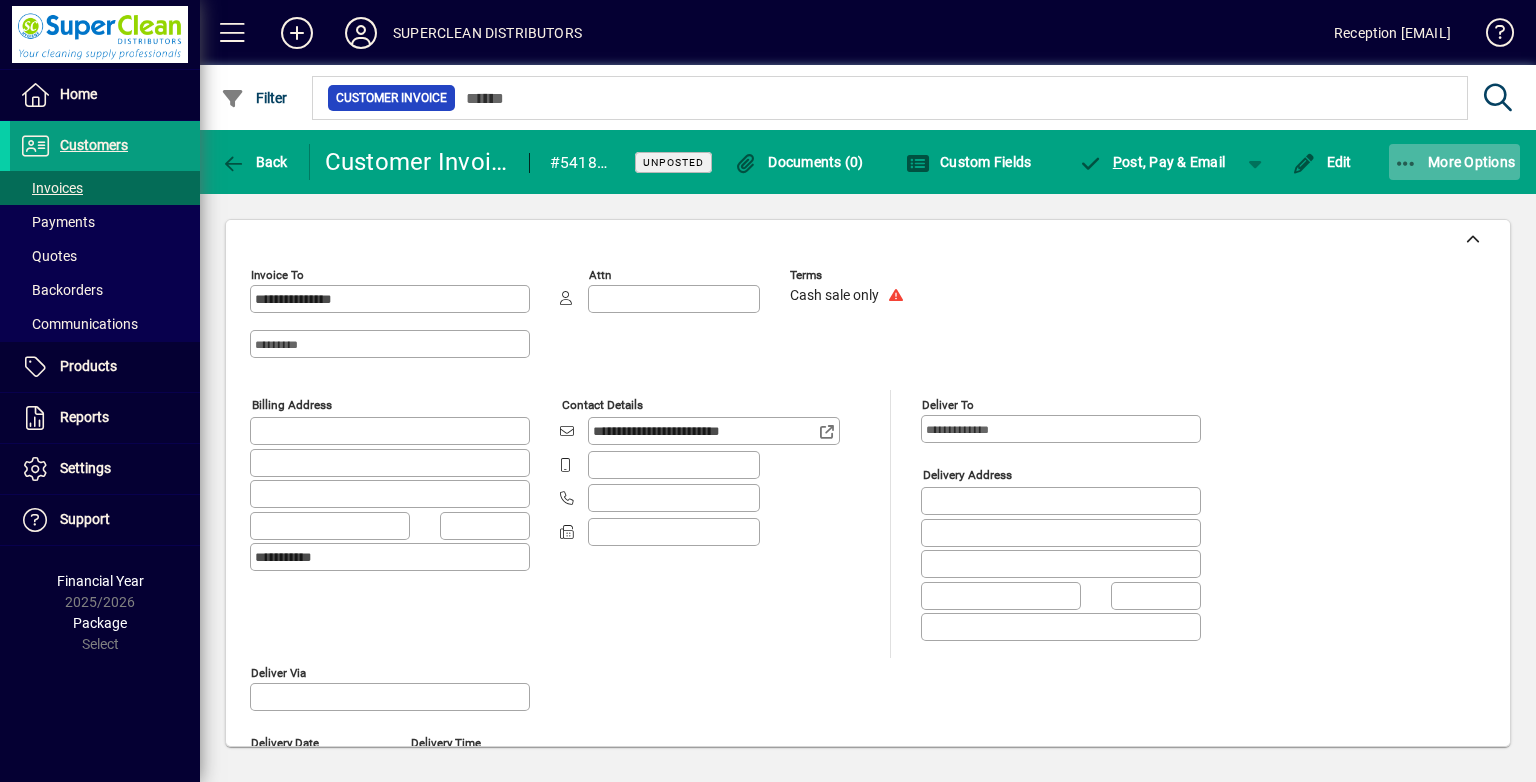 click on "More Options" 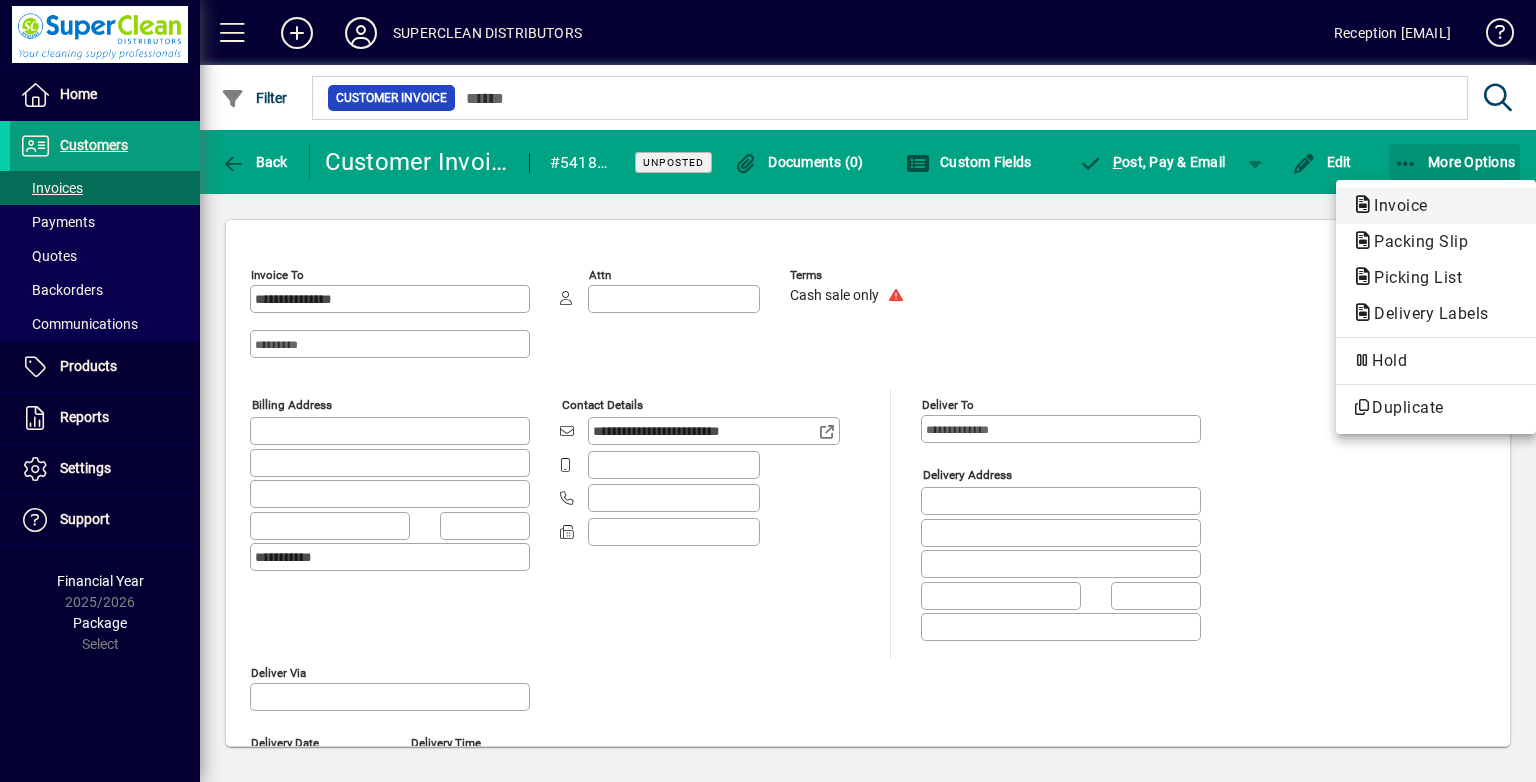 click on "Invoice" at bounding box center (1415, 241) 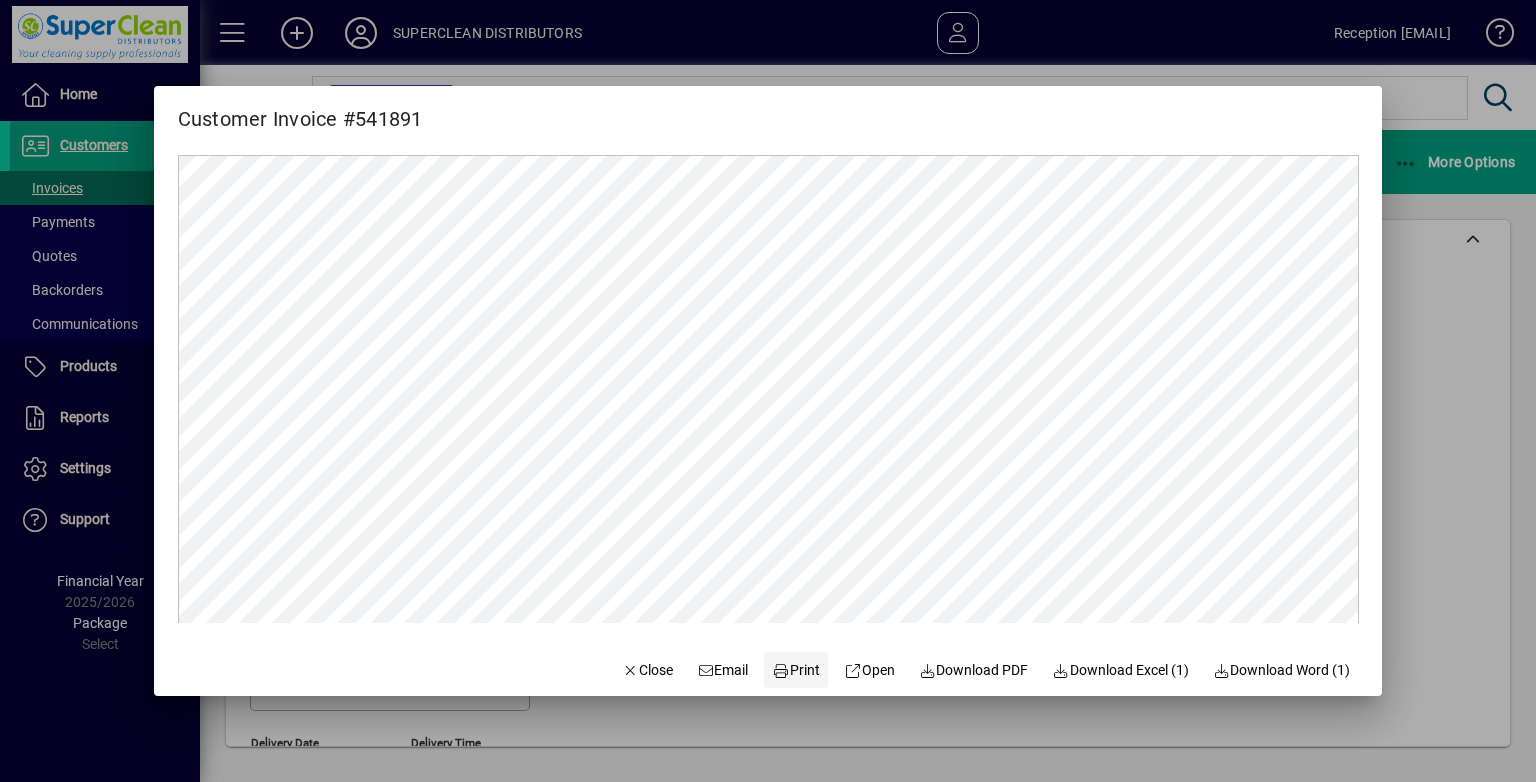 scroll, scrollTop: 0, scrollLeft: 0, axis: both 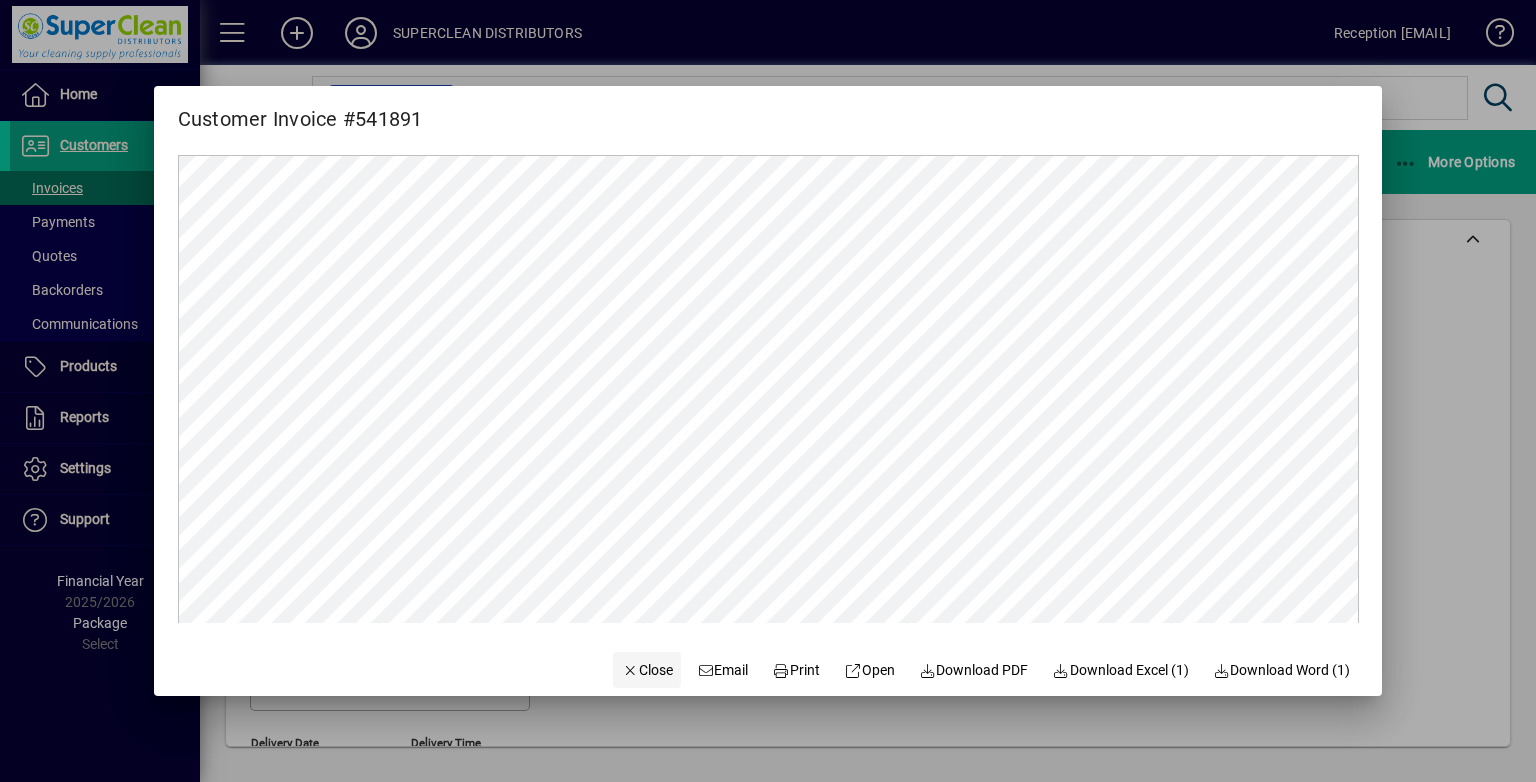 click on "Close" 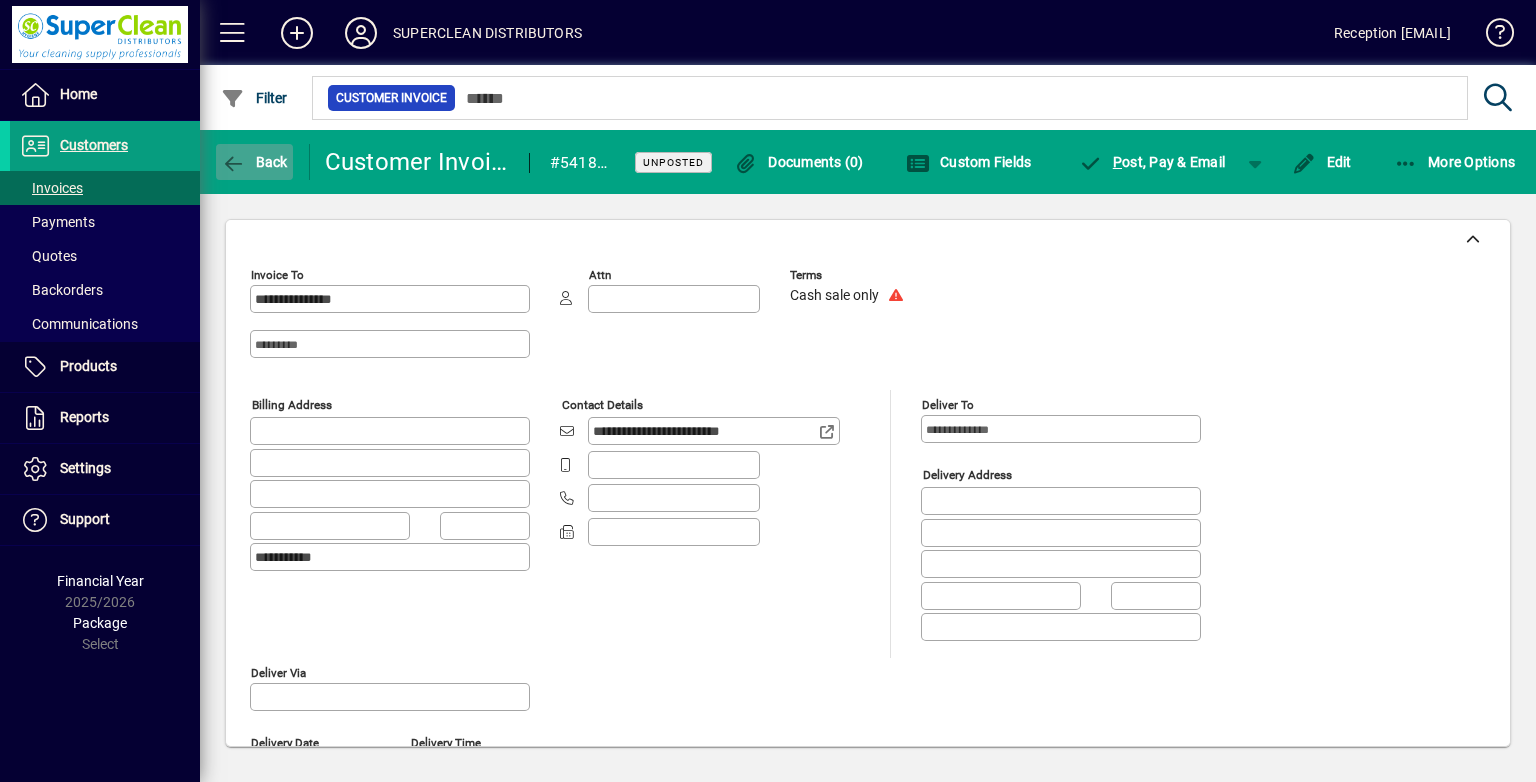 click on "Back" 